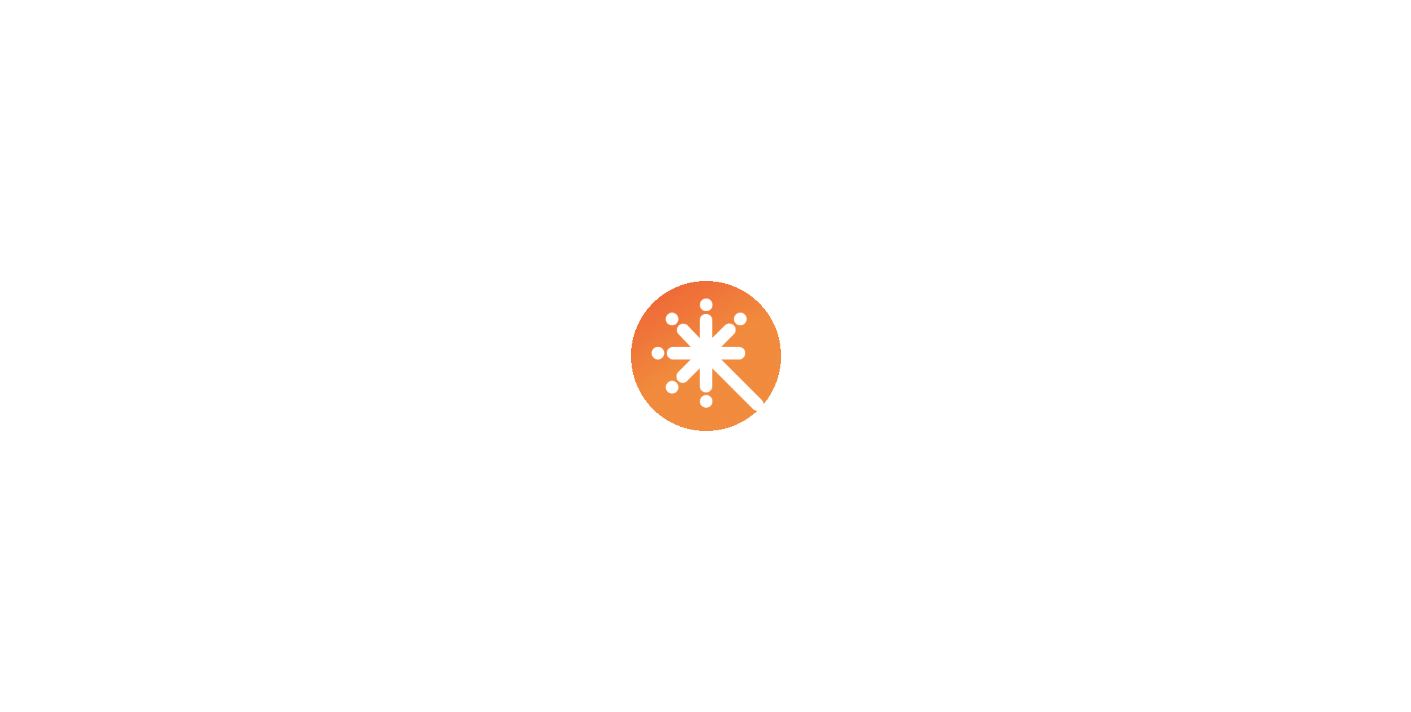 scroll, scrollTop: 0, scrollLeft: 0, axis: both 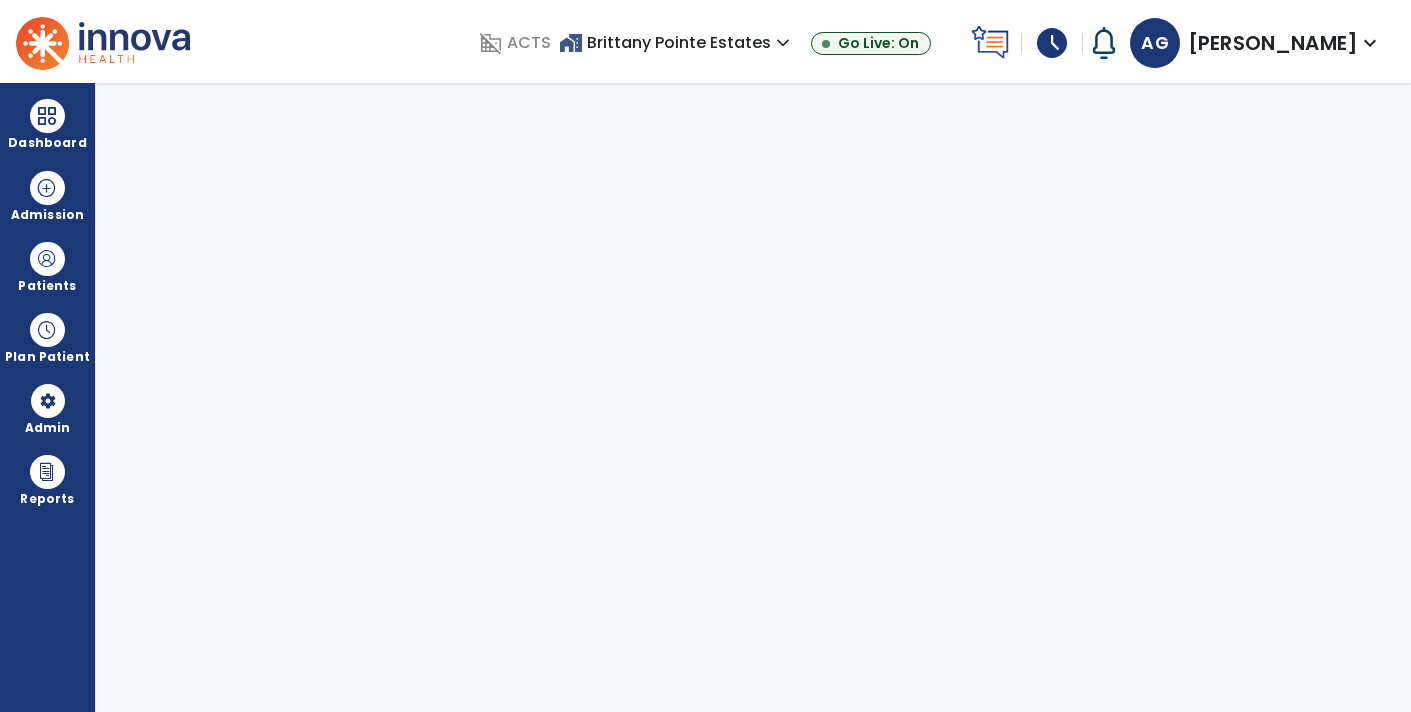 select on "****" 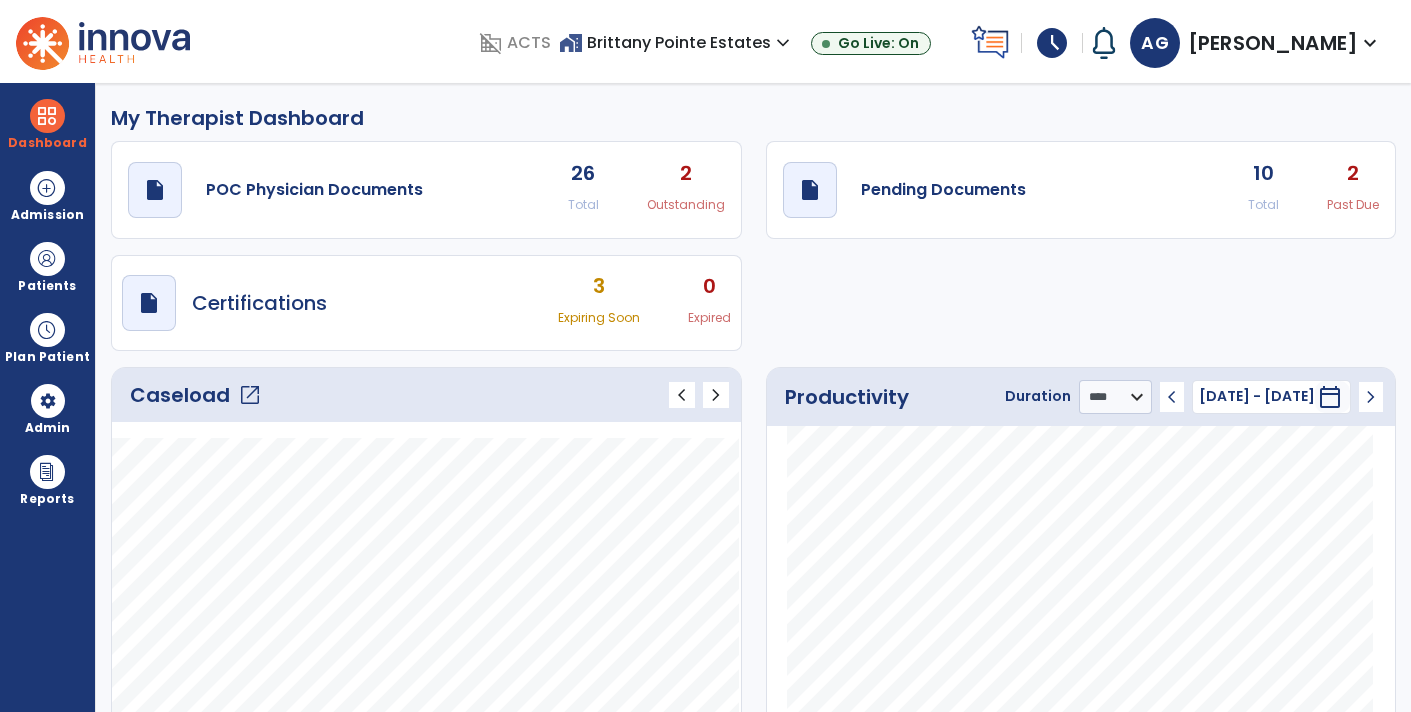 click on "schedule" at bounding box center [1052, 43] 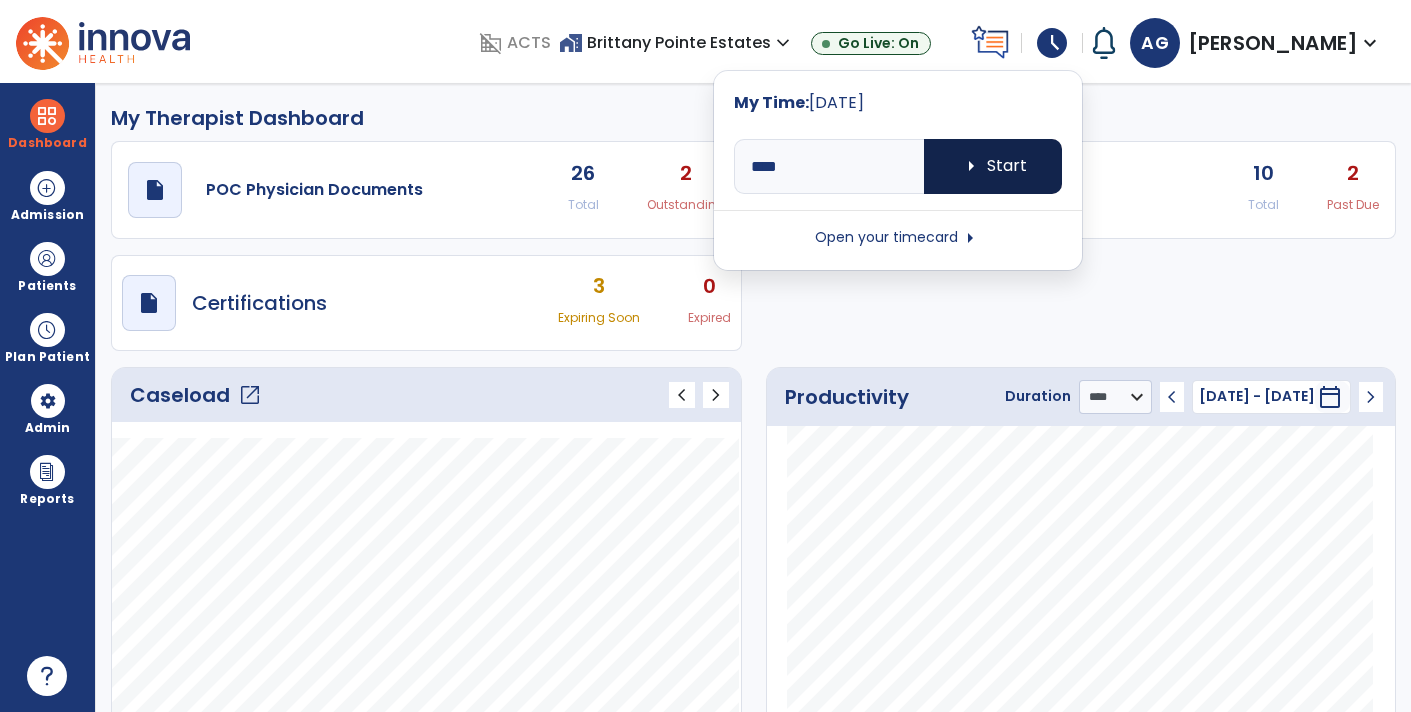 click on "arrow_right  Start" at bounding box center [993, 166] 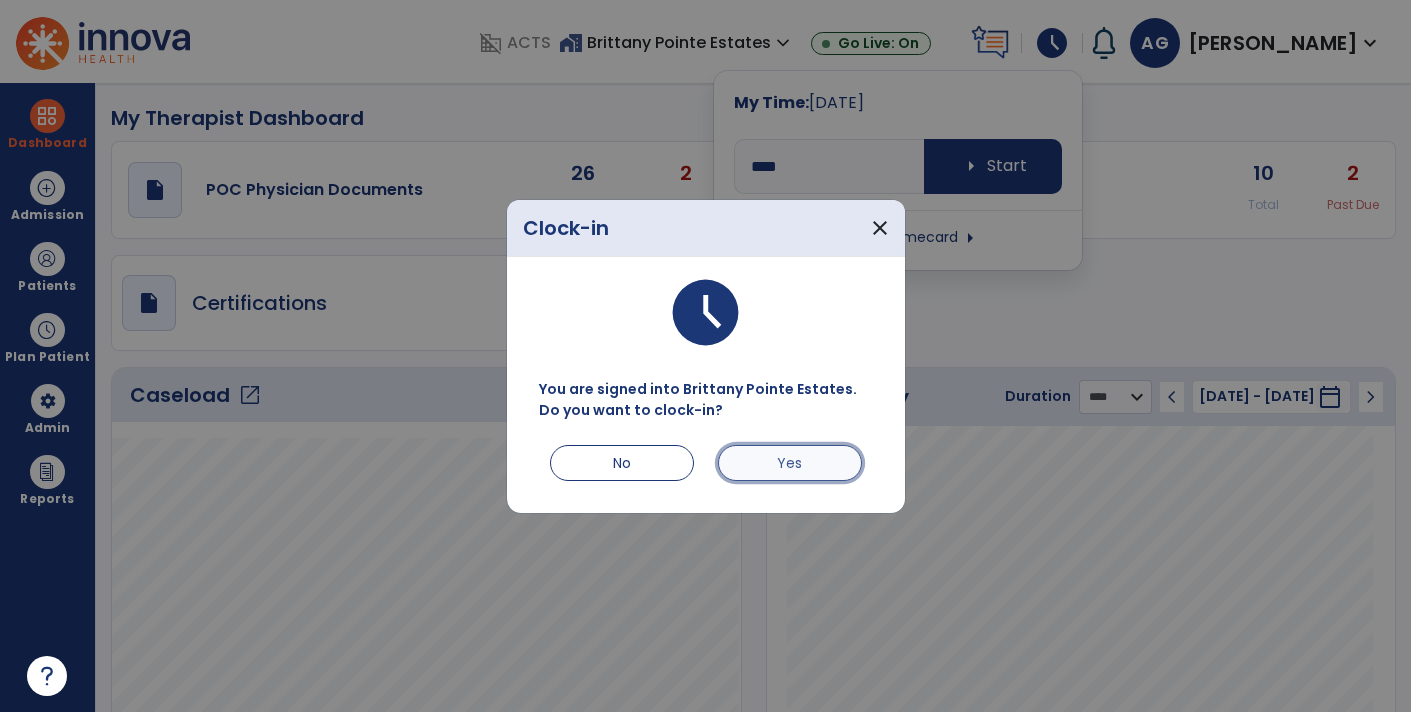 click on "Yes" at bounding box center (790, 463) 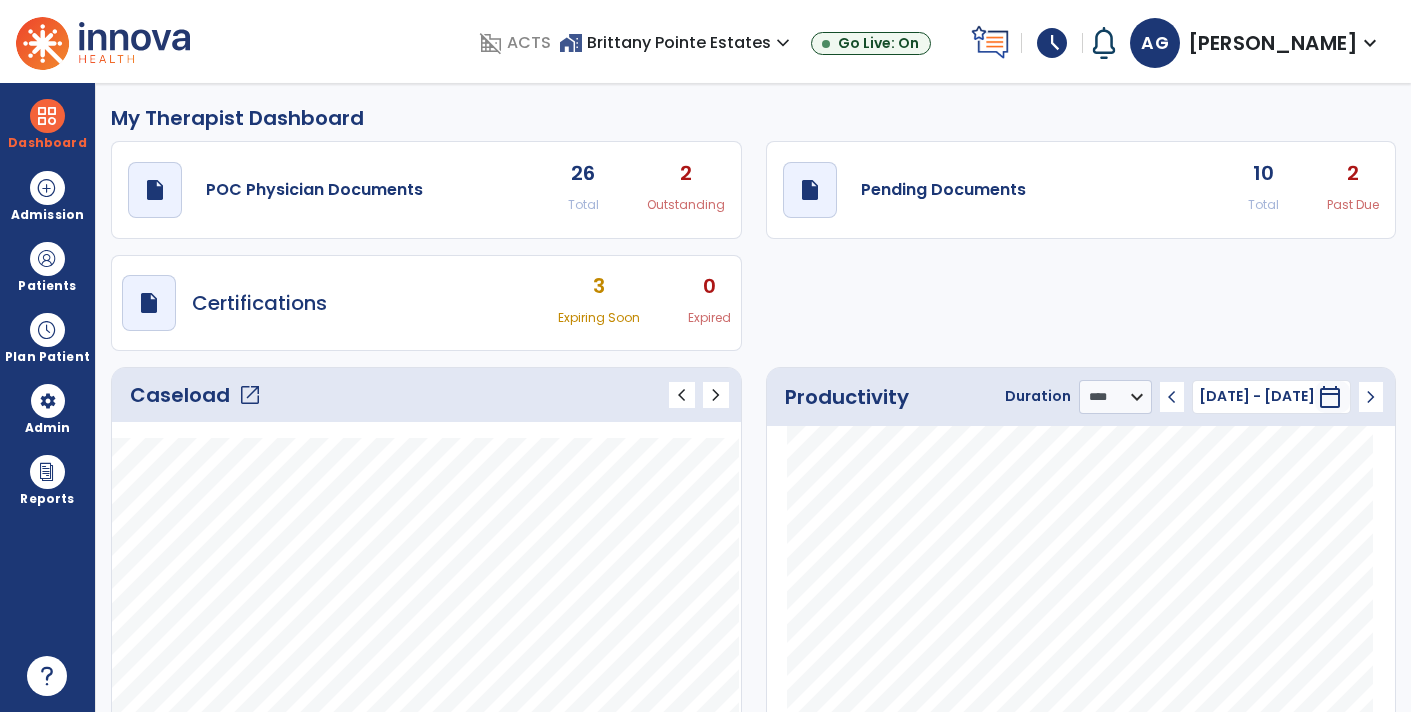 click on "draft   open_in_new  Certifications 3 Expiring Soon 0 Expired" at bounding box center (426, 303) 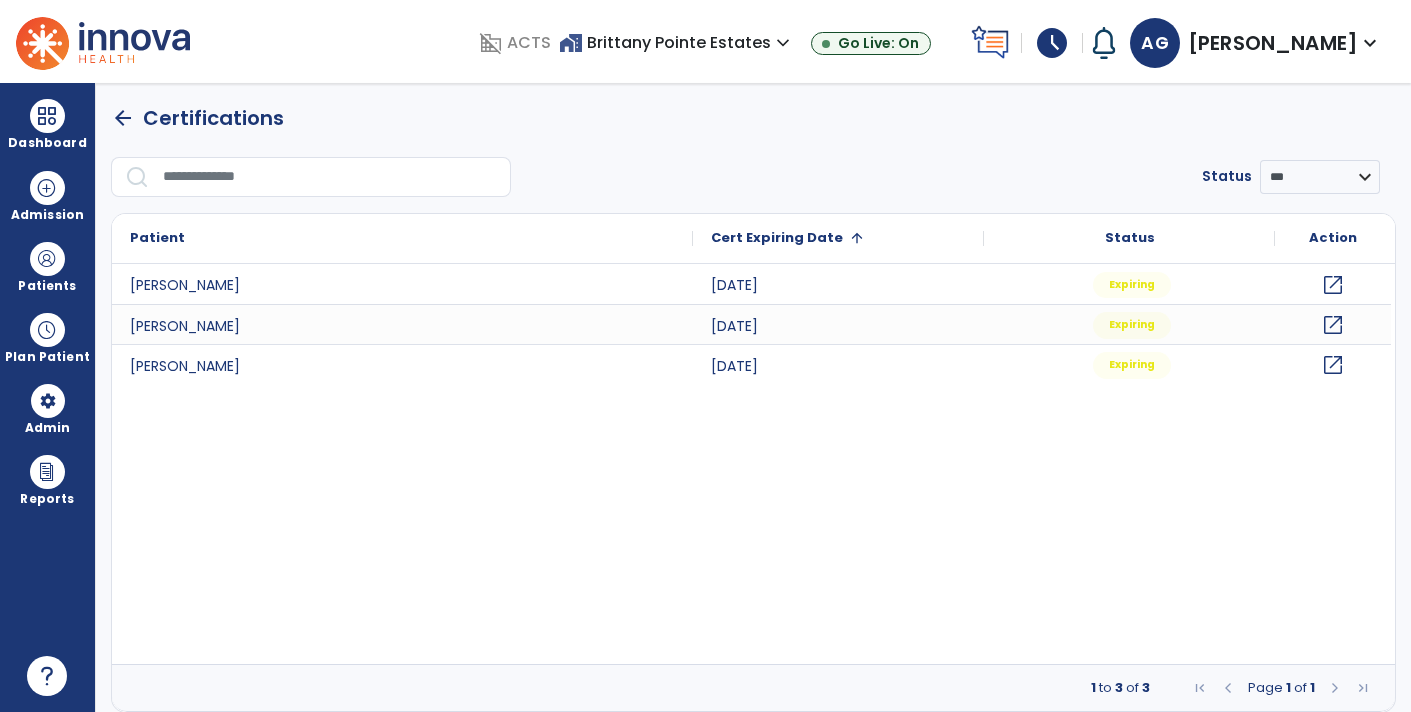 select on "****" 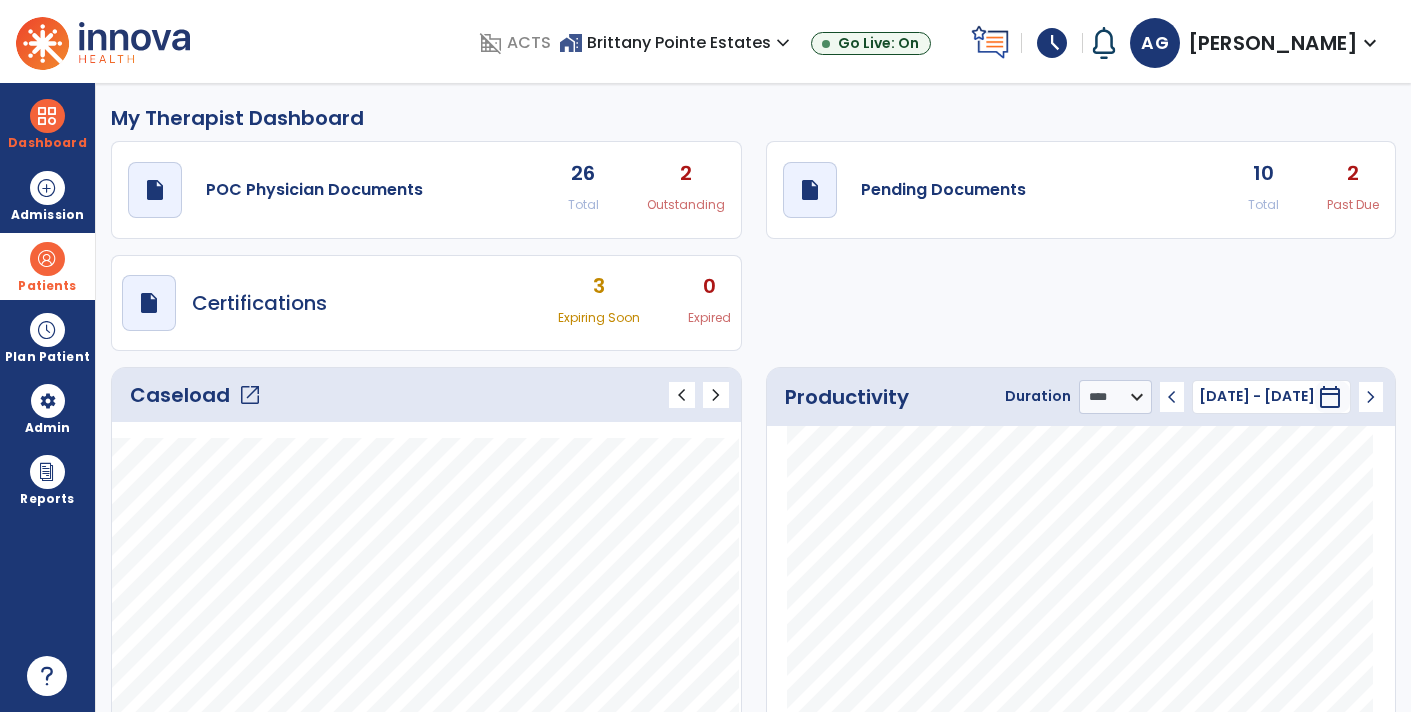 click on "Patients" at bounding box center [47, 266] 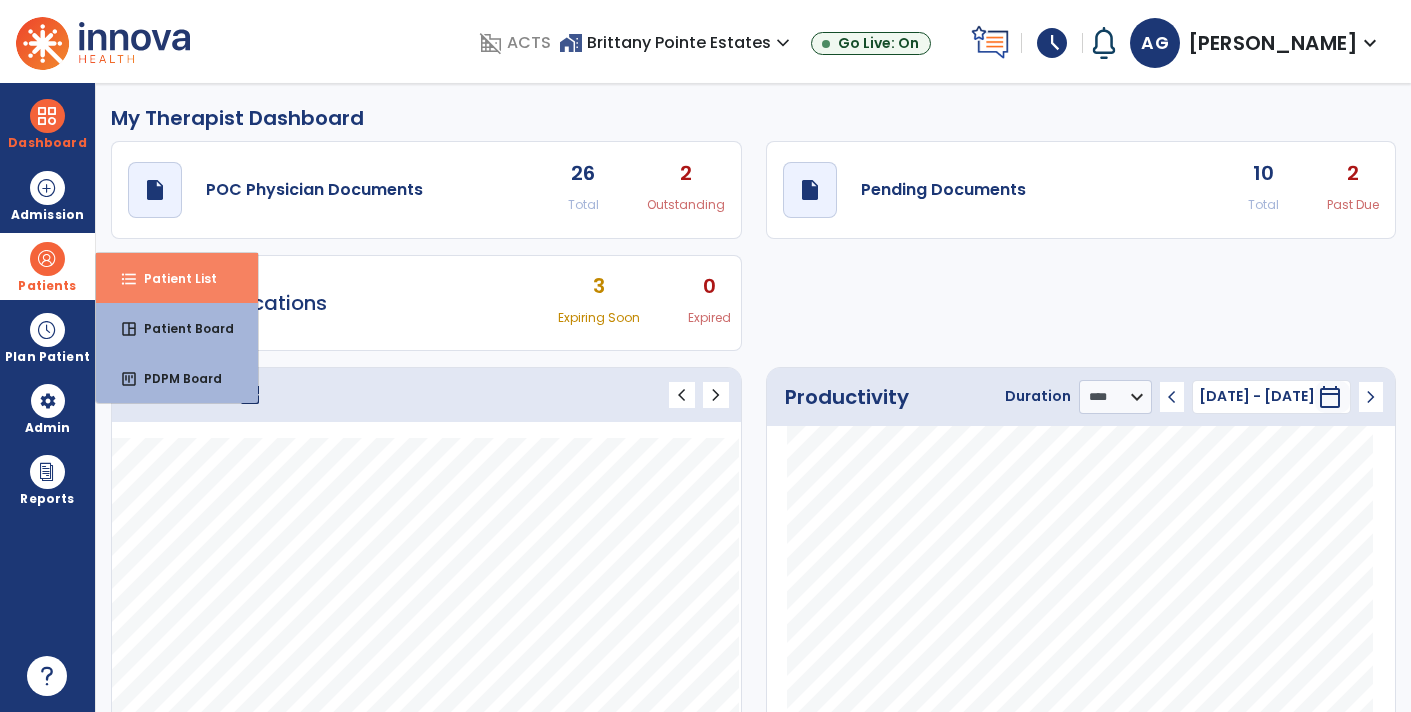 click on "Patient List" at bounding box center (172, 278) 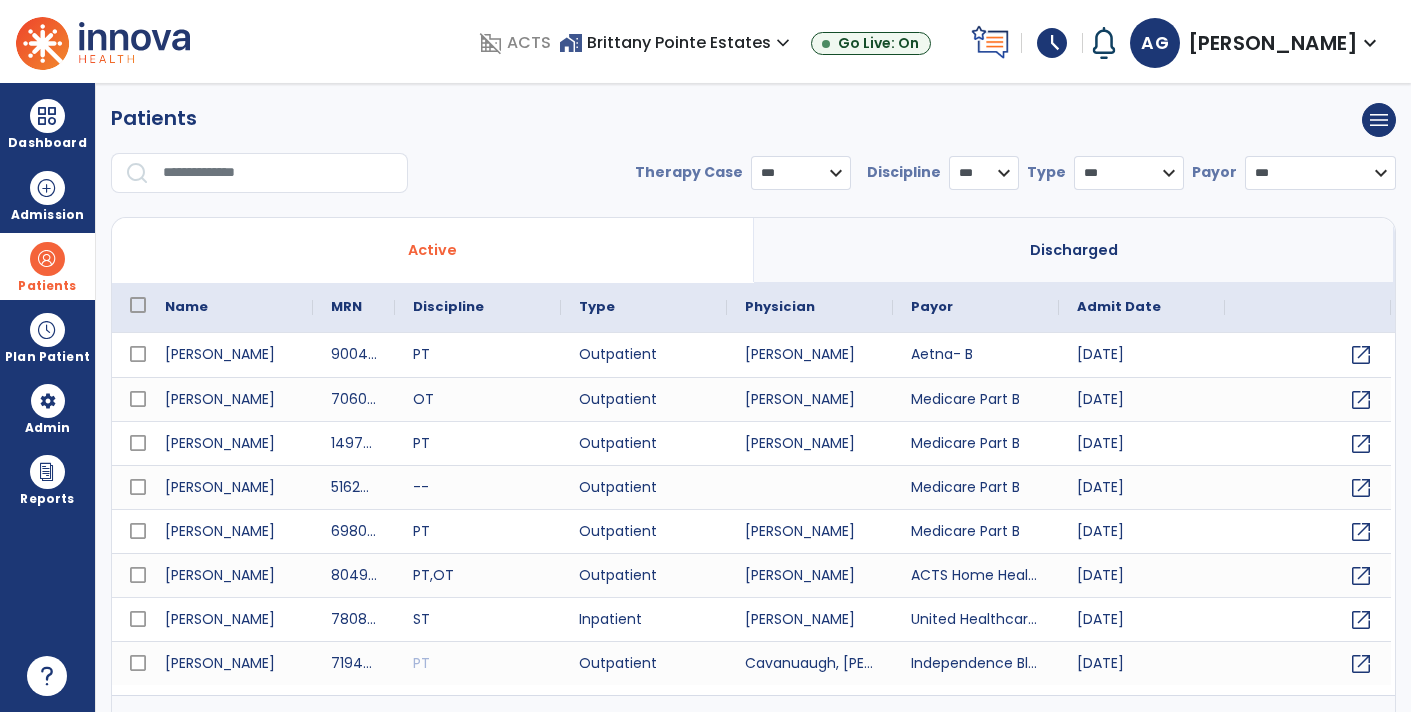 click at bounding box center [278, 173] 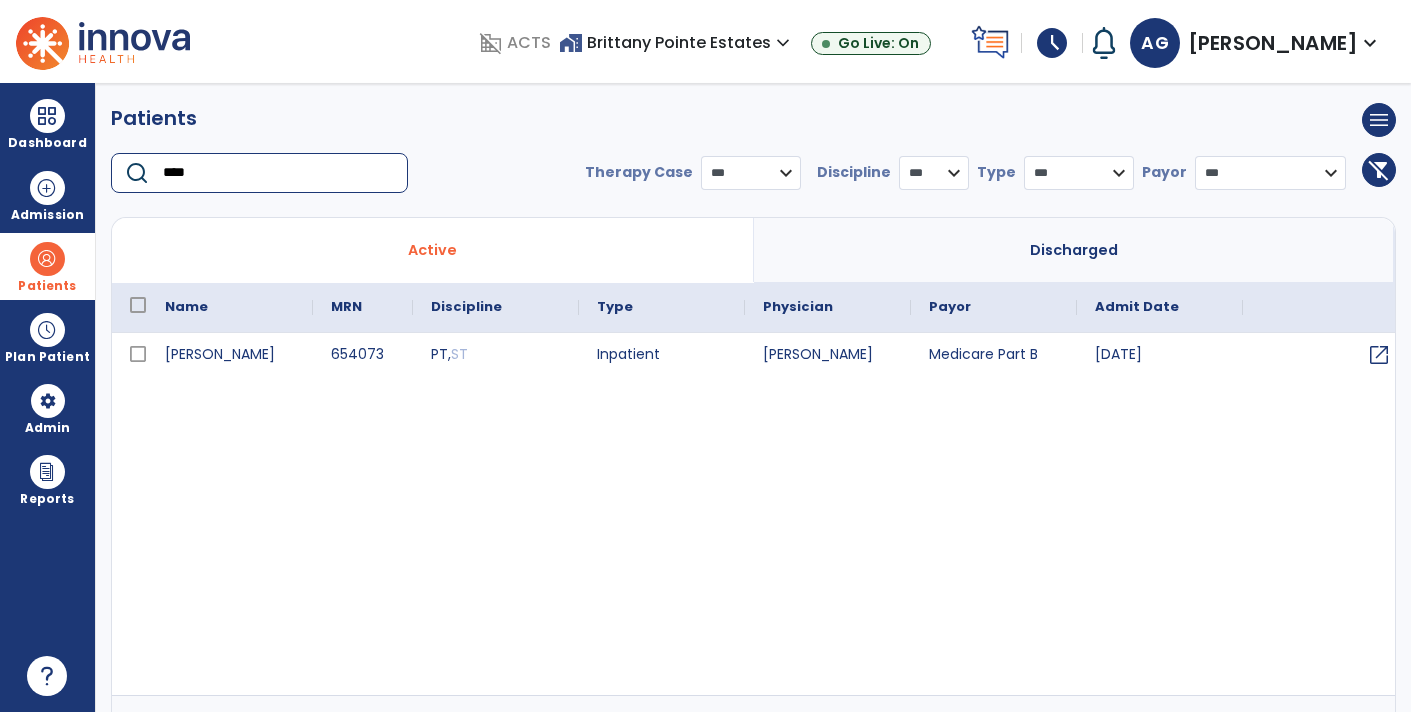 type on "****" 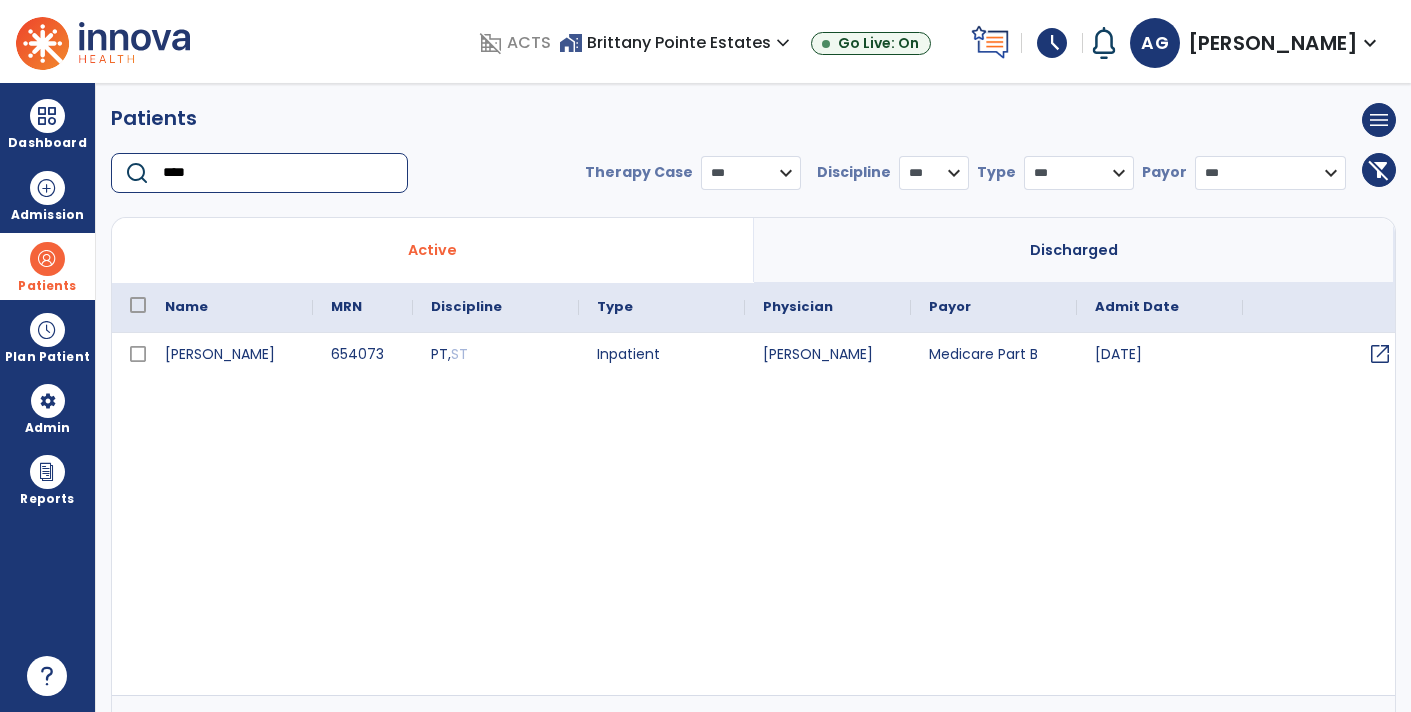 click on "open_in_new" at bounding box center (1380, 354) 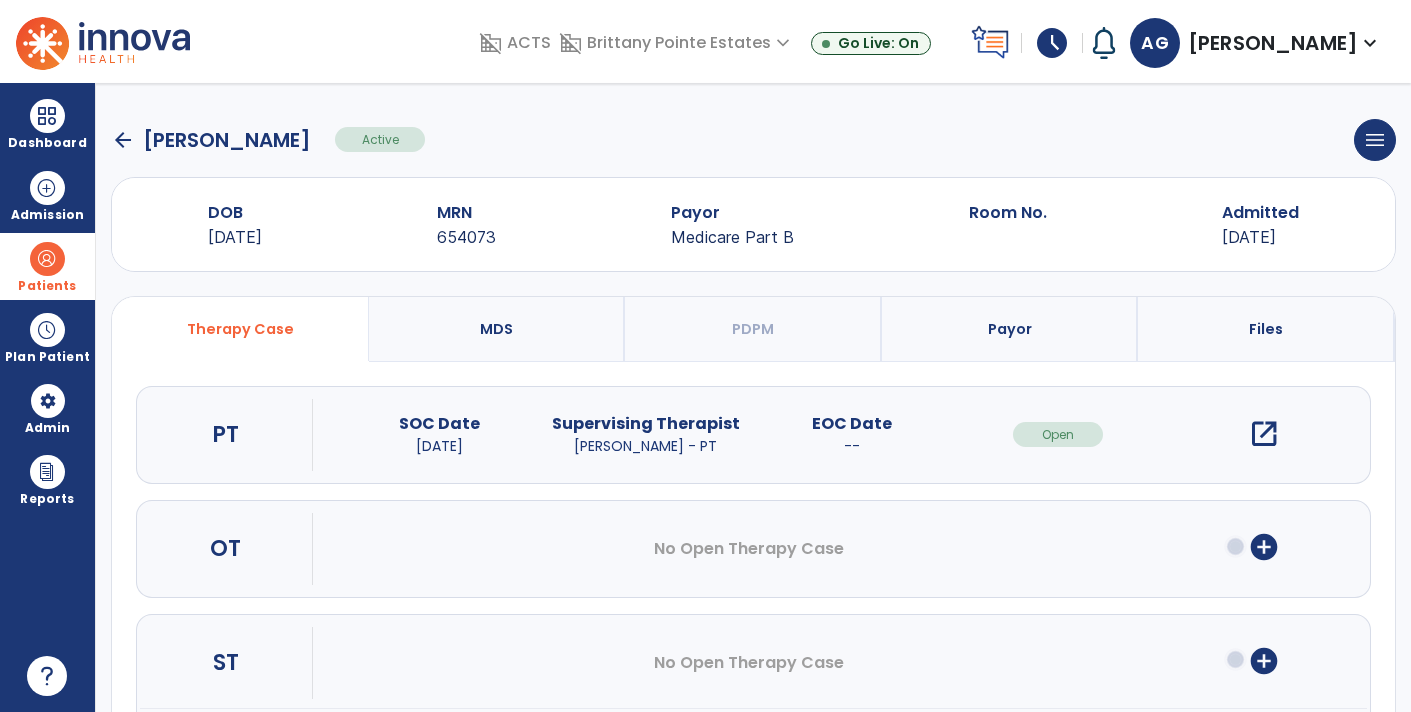 click on "add_circle" at bounding box center [1264, 547] 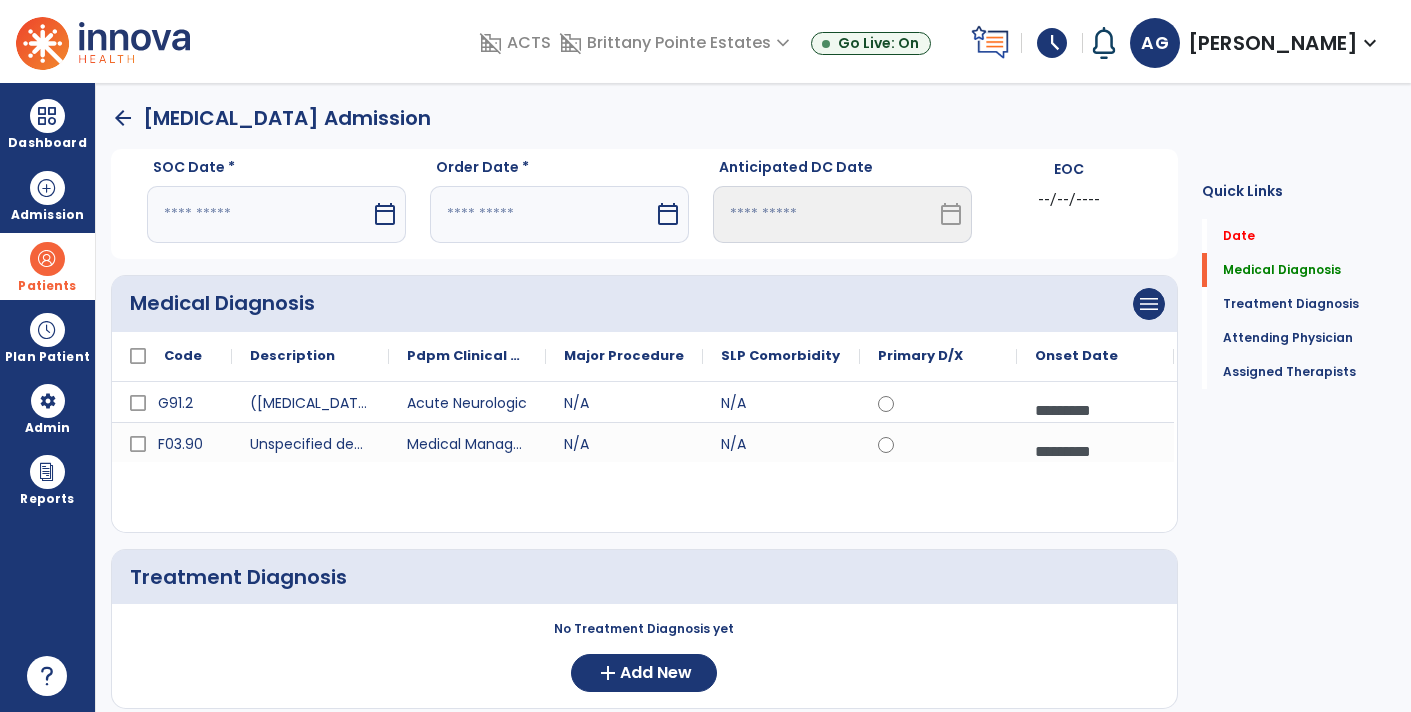 click on "arrow_back" 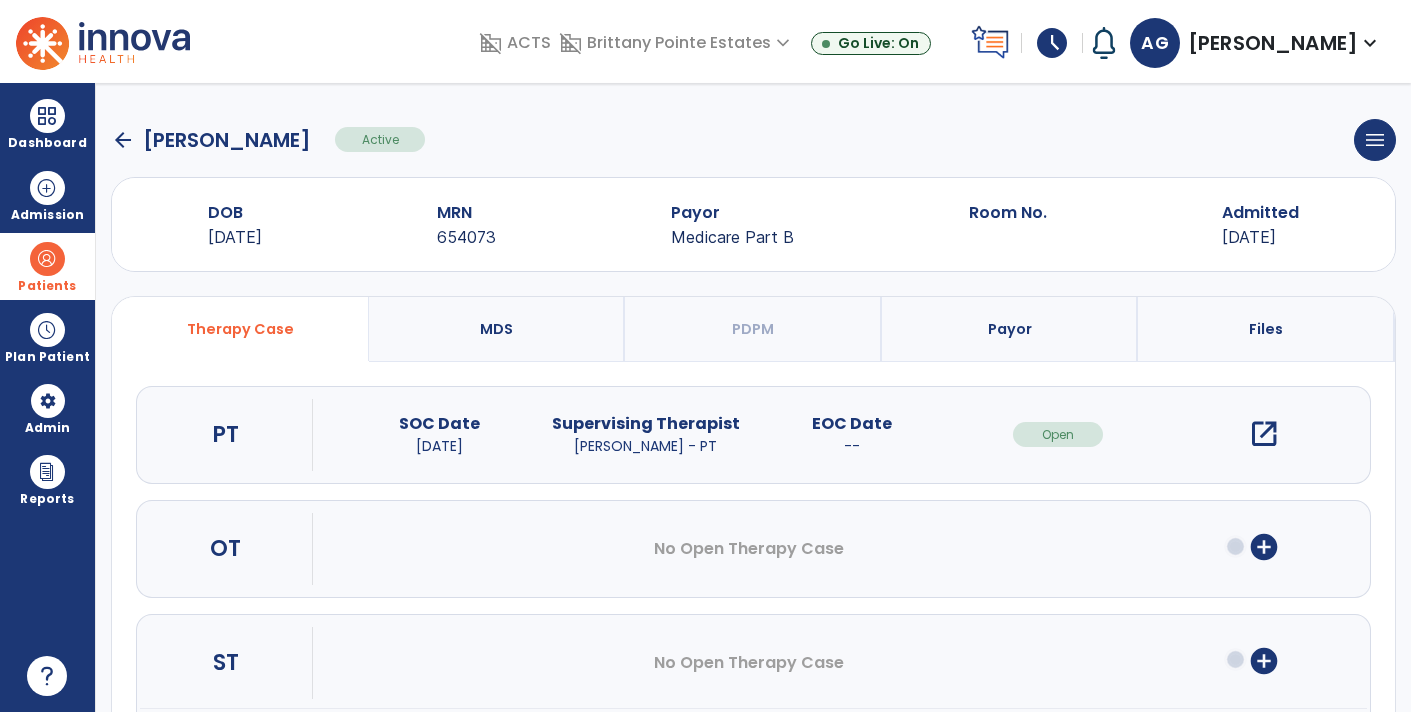 click on "add_circle" at bounding box center [1264, 547] 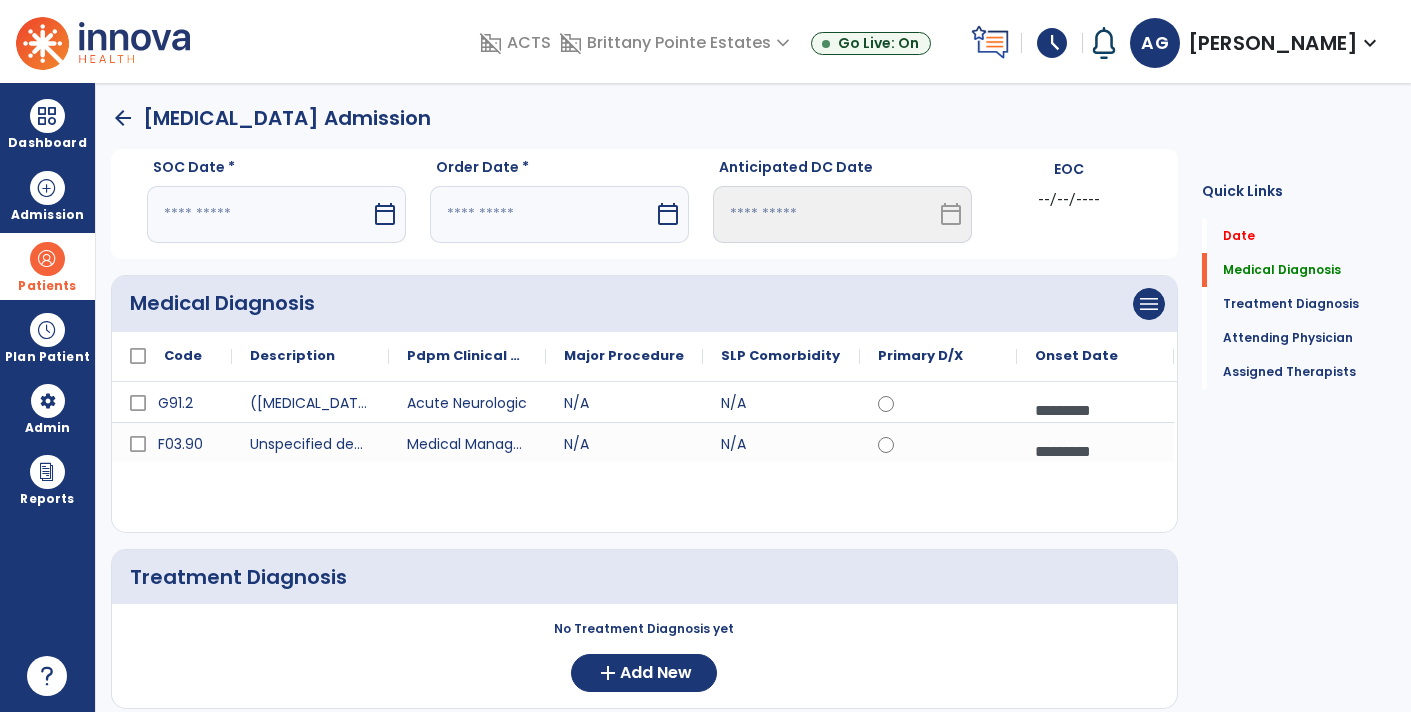 click on "calendar_today" at bounding box center [387, 214] 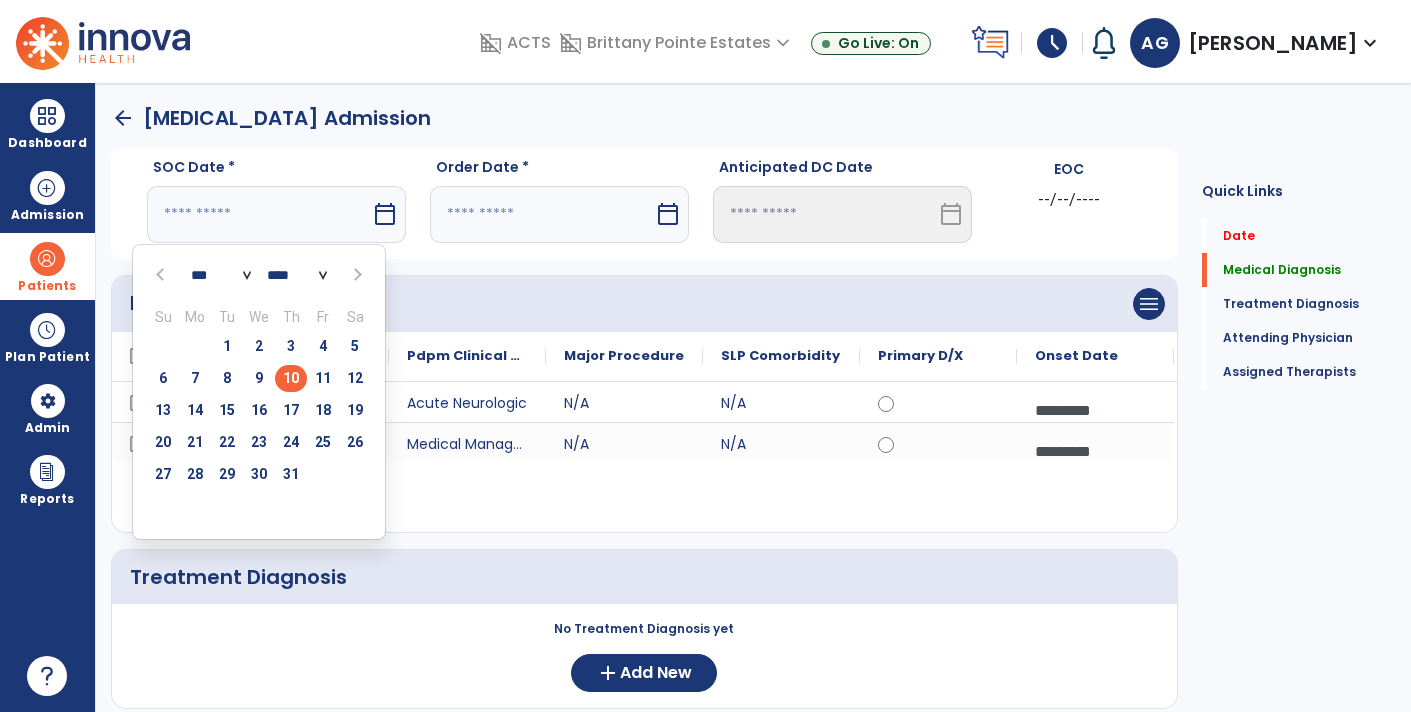 click on "10" at bounding box center [291, 378] 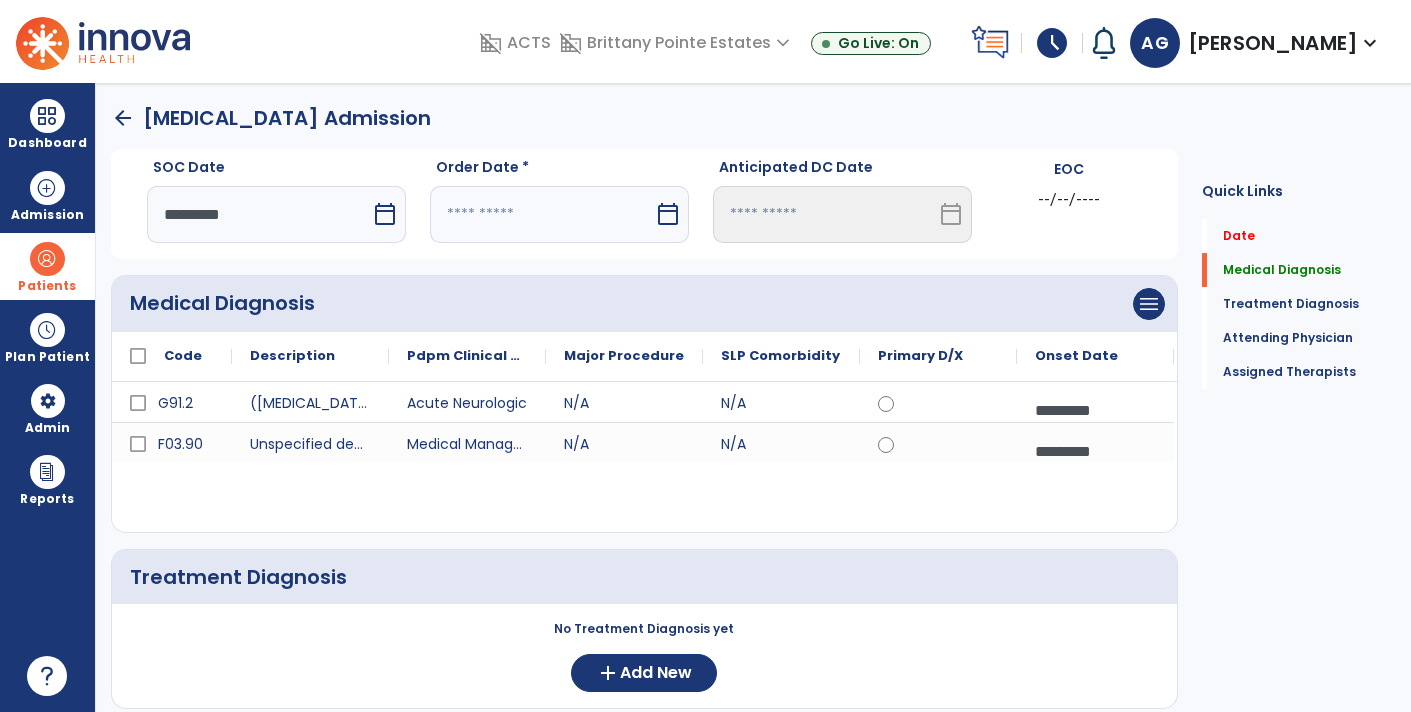 click on "calendar_today" at bounding box center [668, 214] 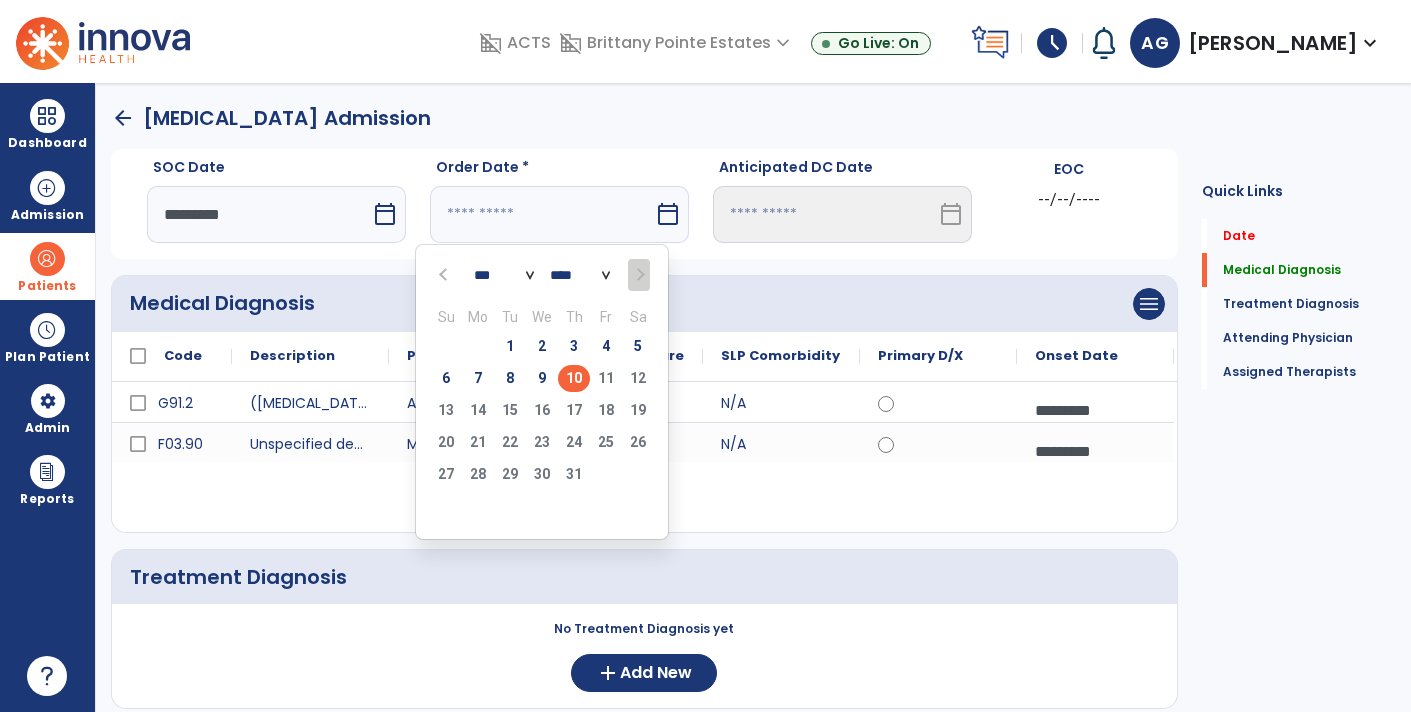 click on "10" at bounding box center (574, 378) 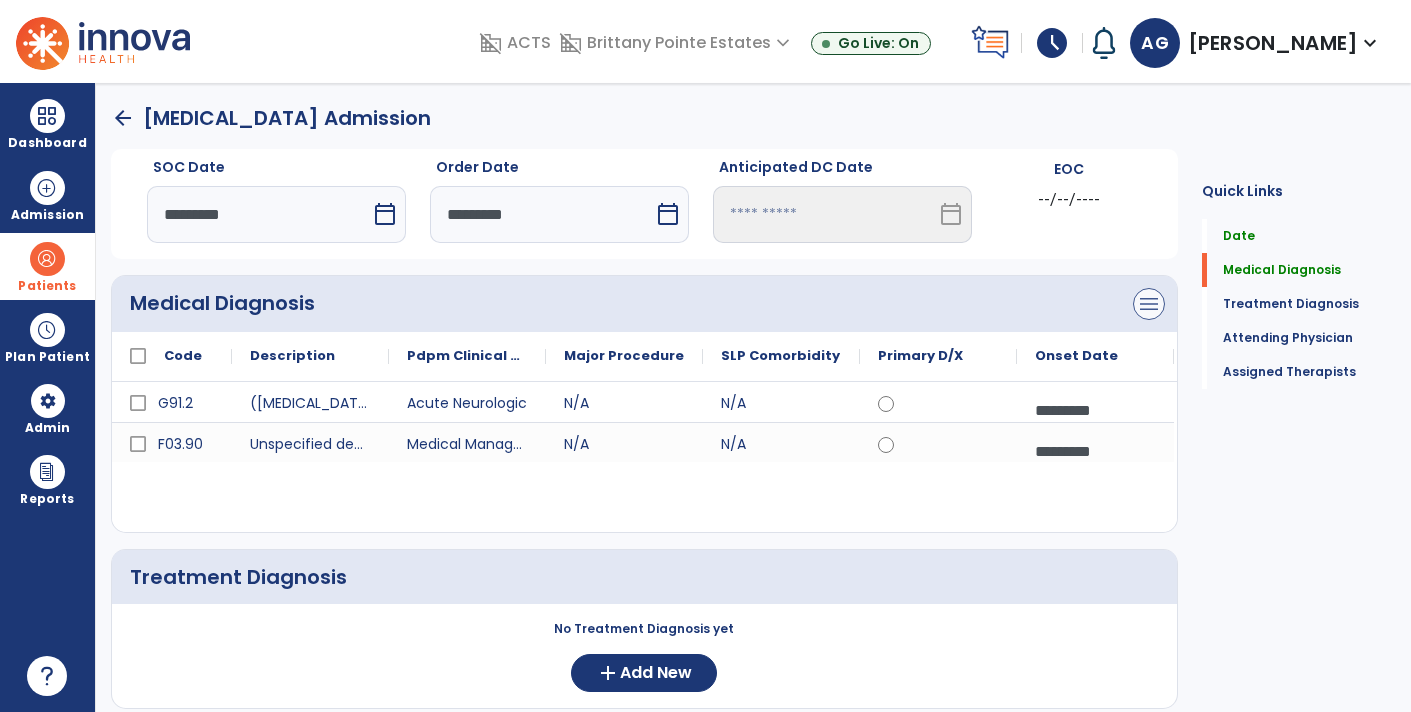 click on "menu" at bounding box center (1149, 304) 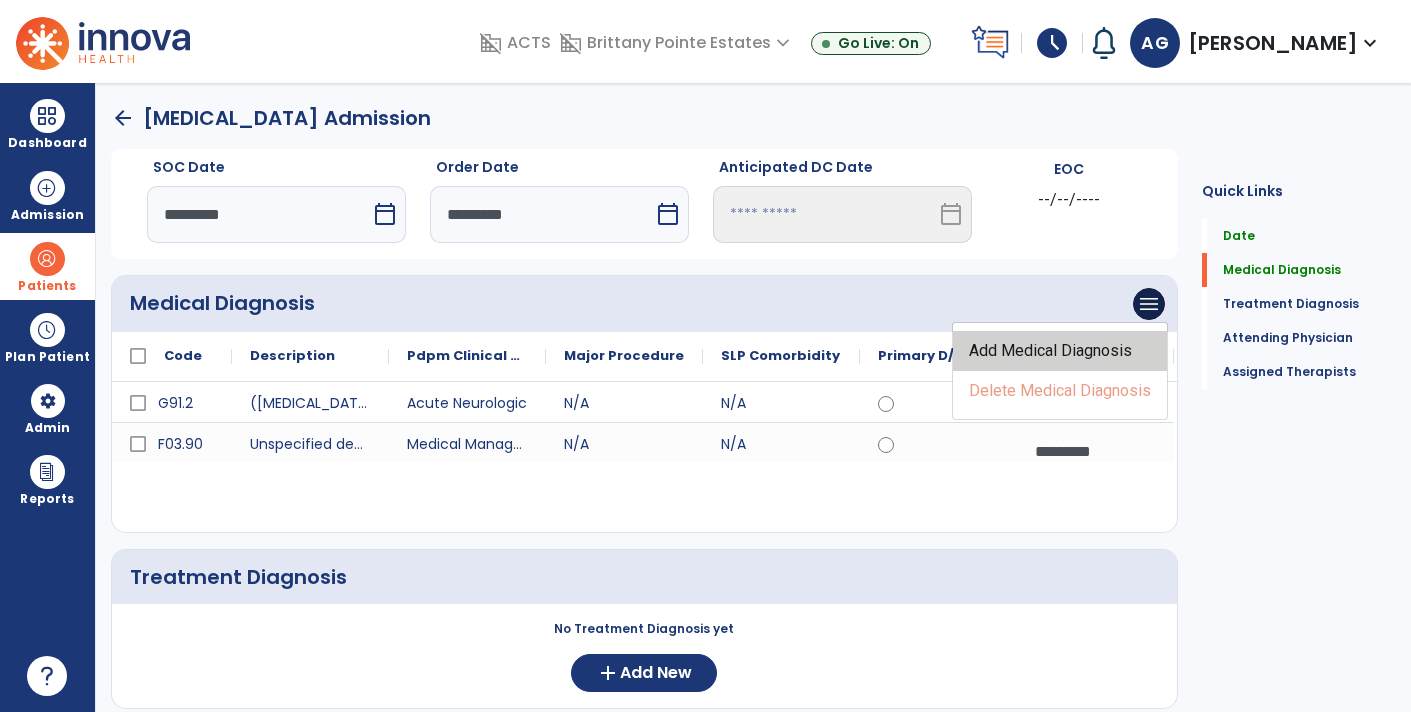 click on "Add Medical Diagnosis" 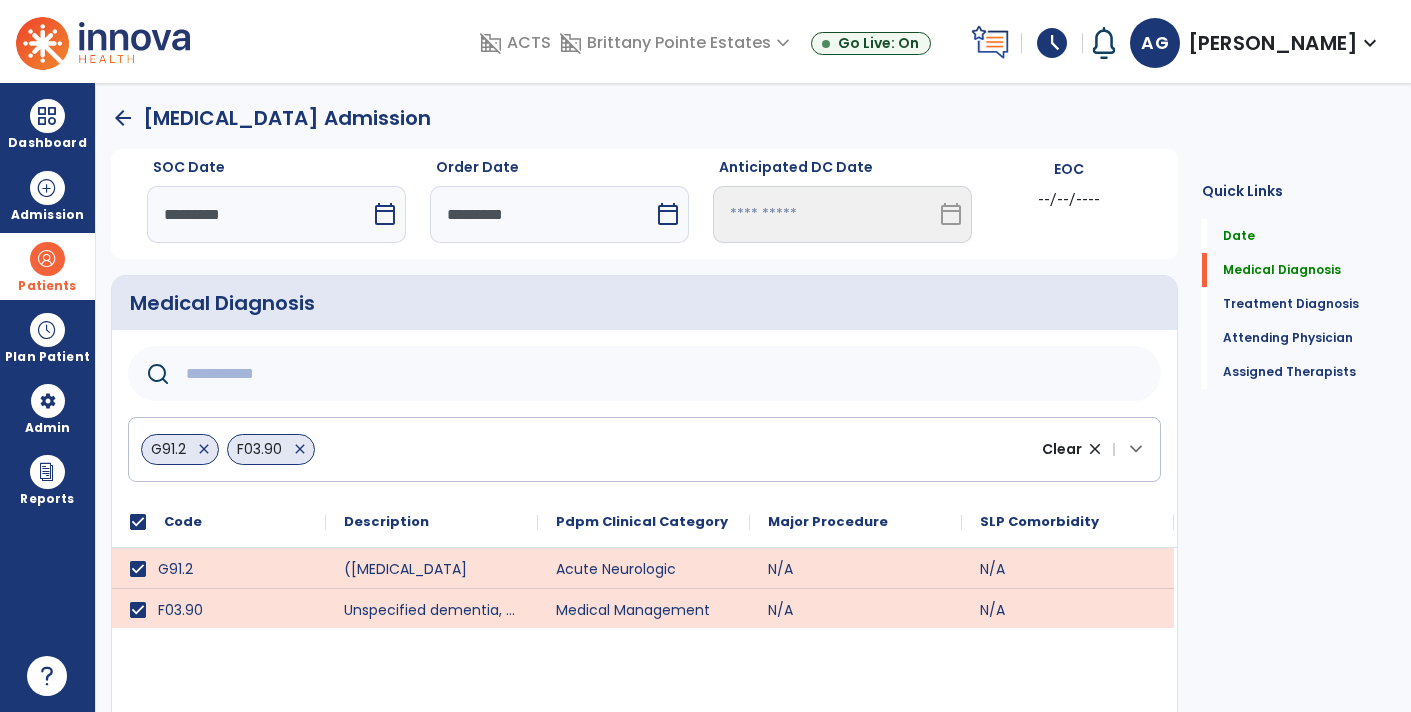 click 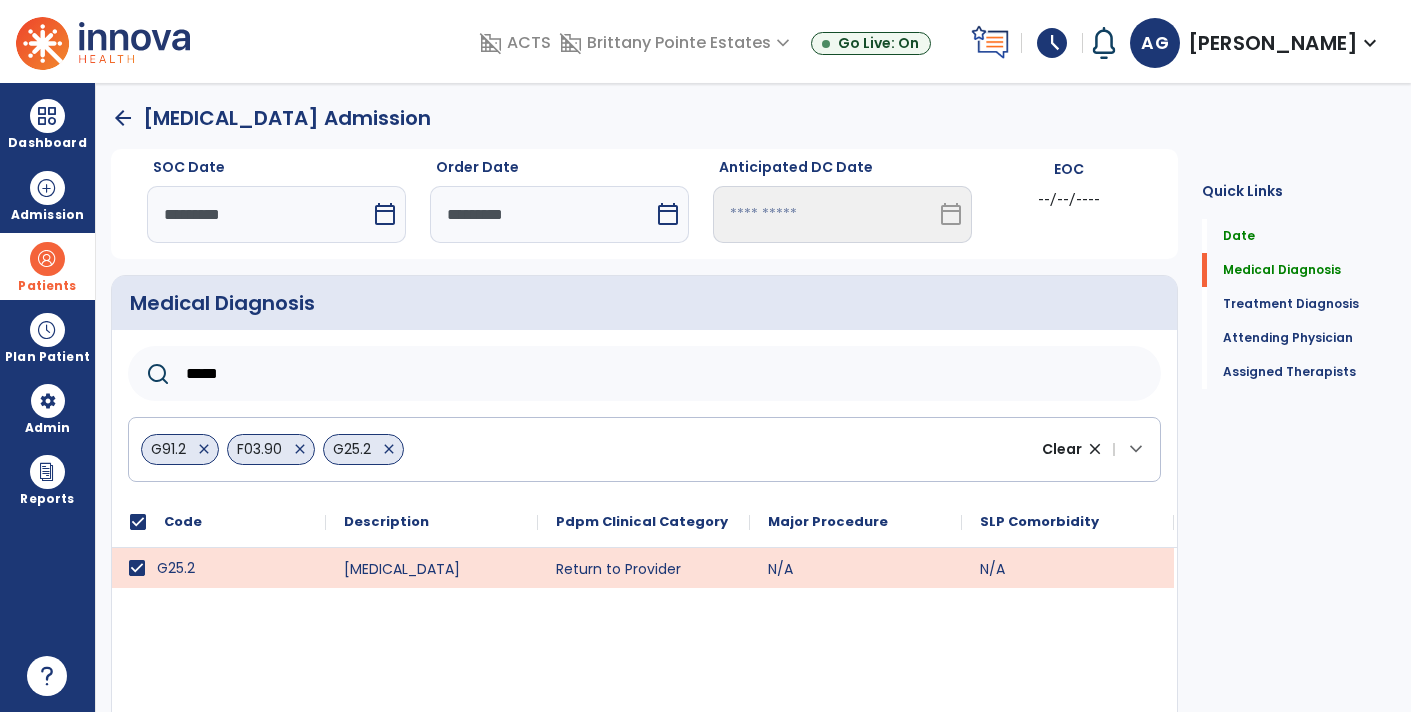 click on "*****" 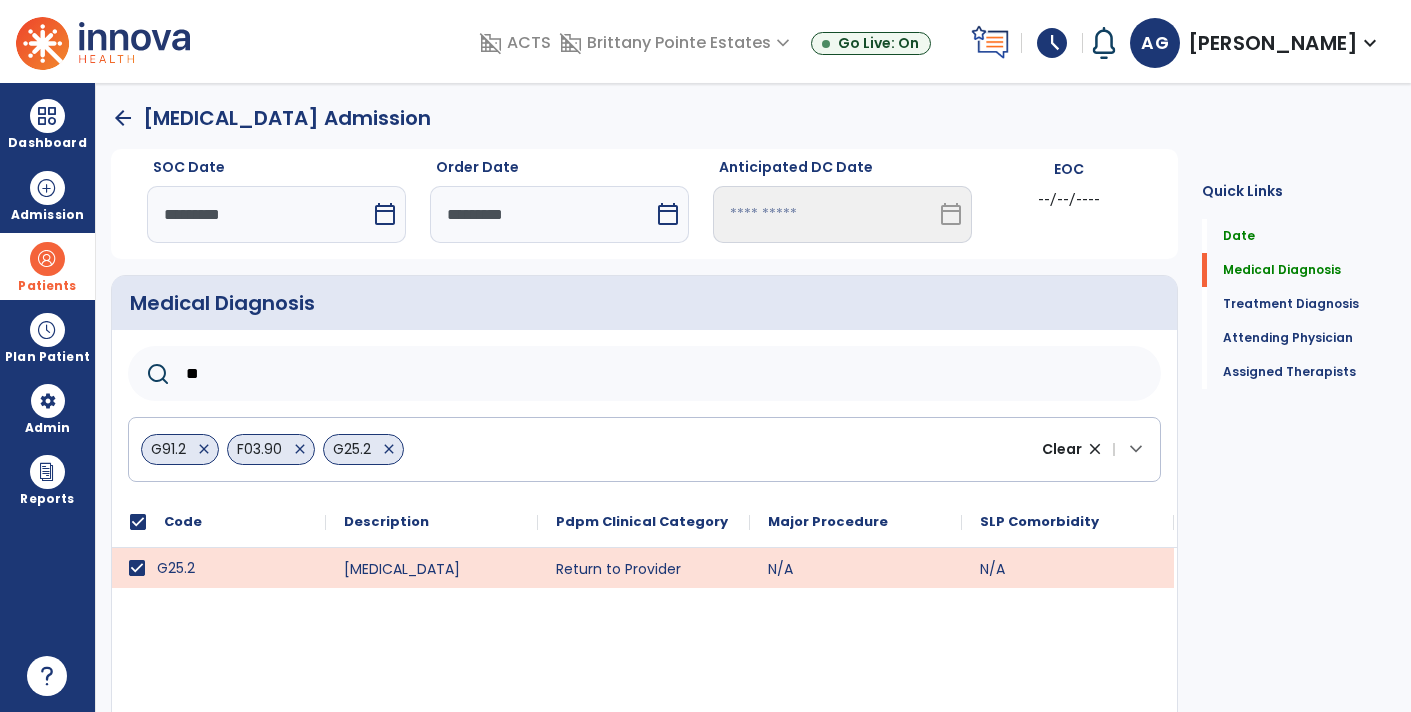 type on "*" 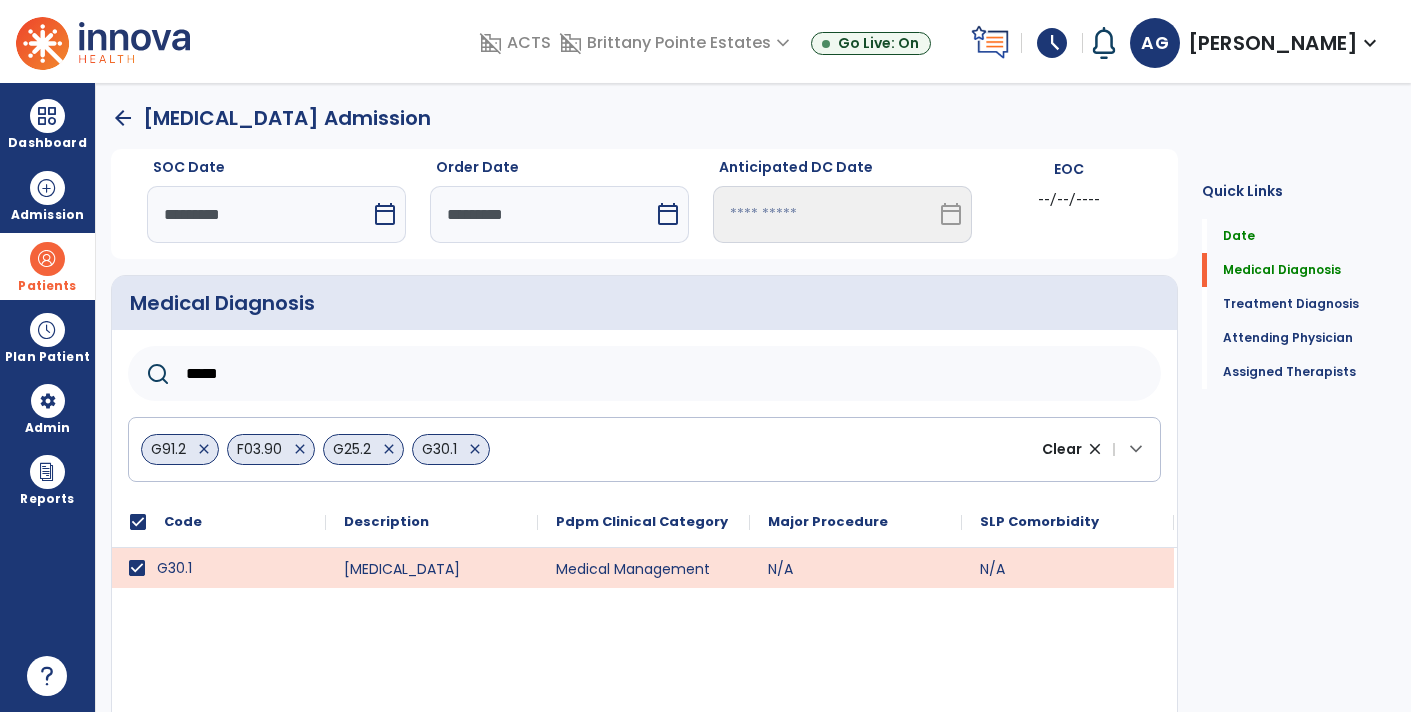 click on "*****" 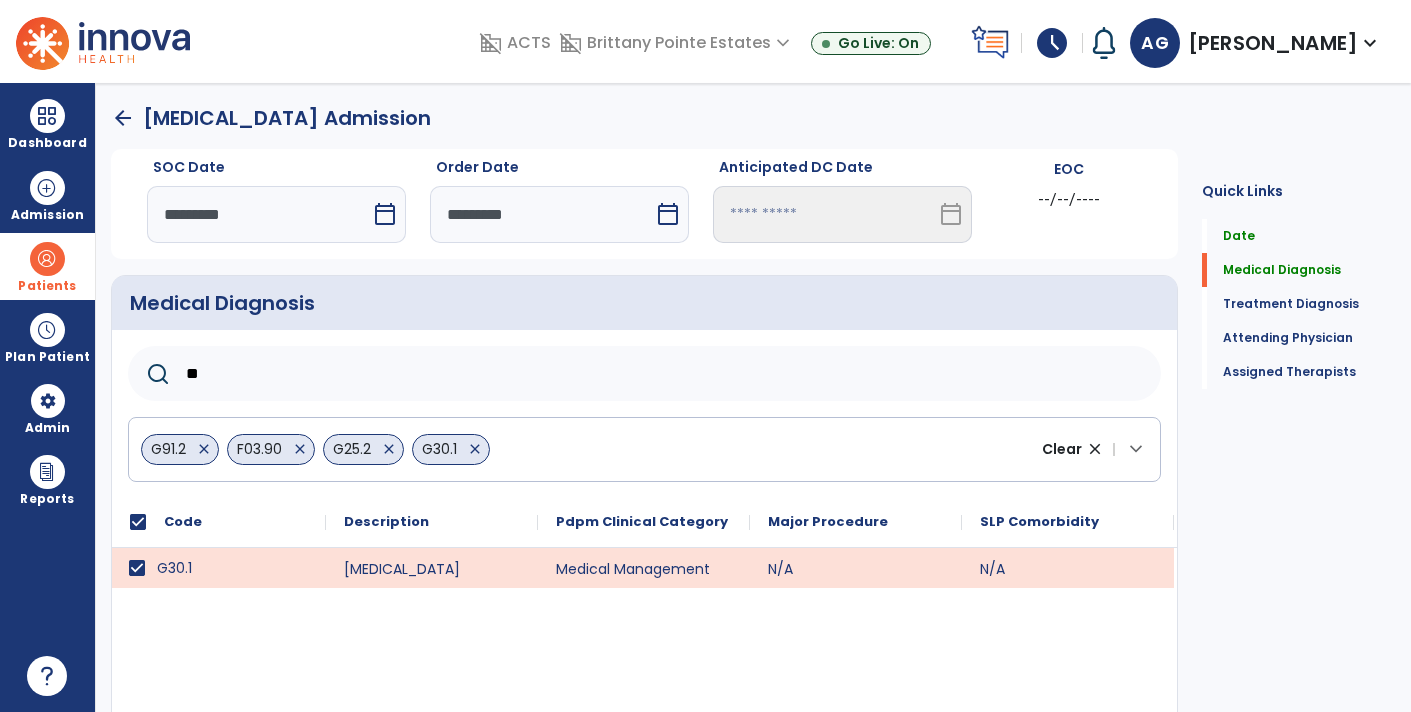 type on "*" 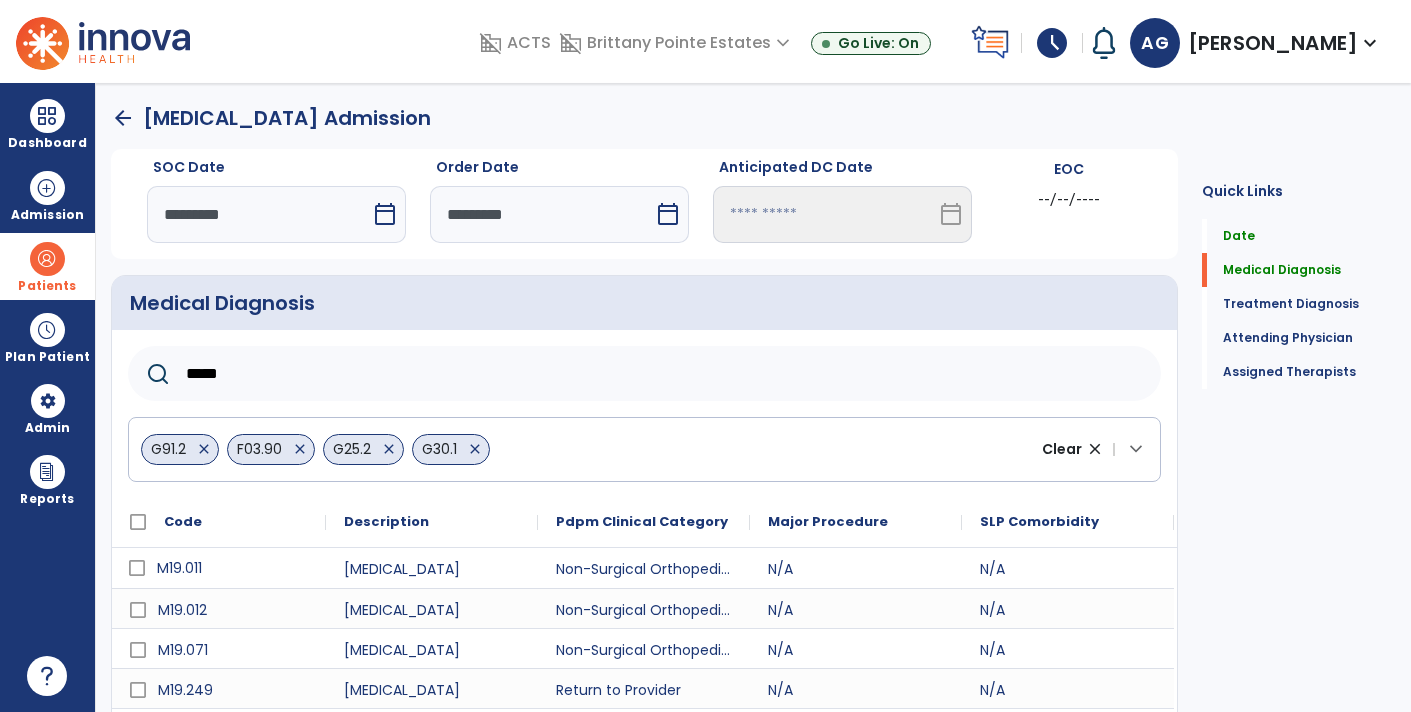 scroll, scrollTop: 232, scrollLeft: 0, axis: vertical 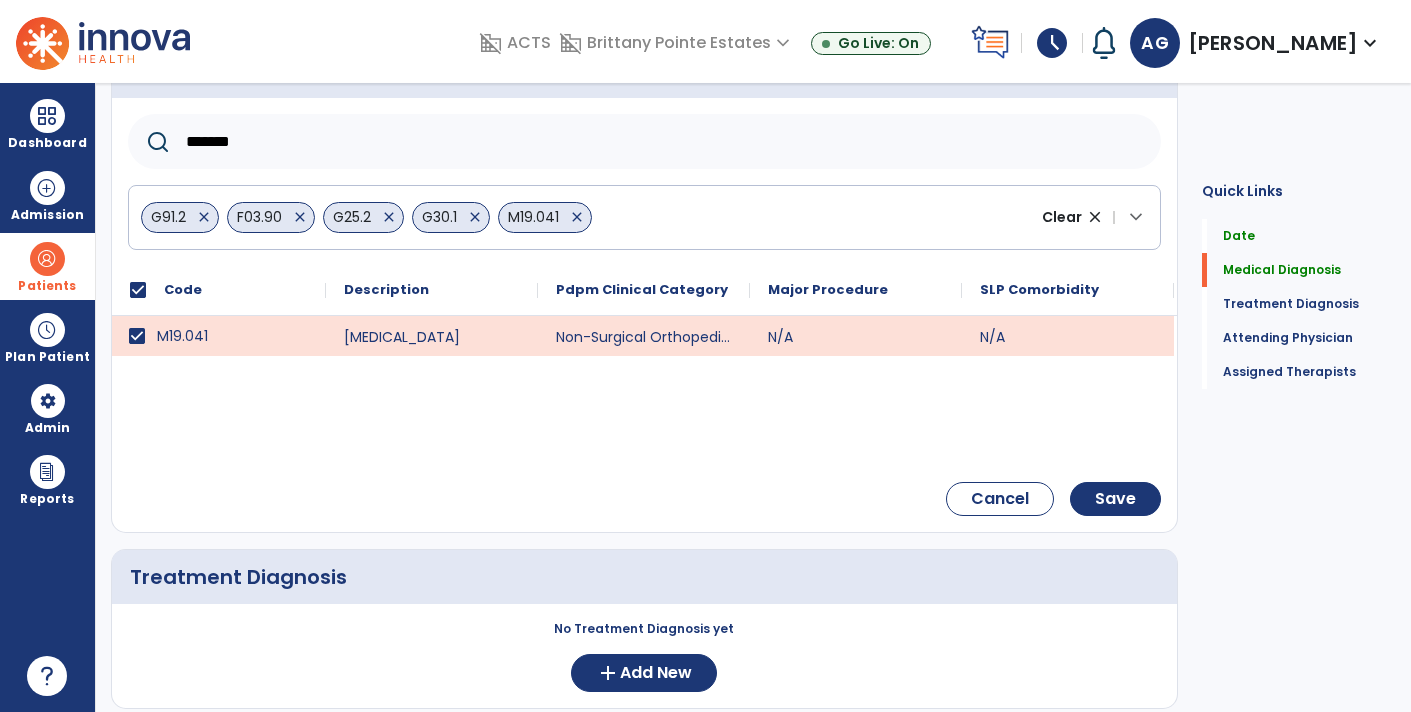 click on "*******" 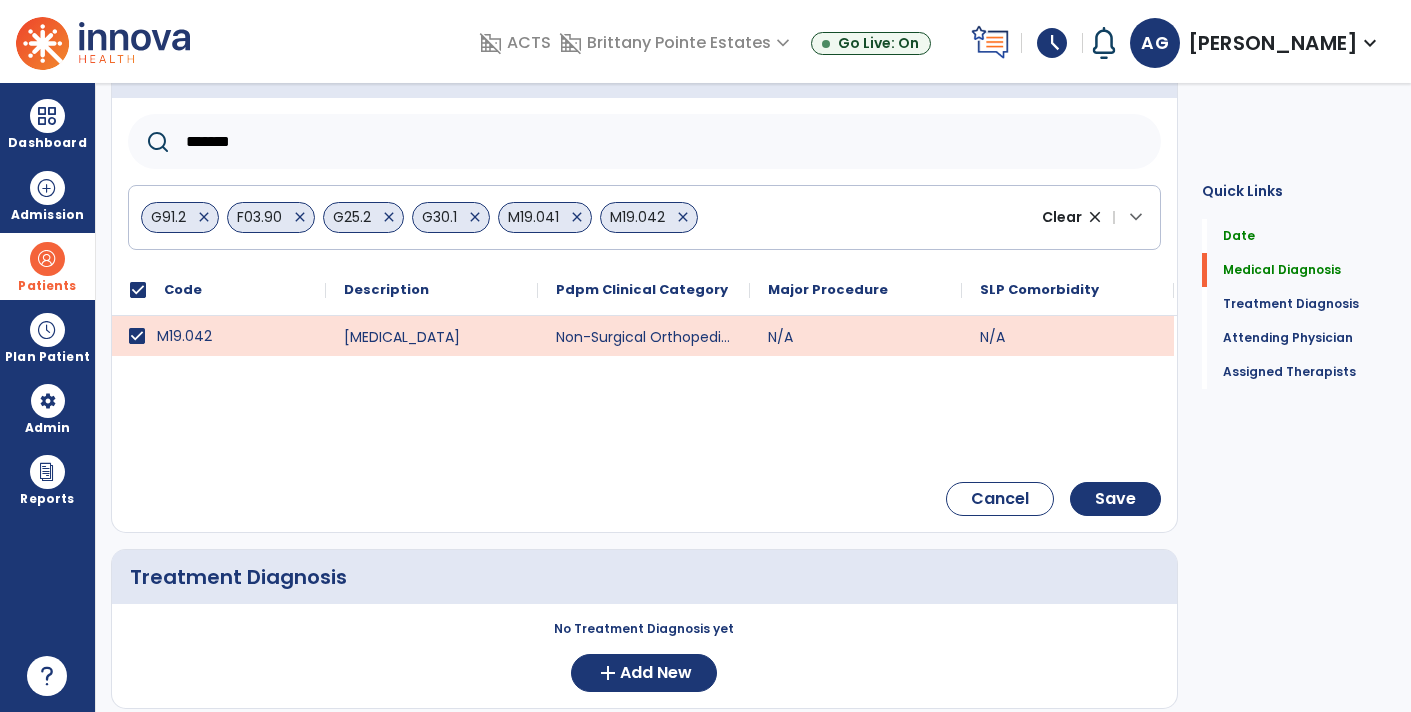 click on "*******" 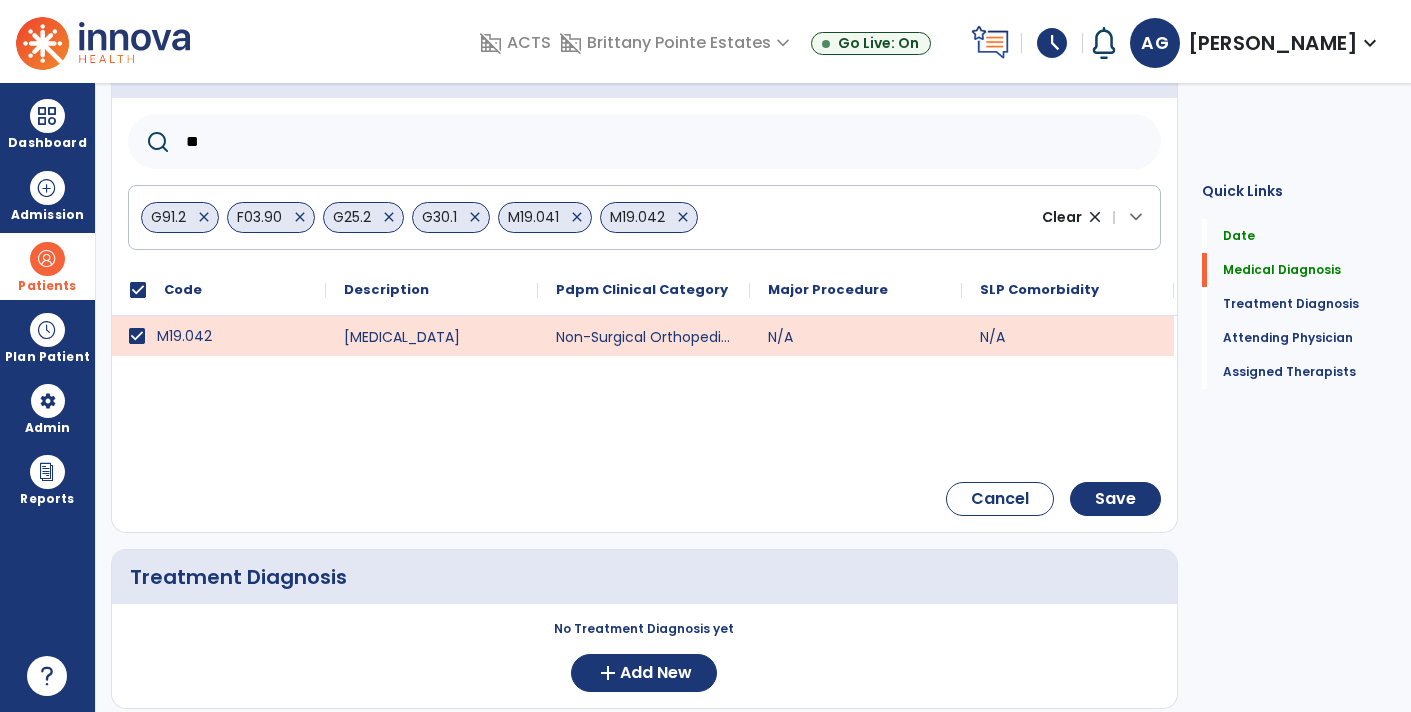 type on "*" 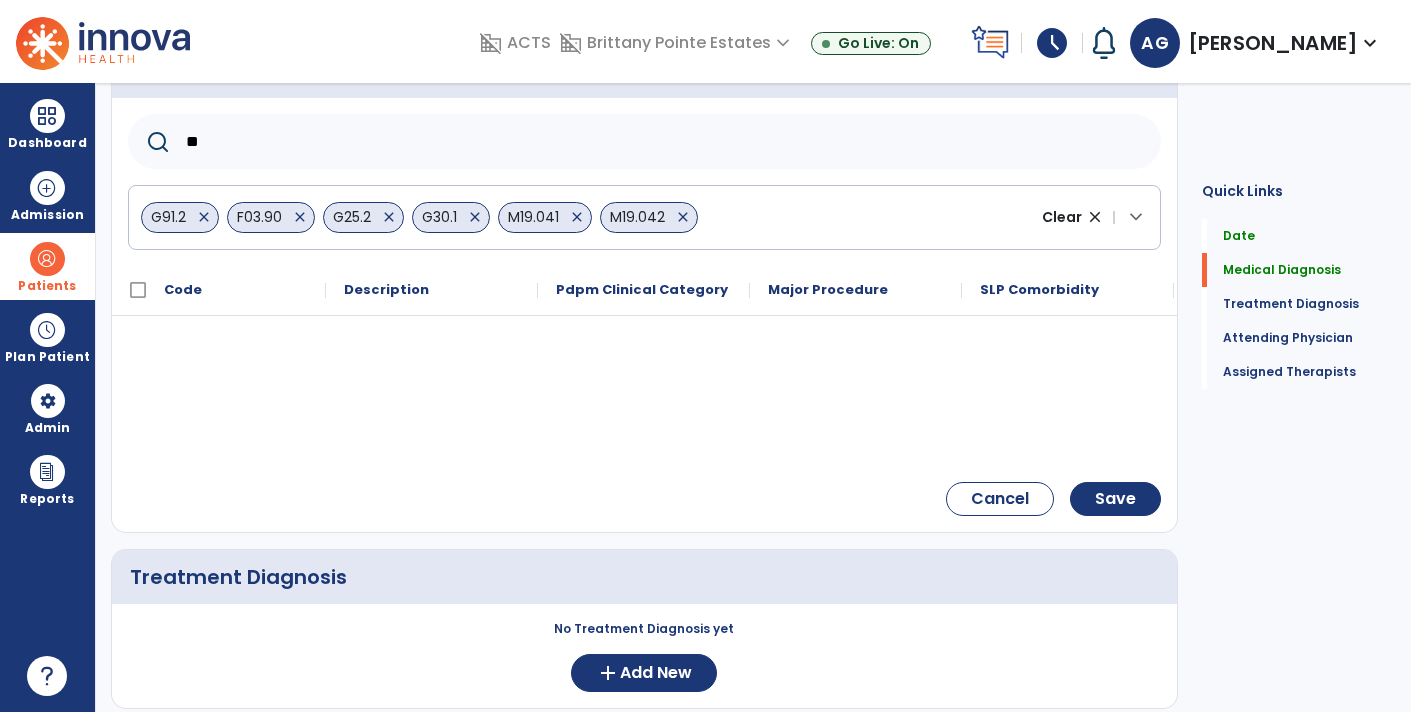type on "***" 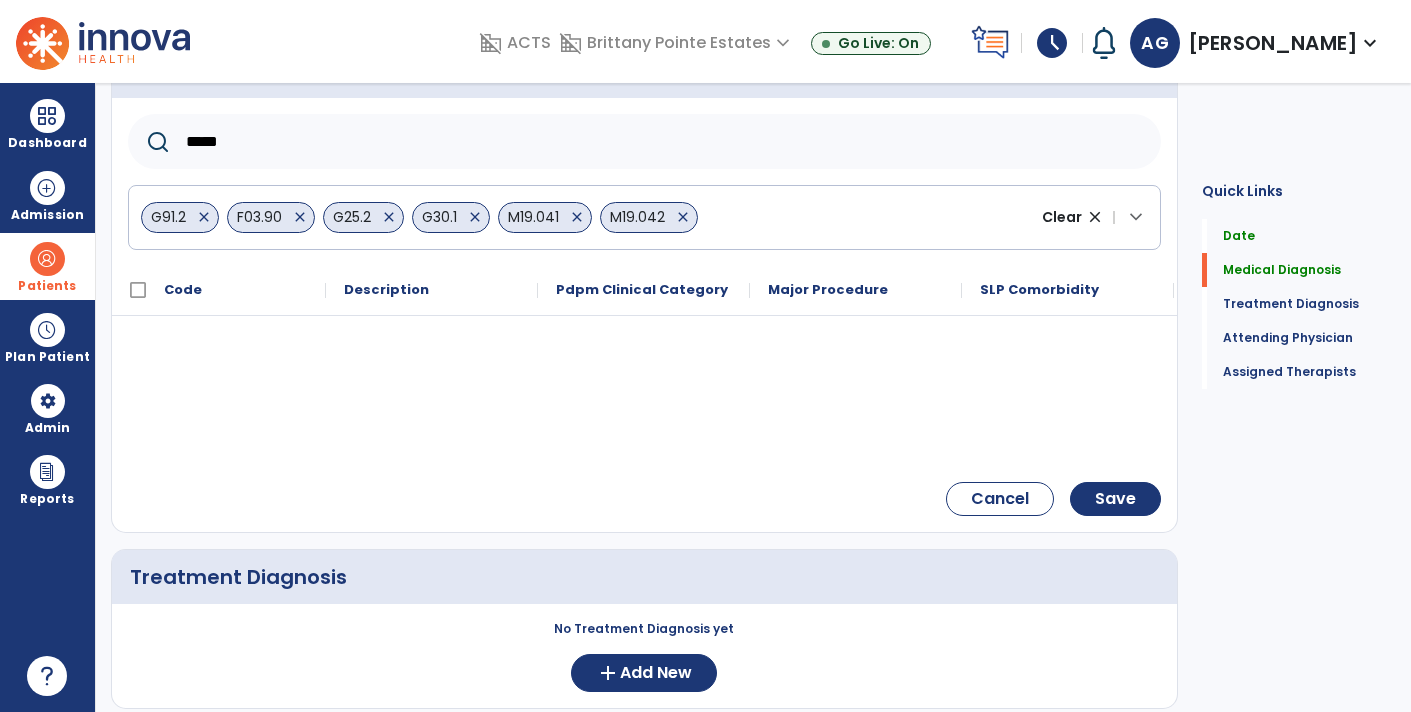 type on "*****" 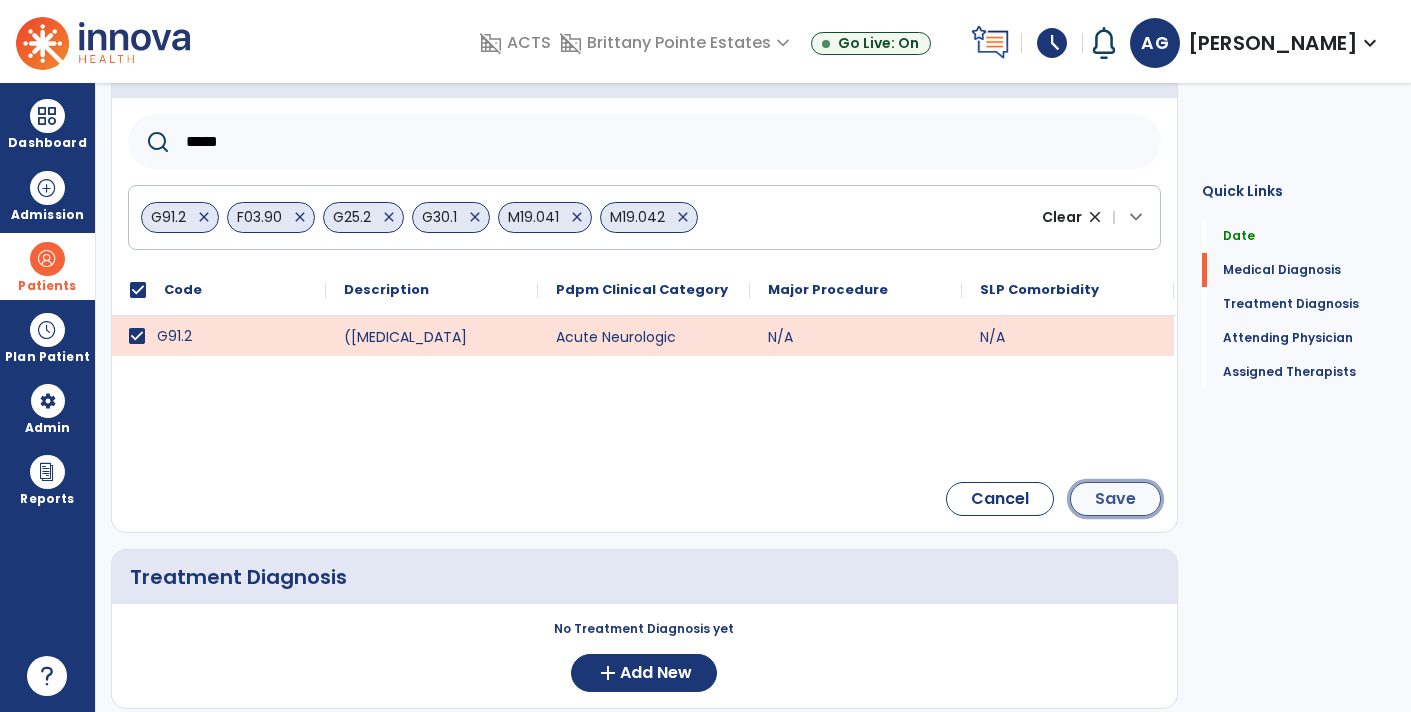 click on "Save" 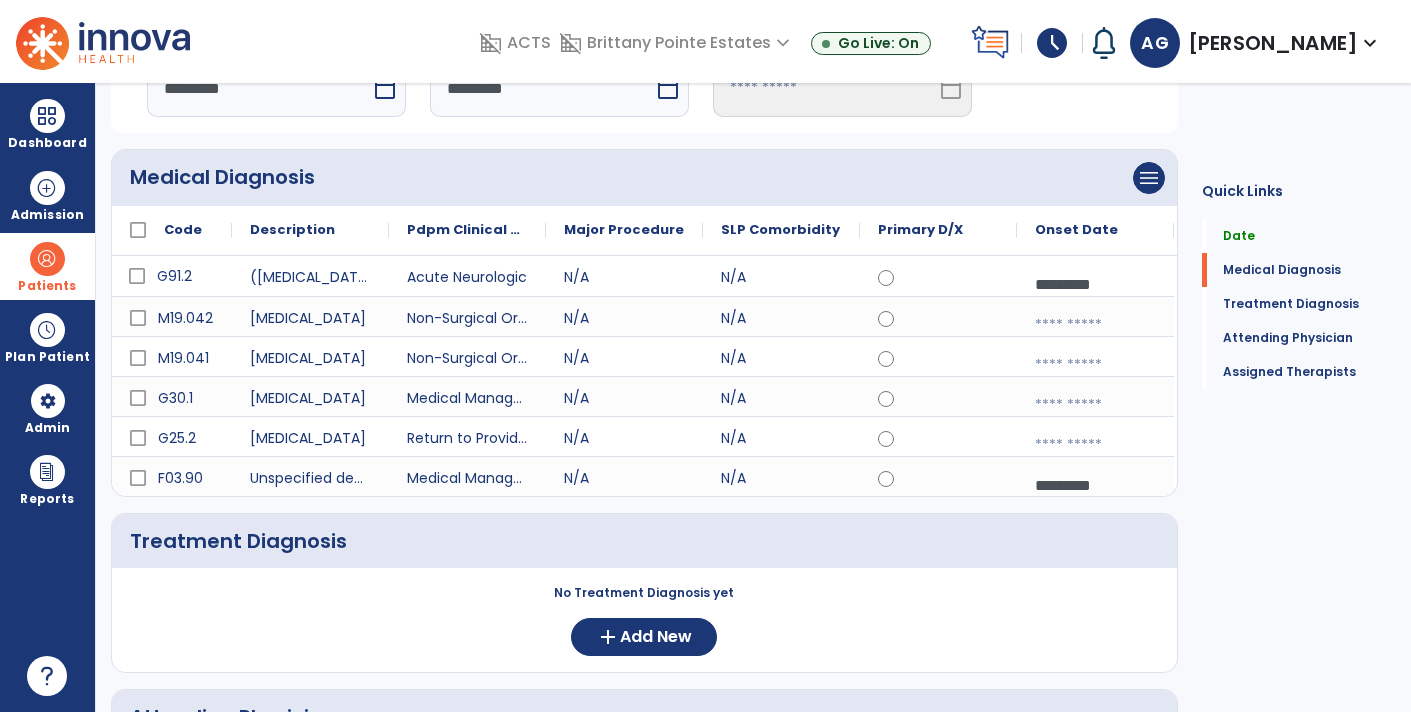scroll, scrollTop: 118, scrollLeft: 0, axis: vertical 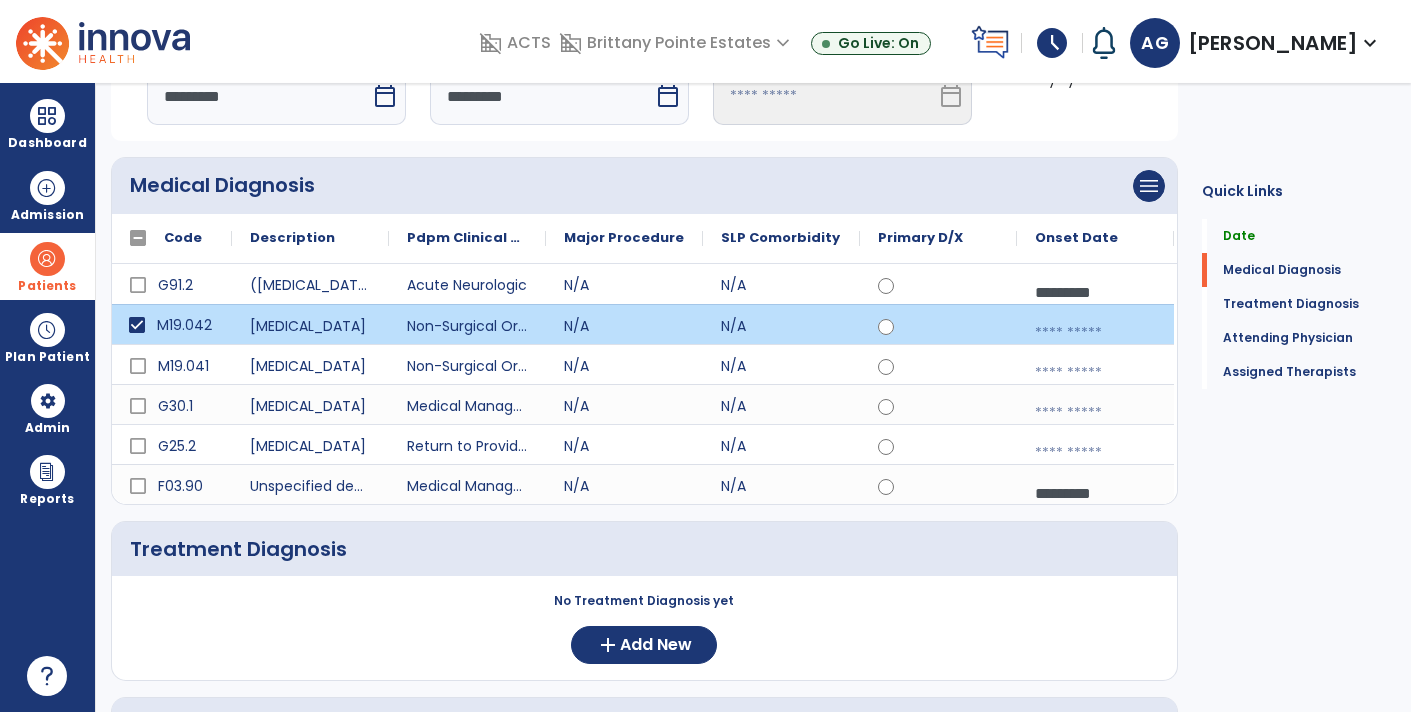 click on "*********" at bounding box center (1095, 292) 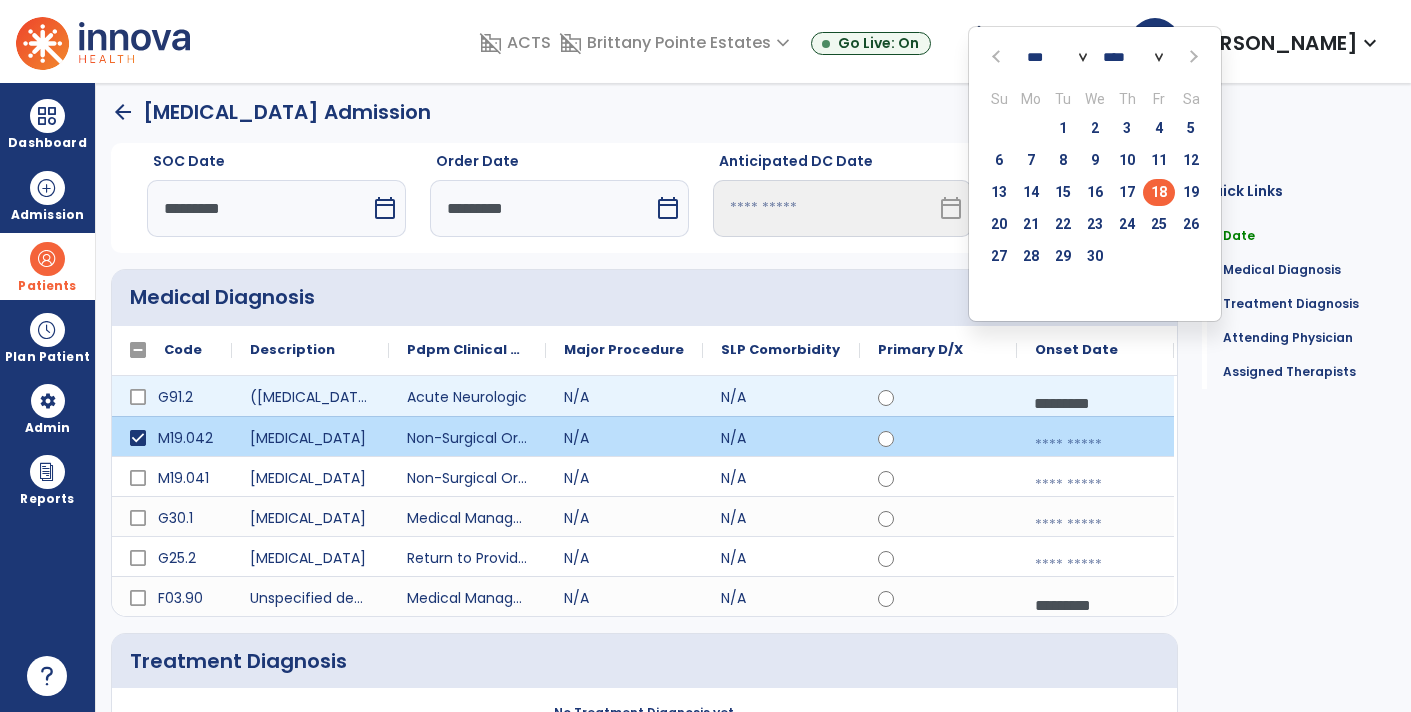 scroll, scrollTop: 9, scrollLeft: 0, axis: vertical 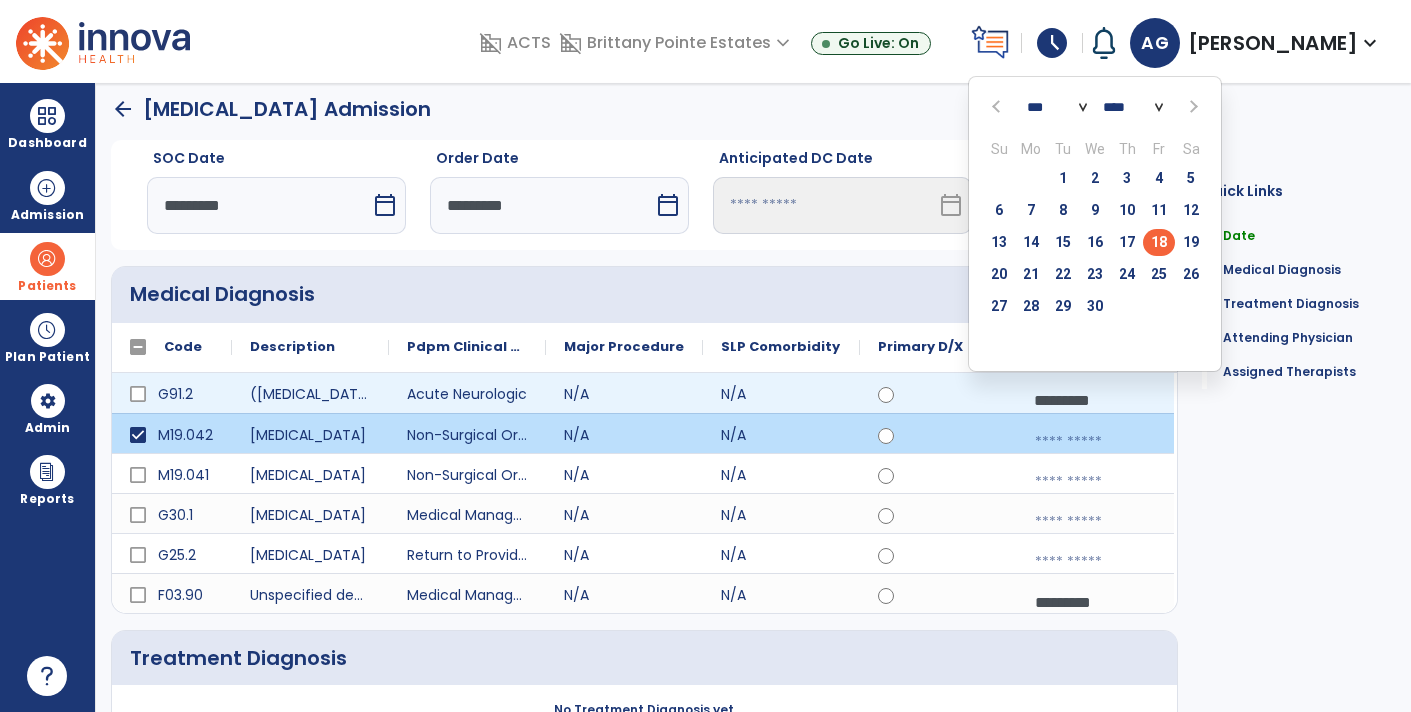 click 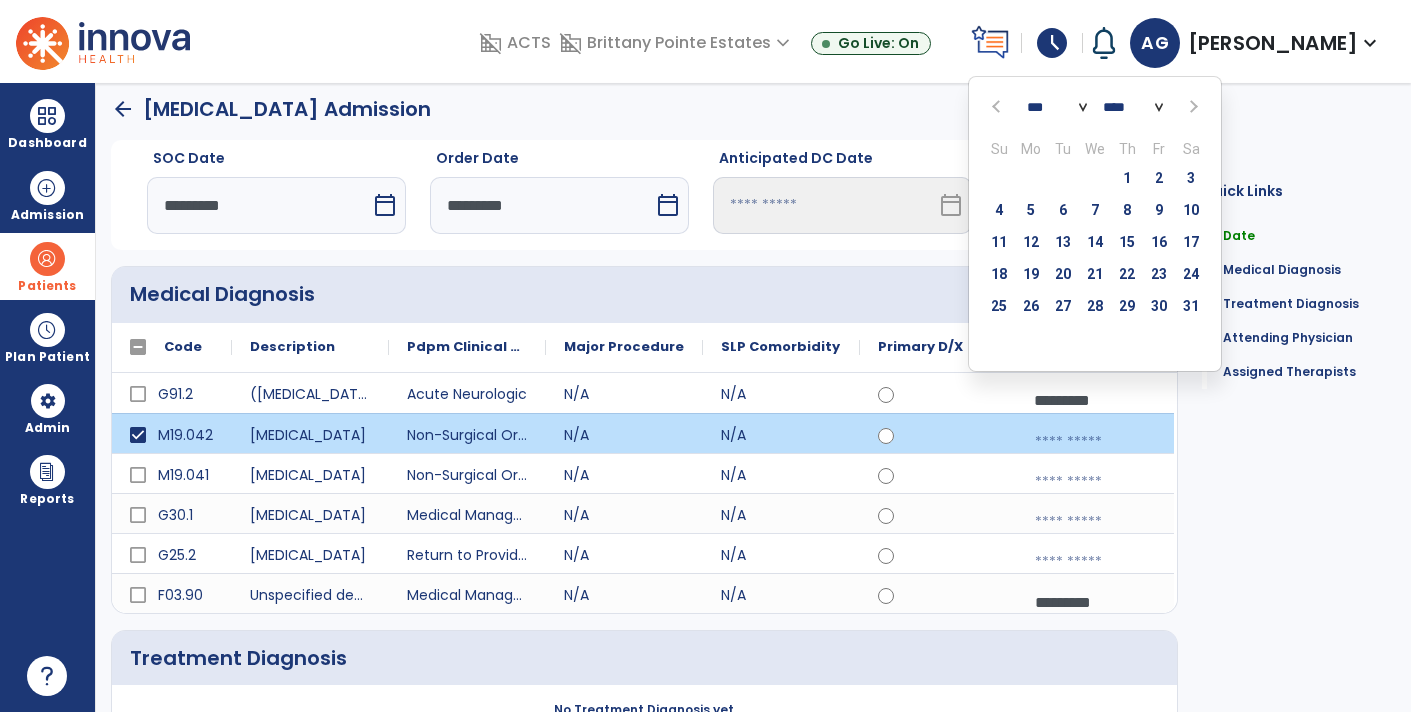 click 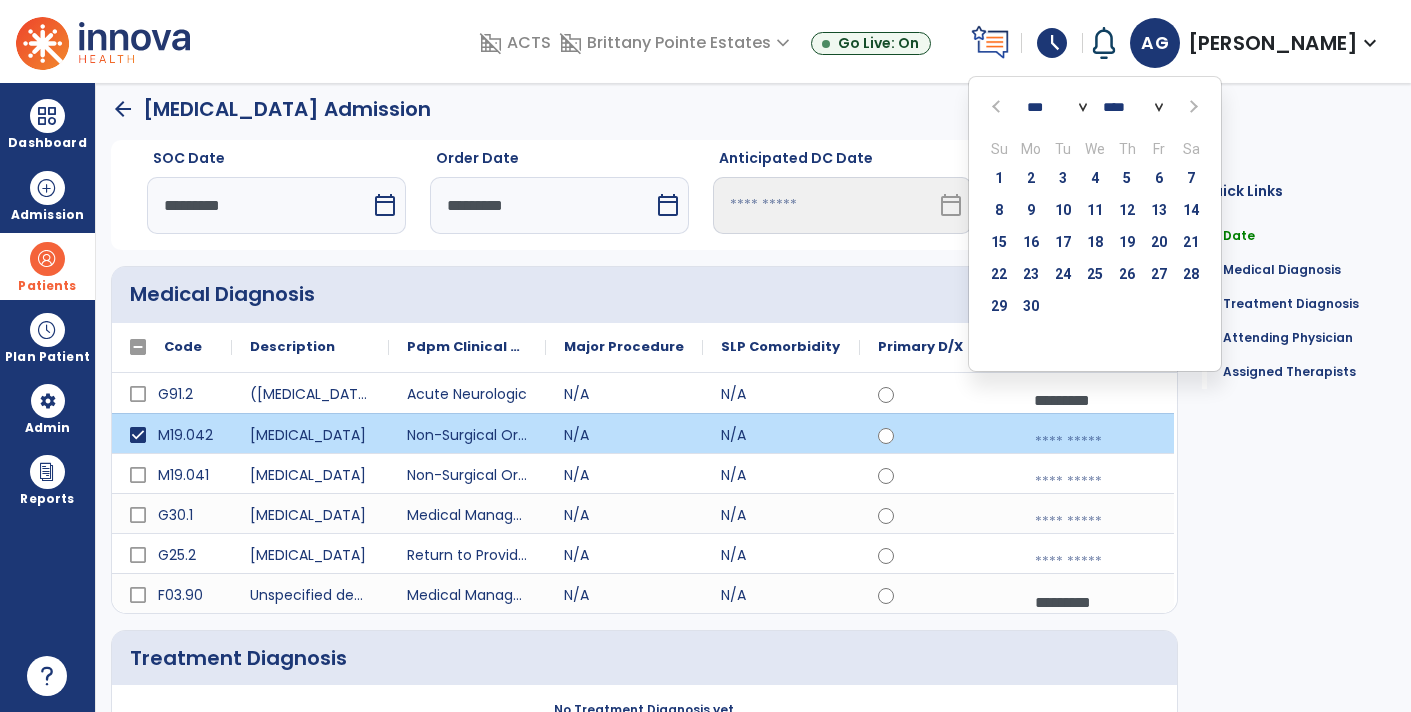 click 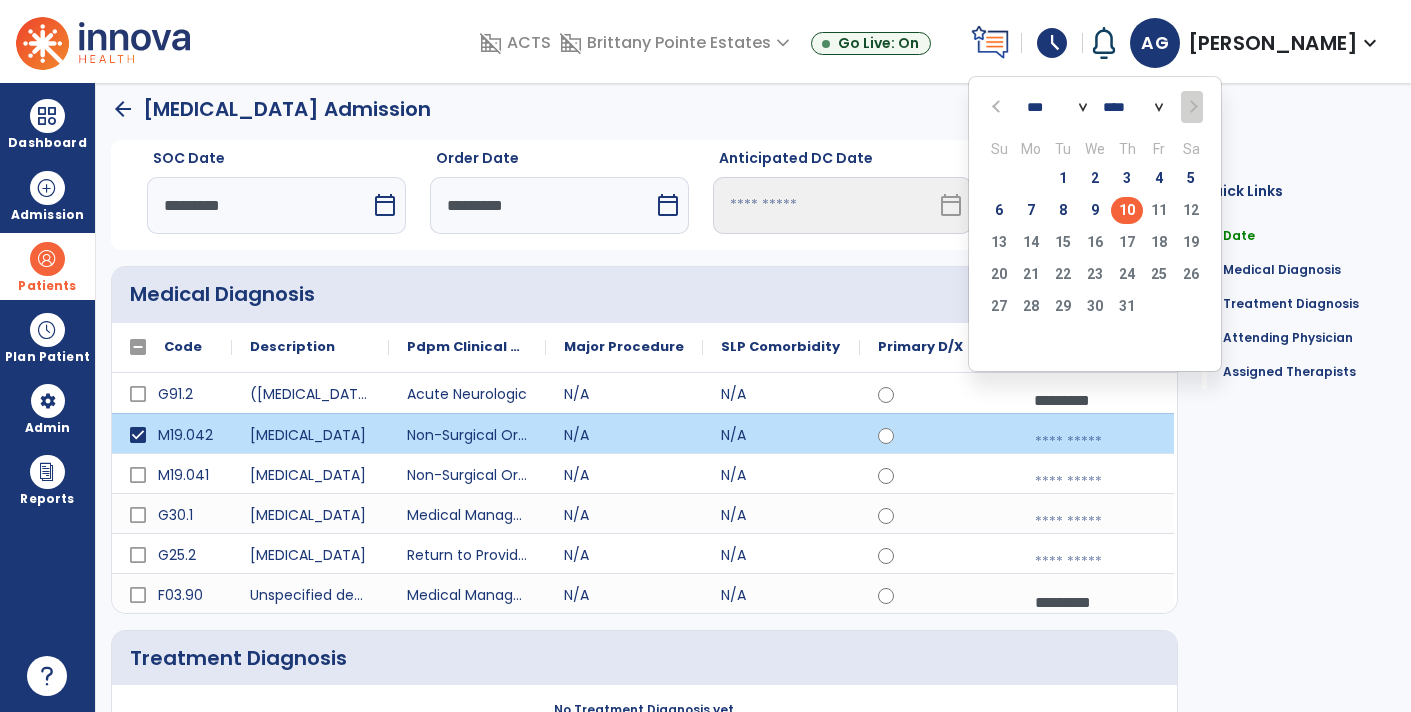 click on "10" 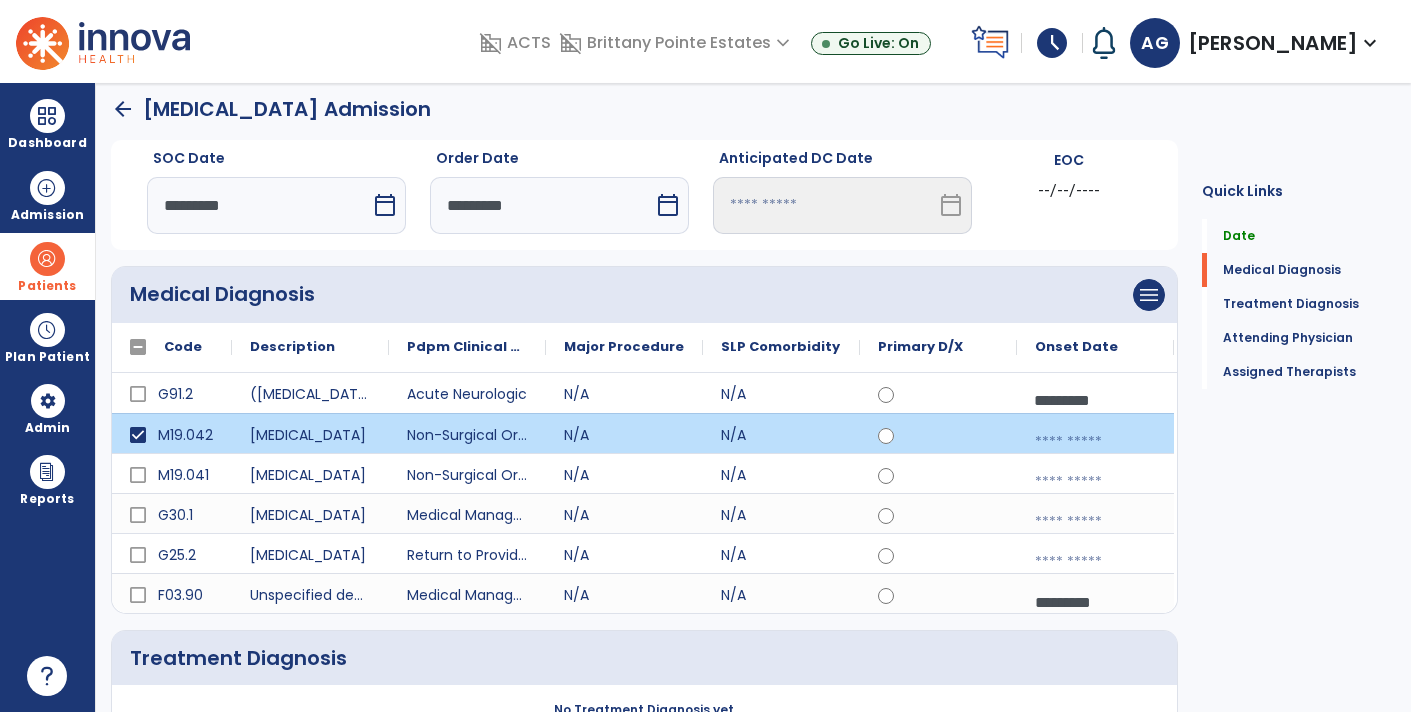 click at bounding box center [1095, 442] 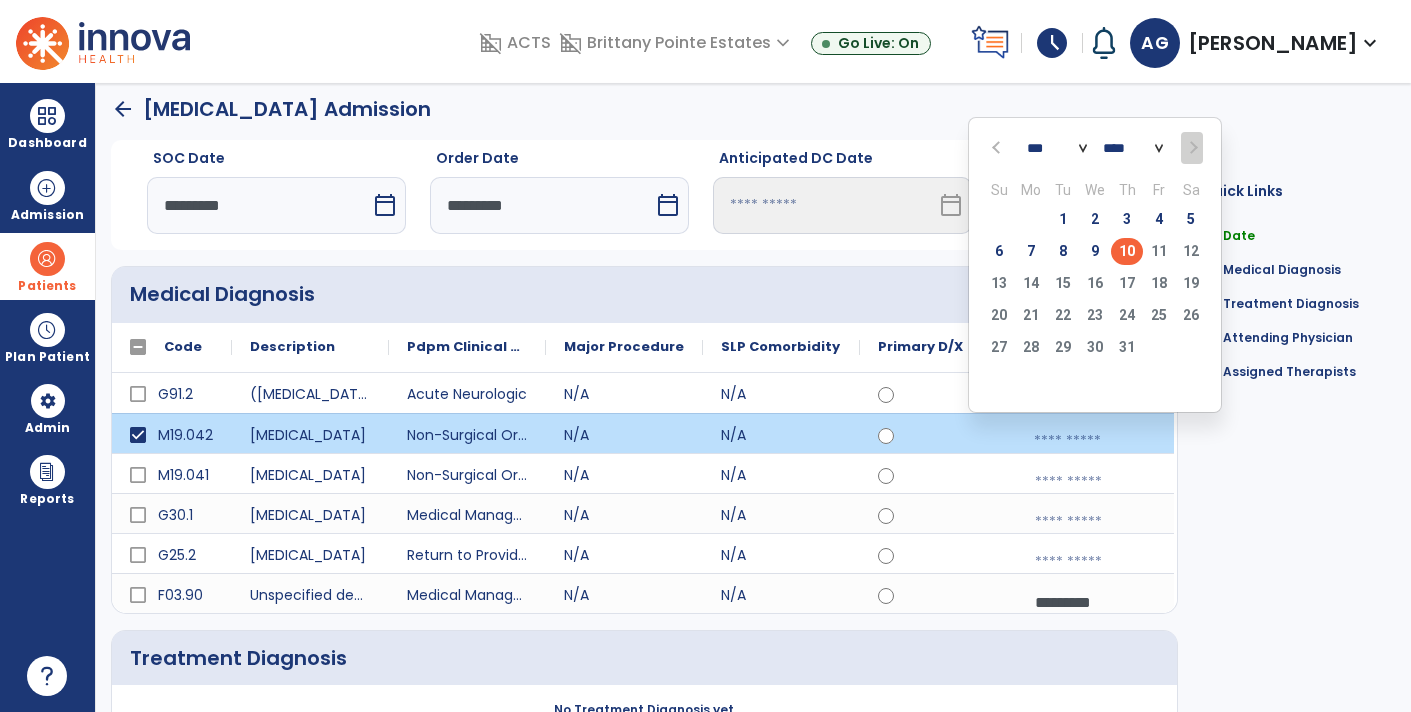 click on "10" 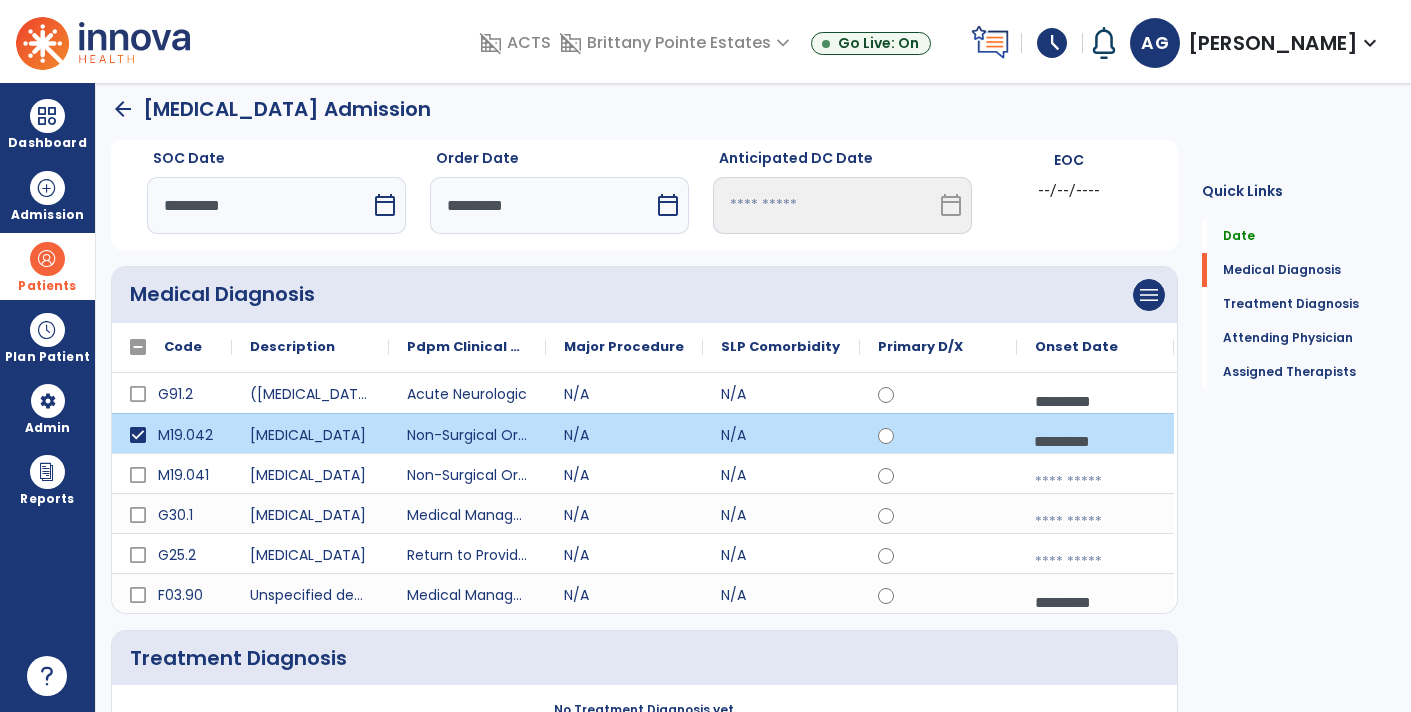 click at bounding box center [1095, 401] 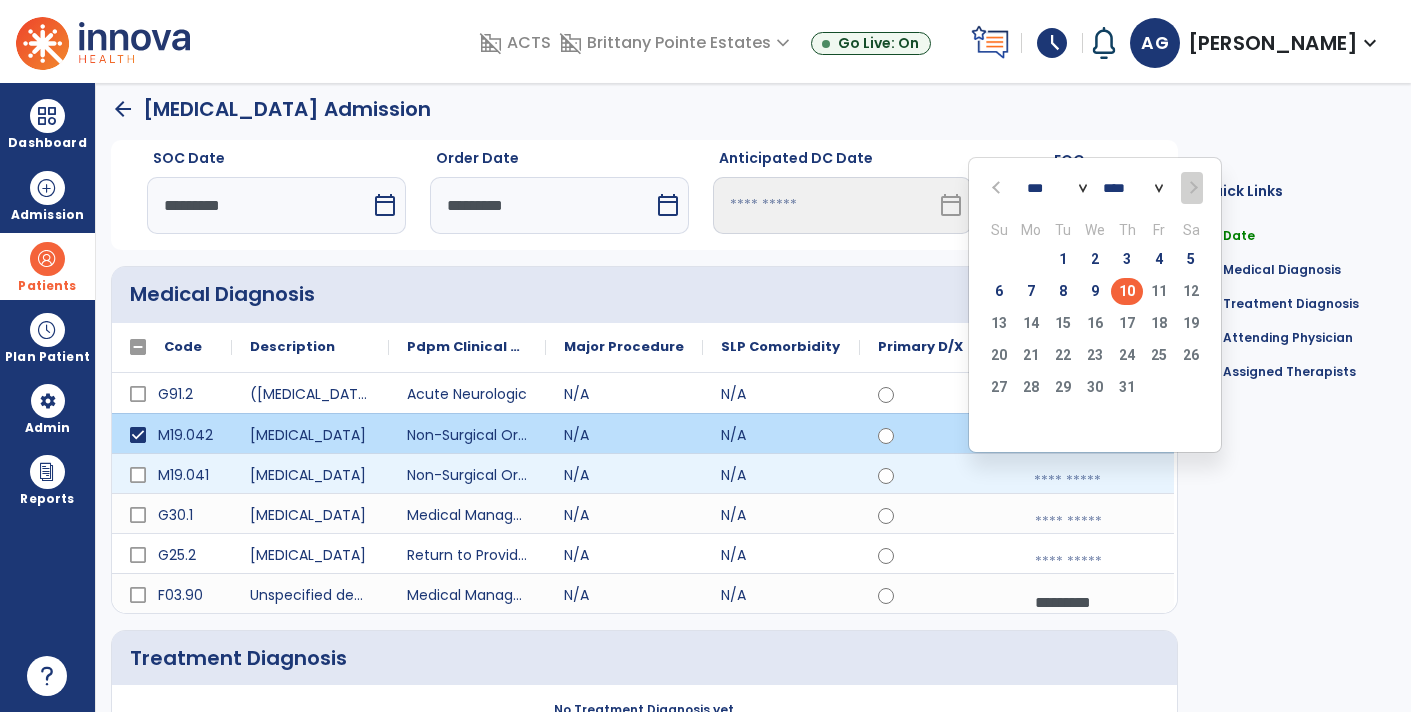 click on "10" 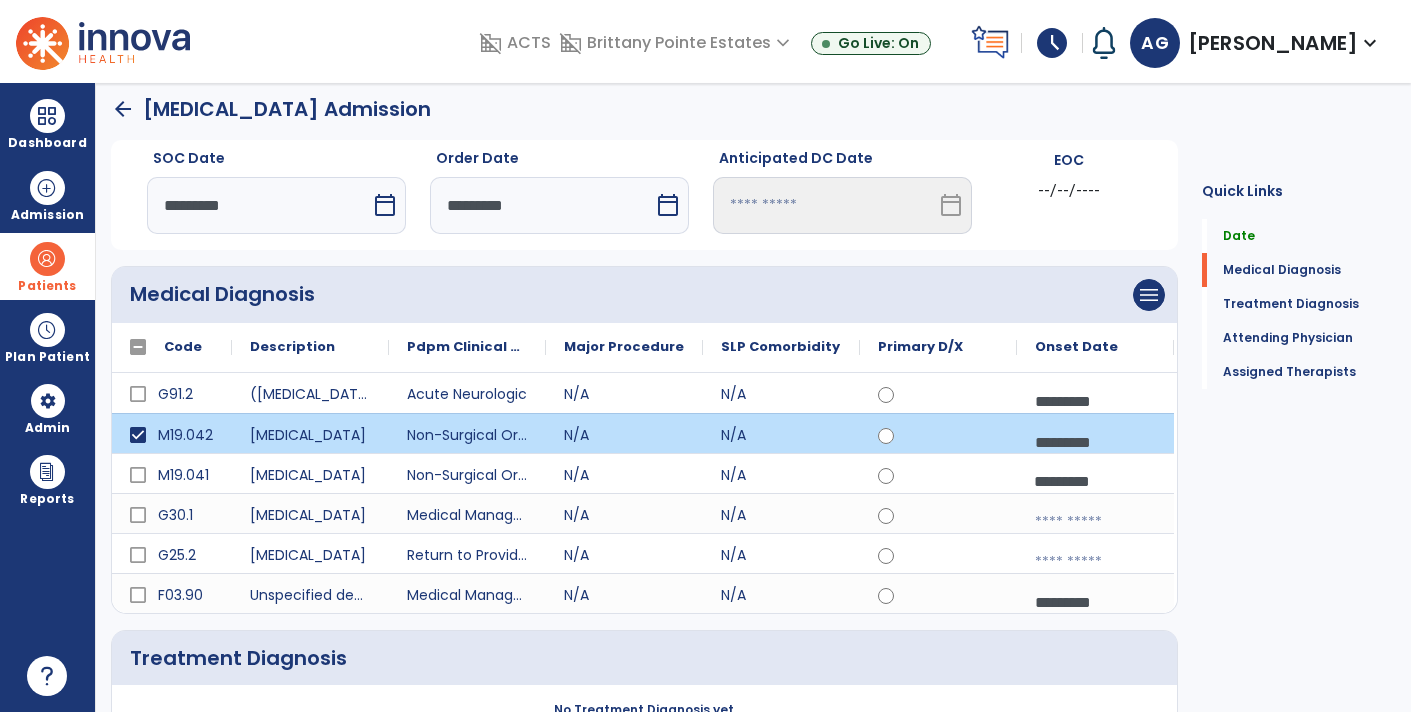 click at bounding box center (1095, 522) 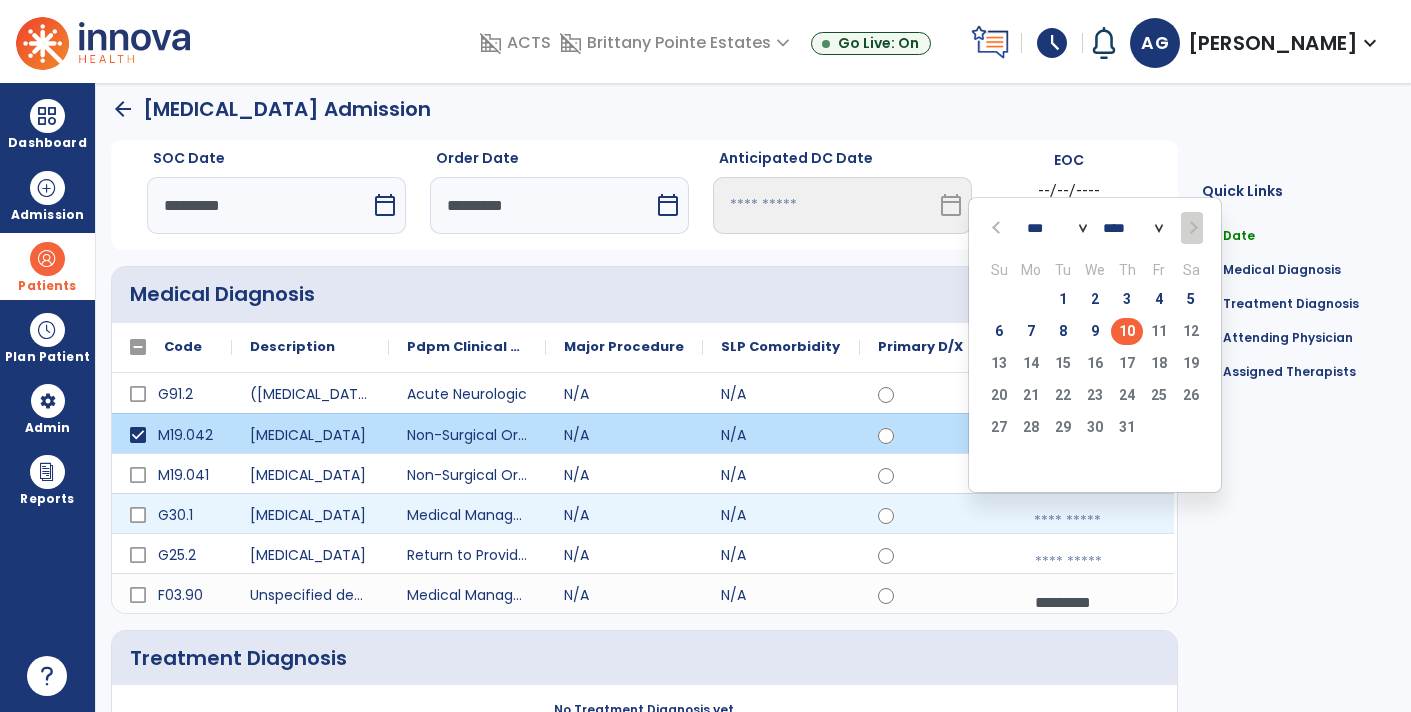 click on "10" 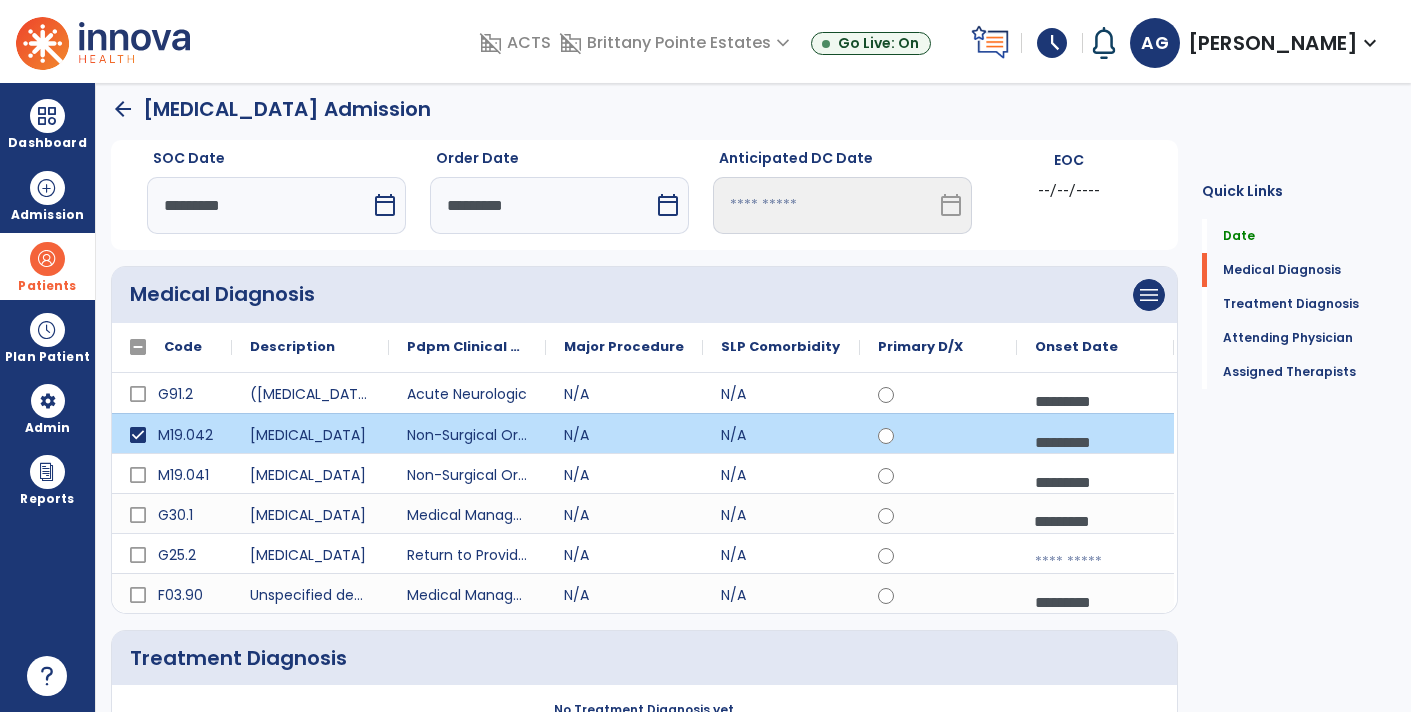 click at bounding box center [1095, 401] 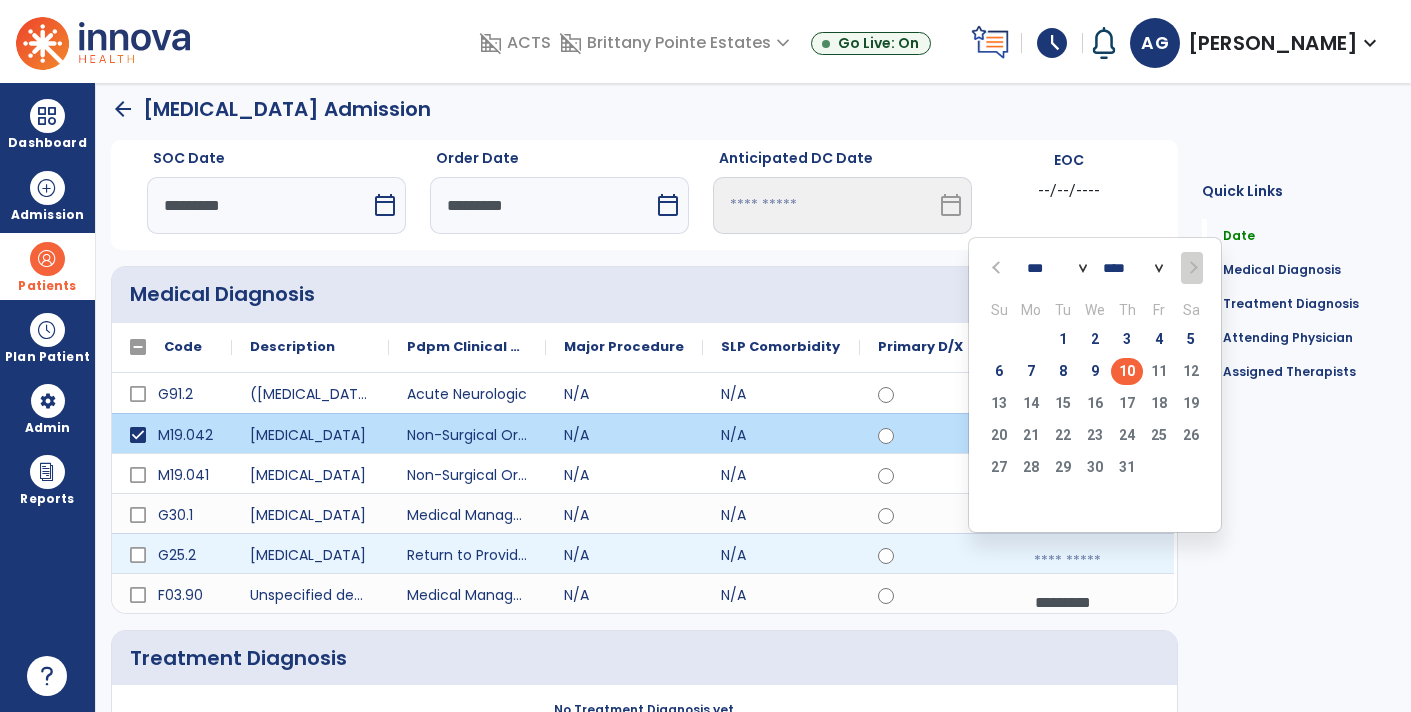 click on "10" 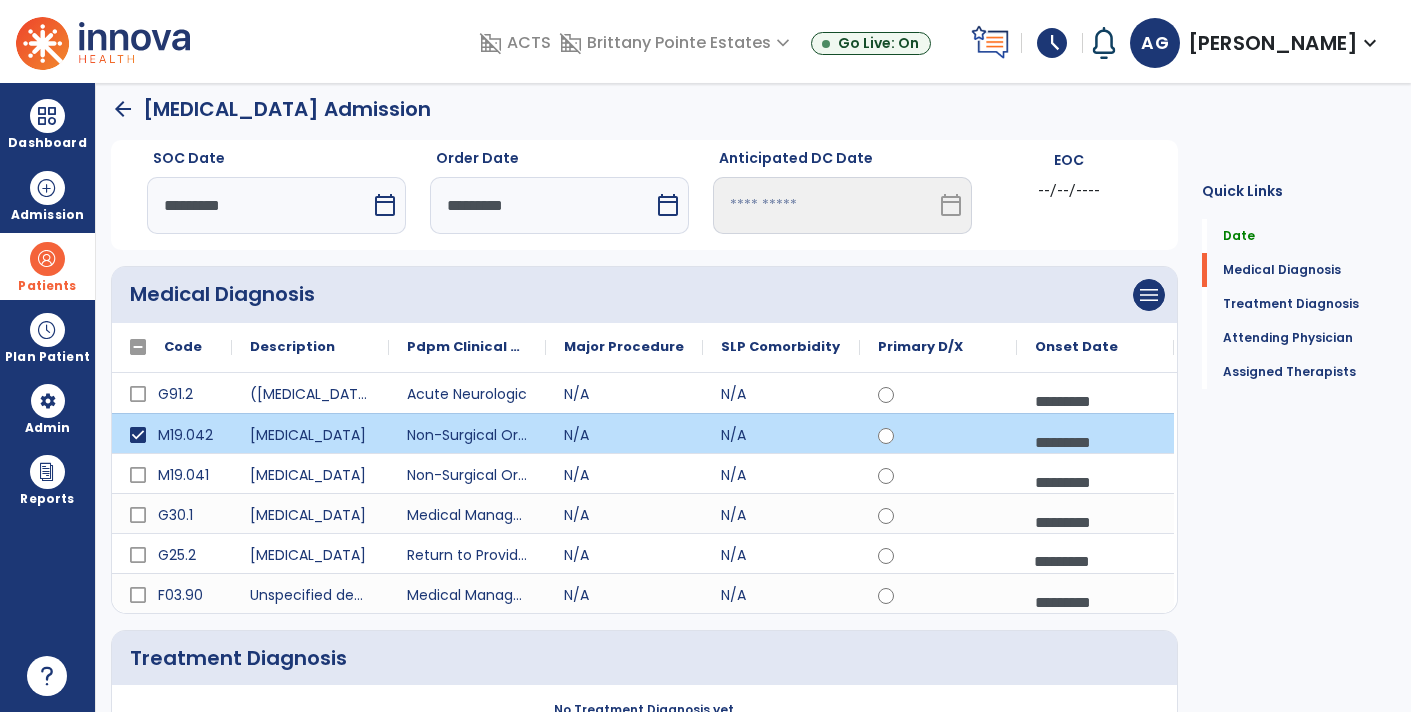click on "*********" at bounding box center (1095, 602) 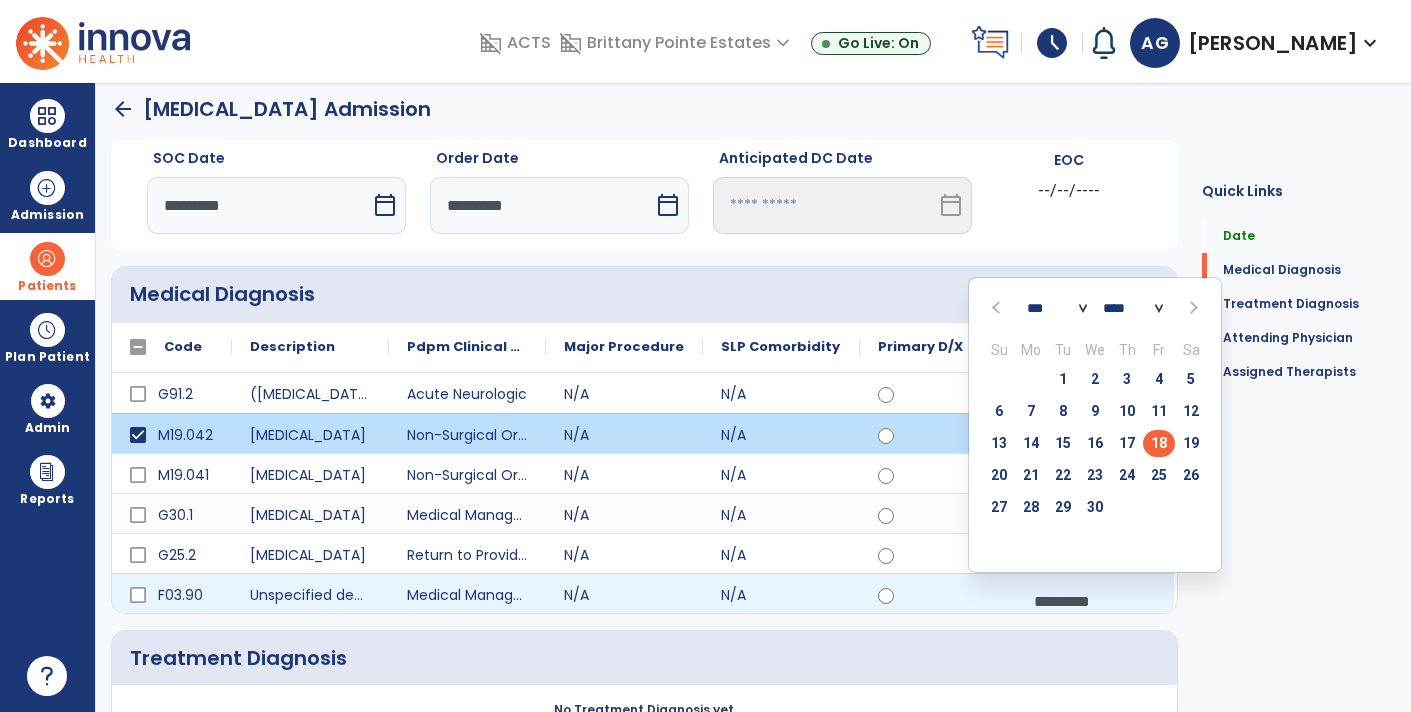 click 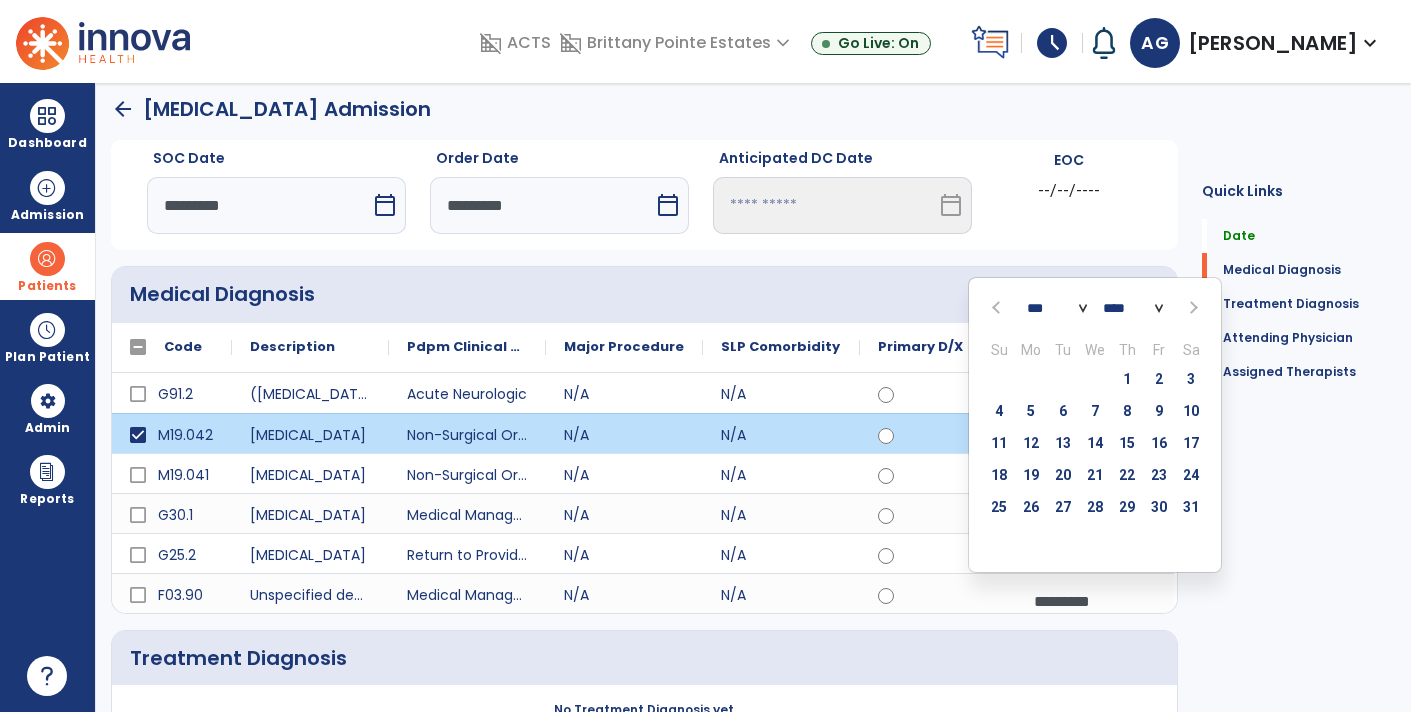 click 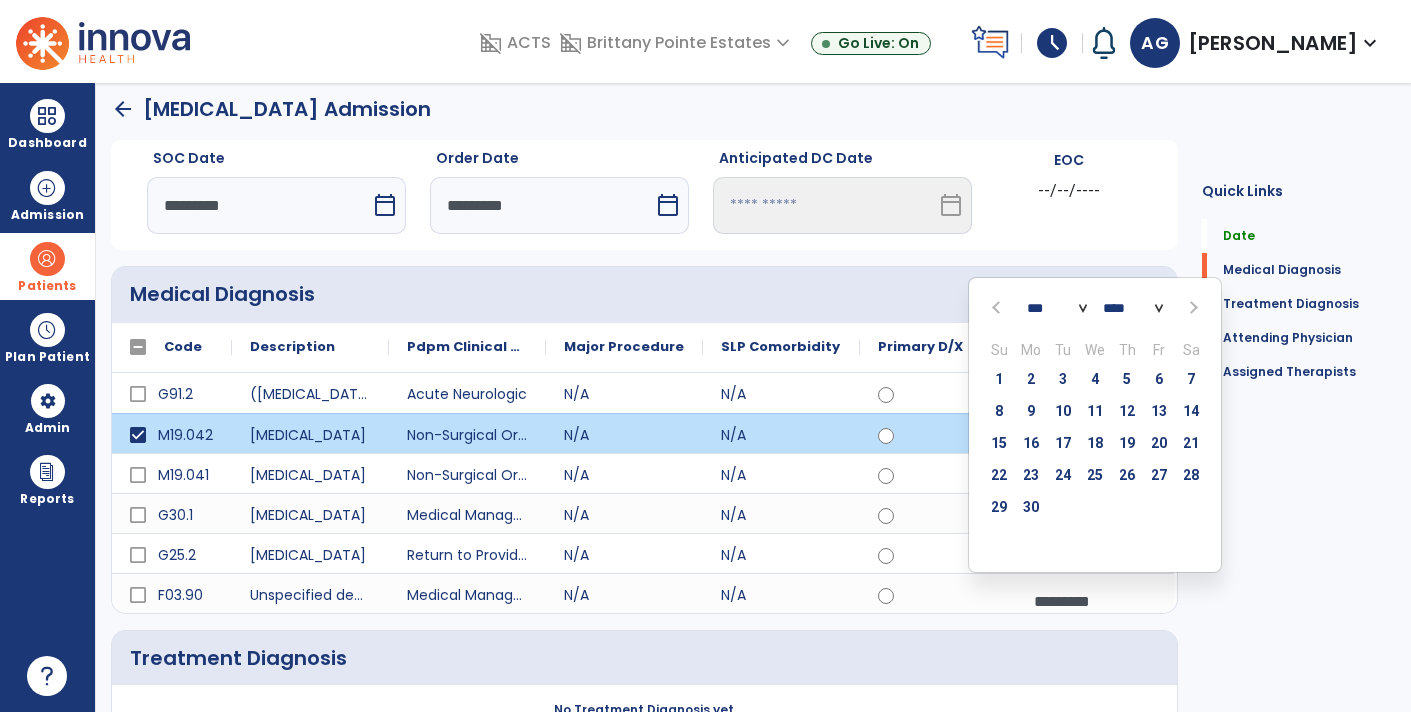 click 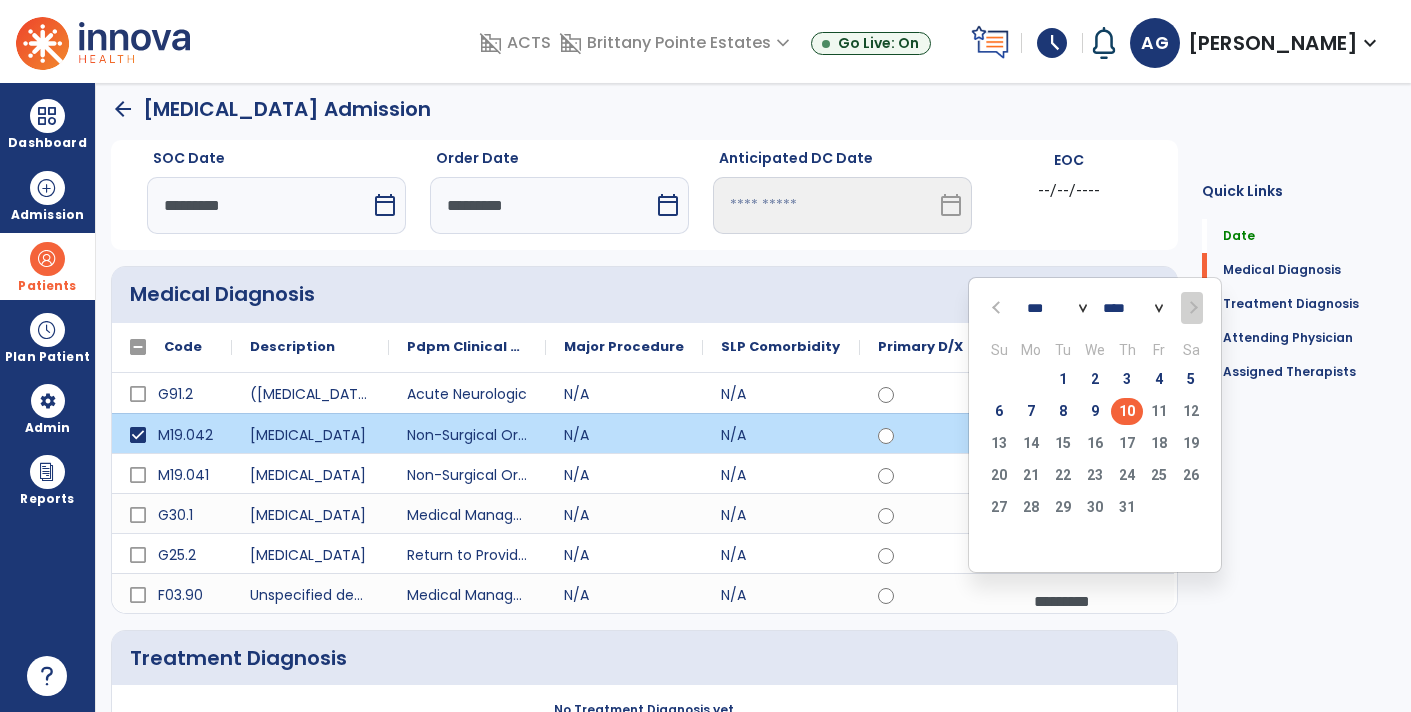 click on "10" 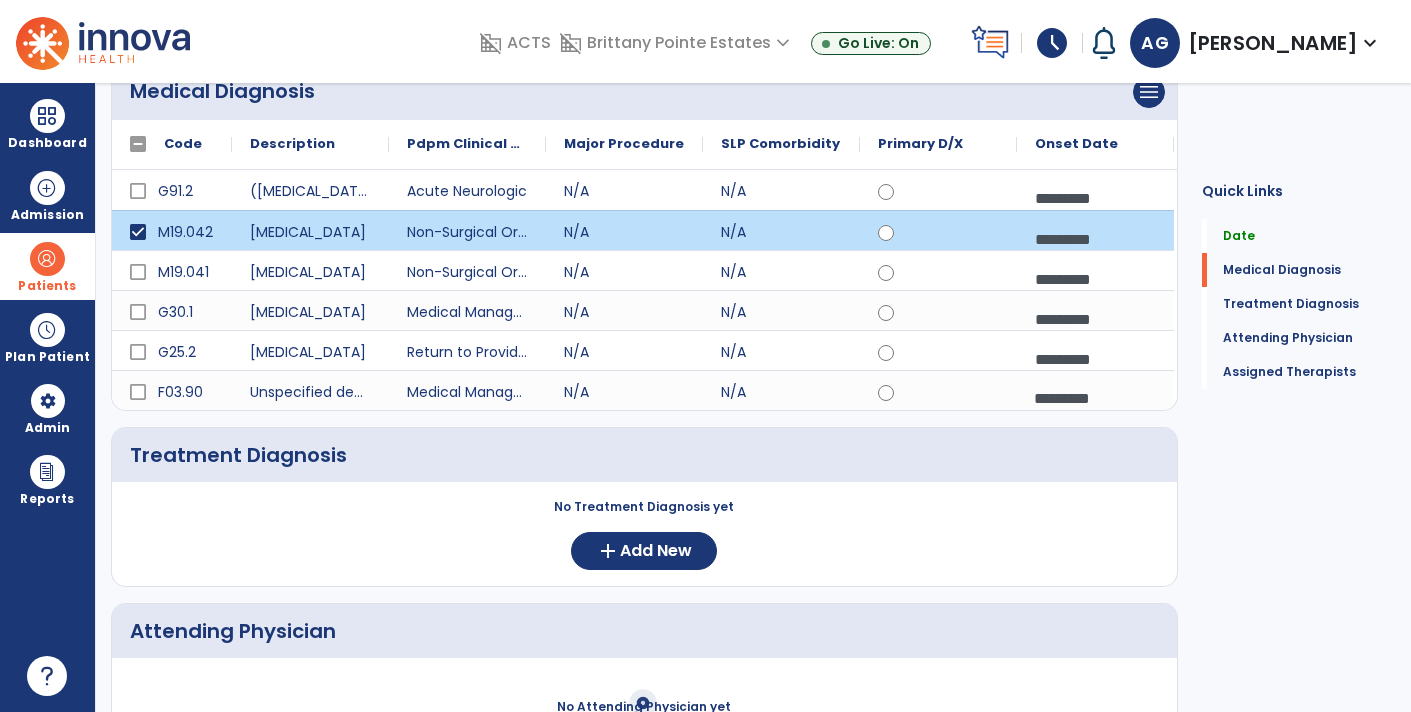 scroll, scrollTop: 213, scrollLeft: 0, axis: vertical 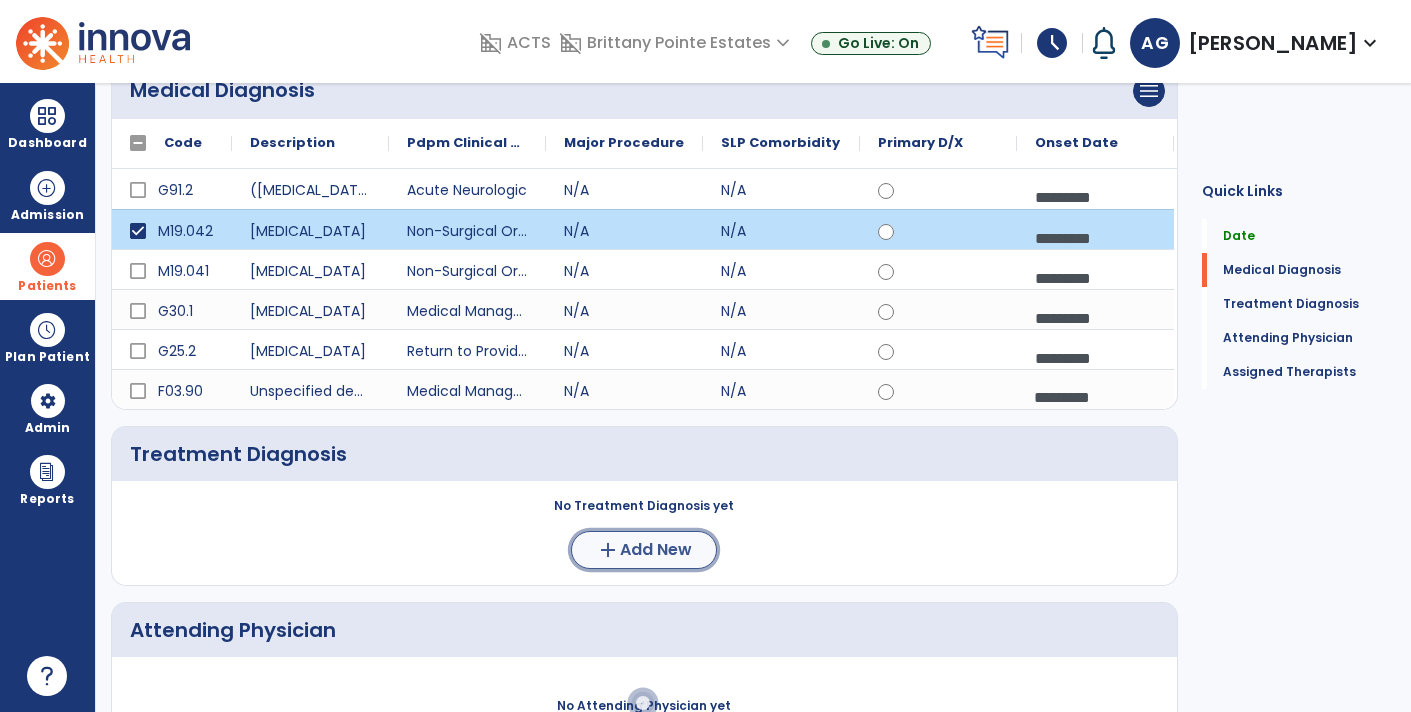 click on "Add New" 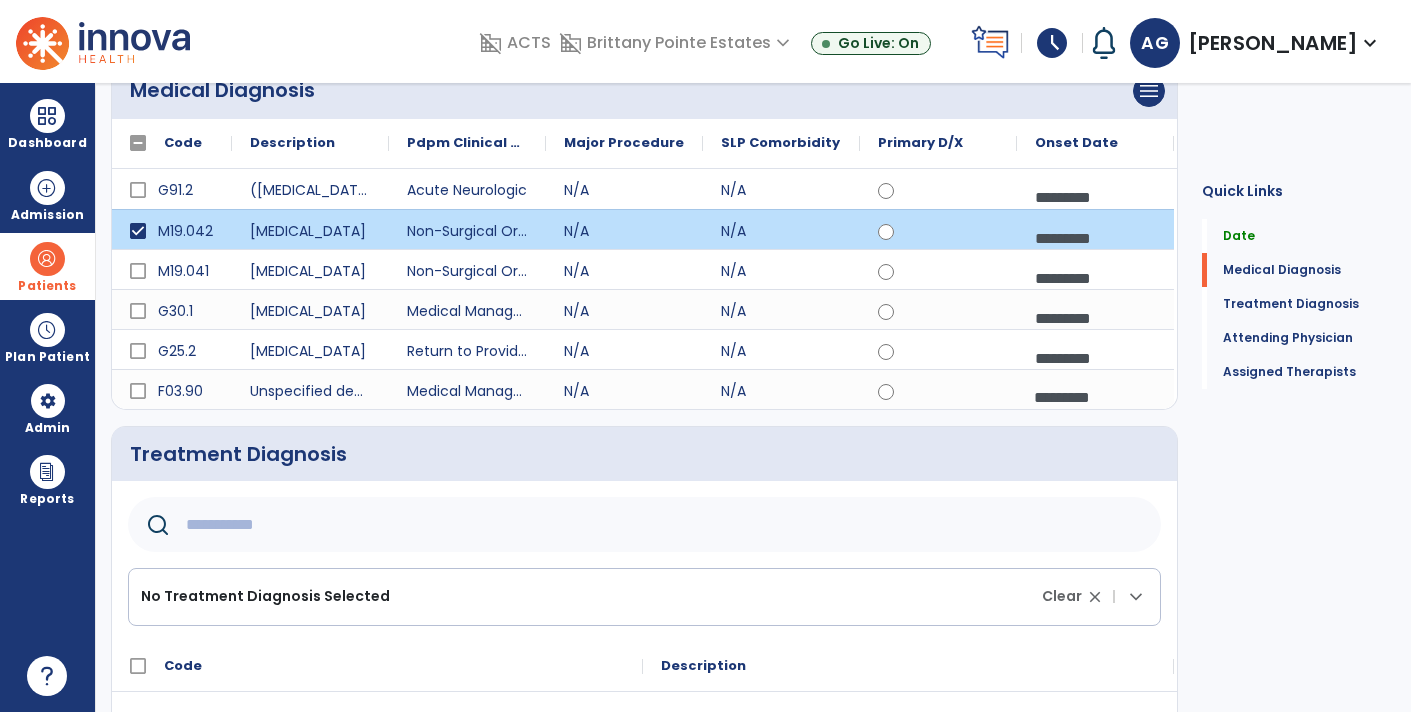 click 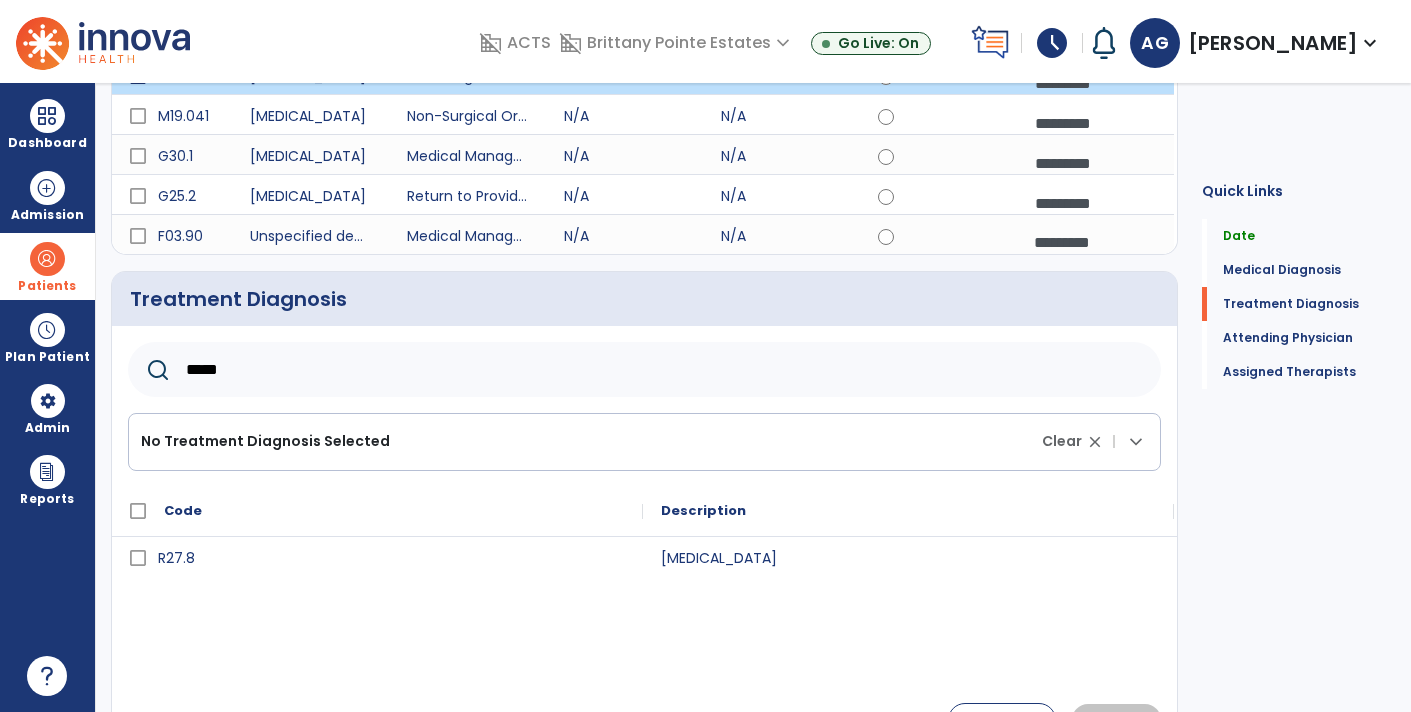 scroll, scrollTop: 368, scrollLeft: 0, axis: vertical 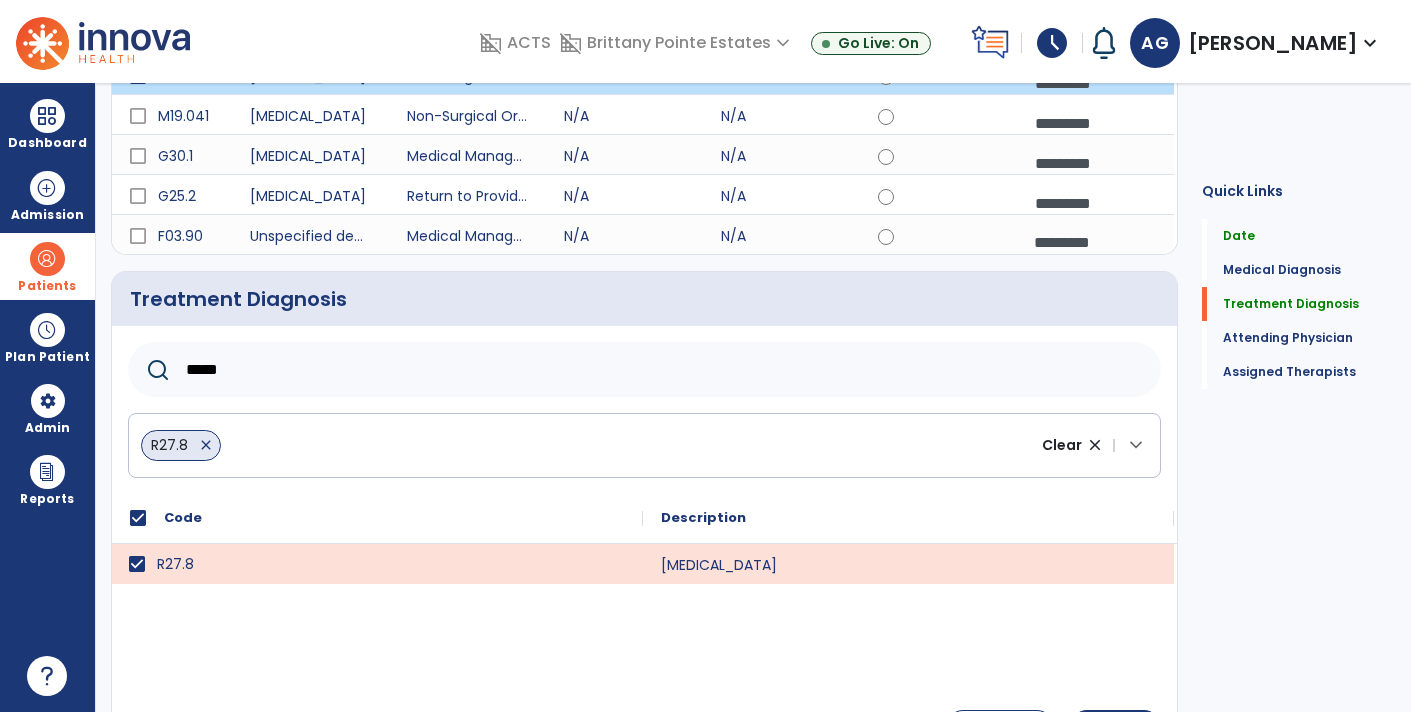 click on "*****" 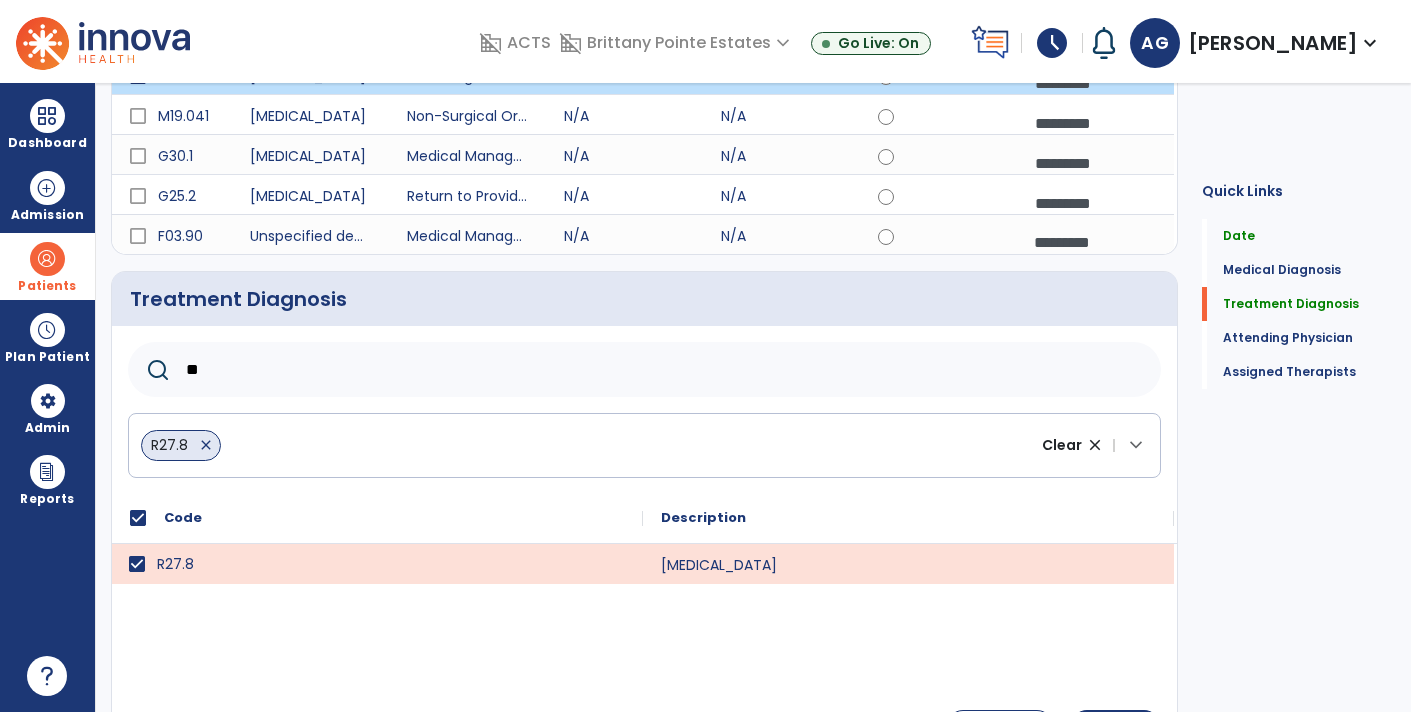 type on "*" 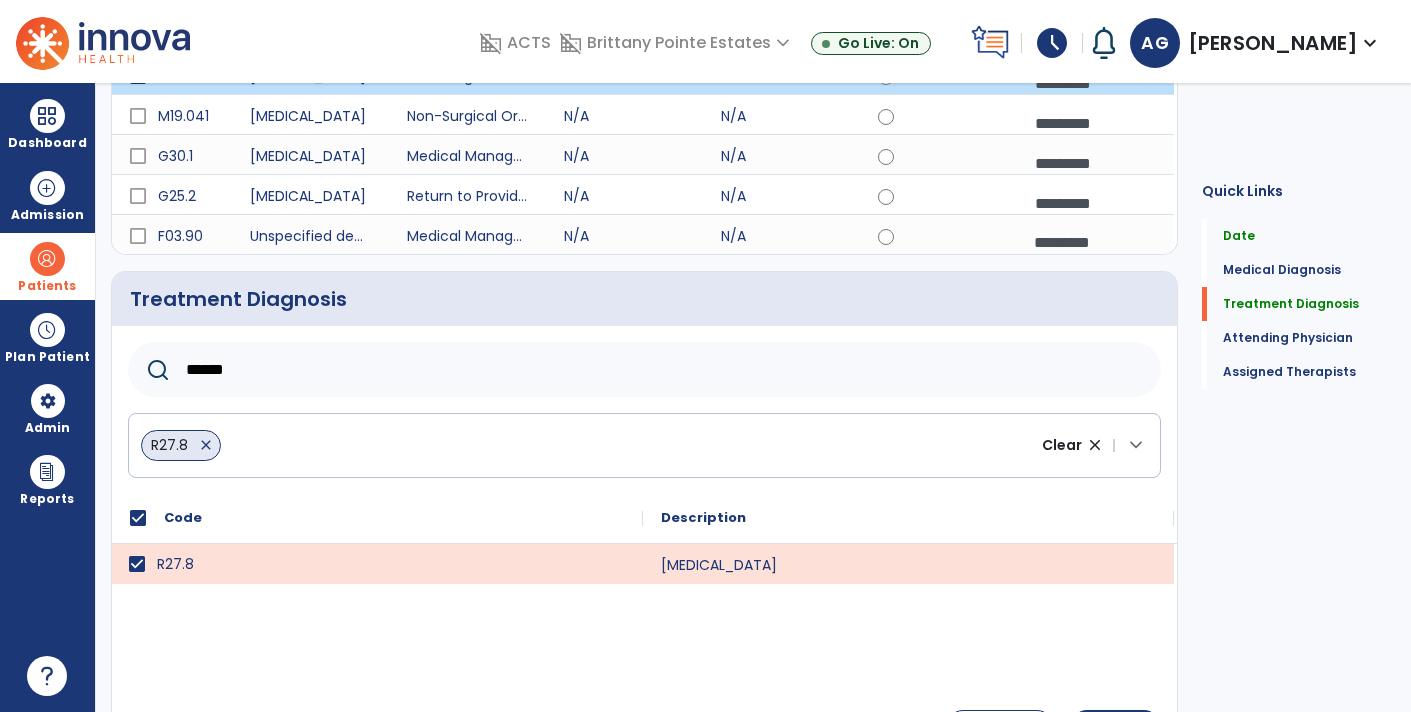 type on "******" 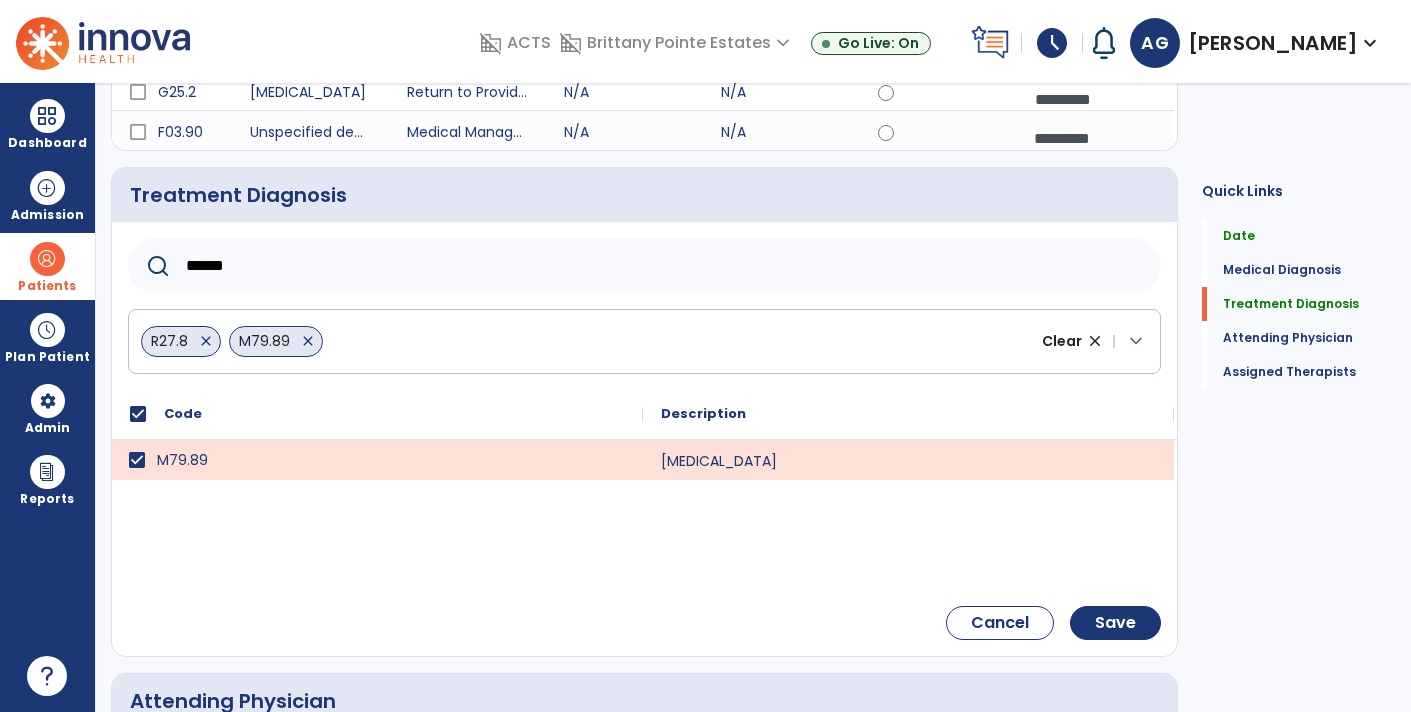 scroll, scrollTop: 475, scrollLeft: 0, axis: vertical 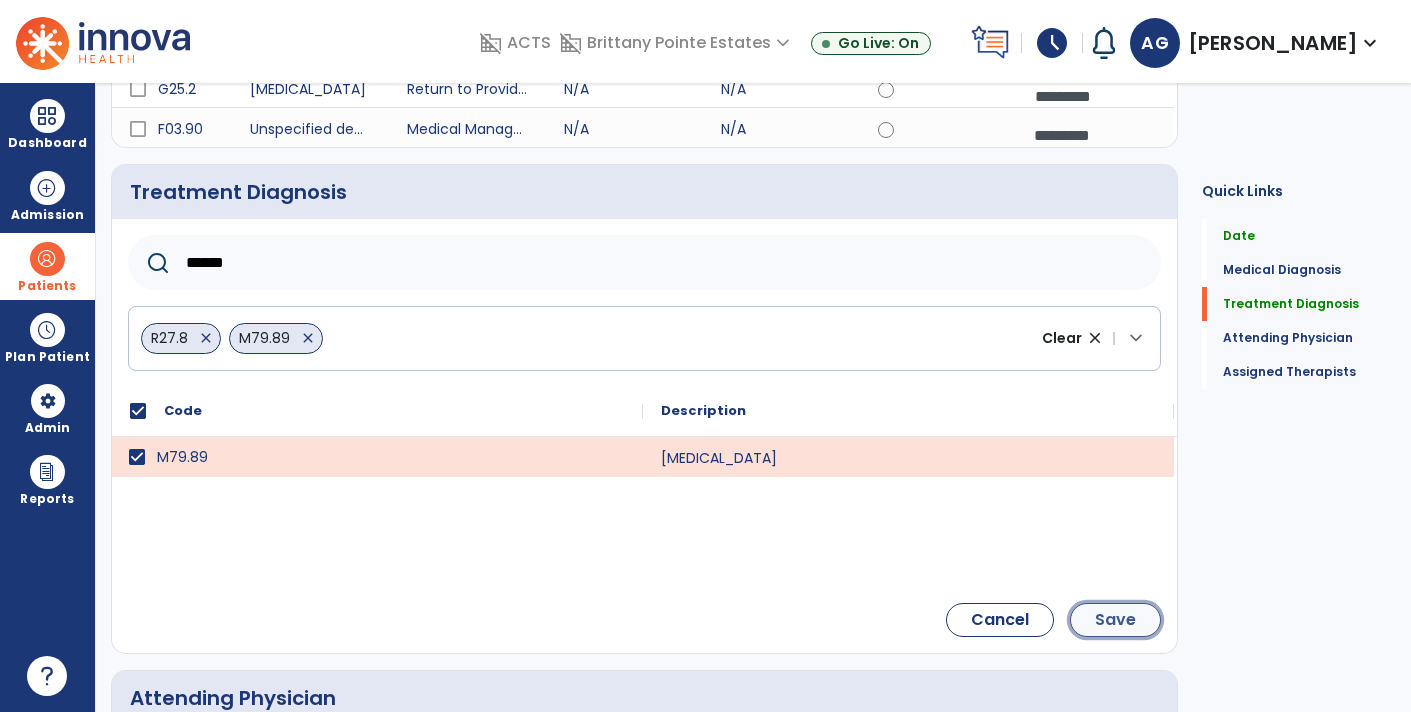 click on "Save" 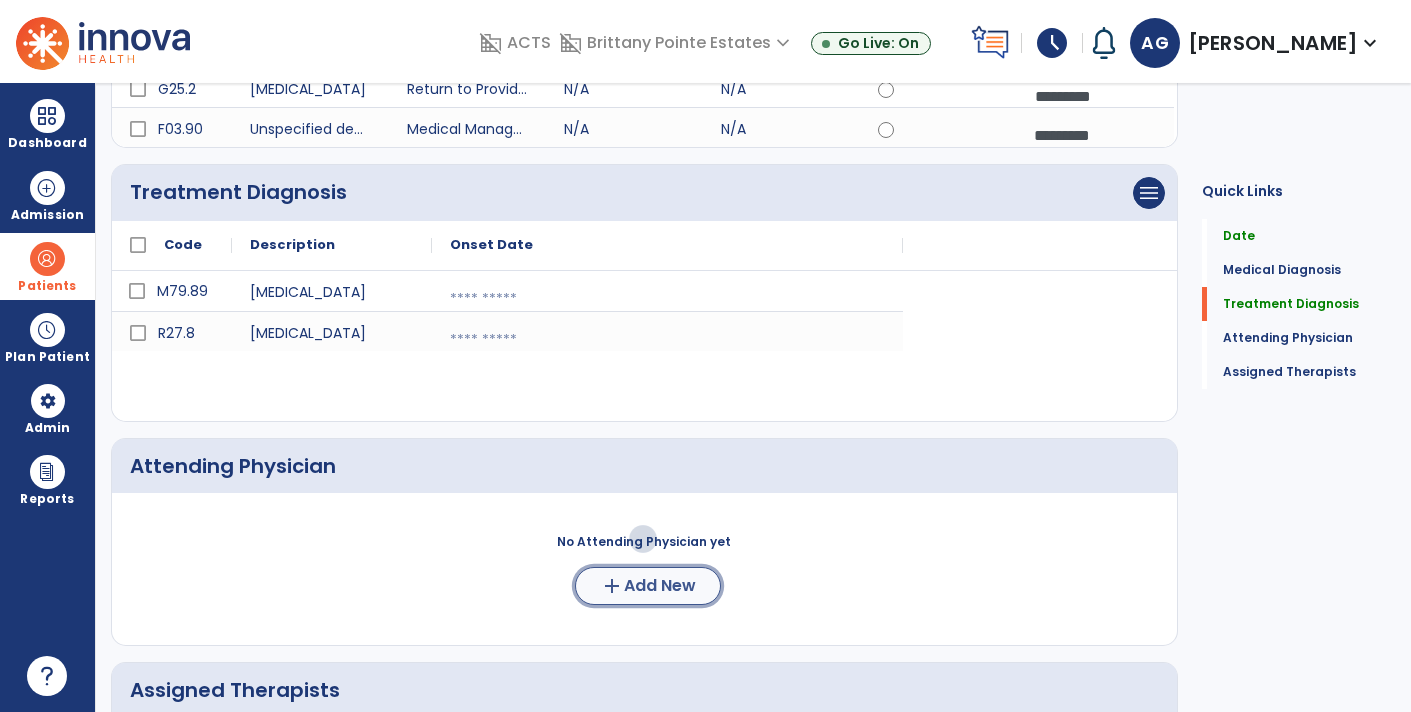 click on "Add New" 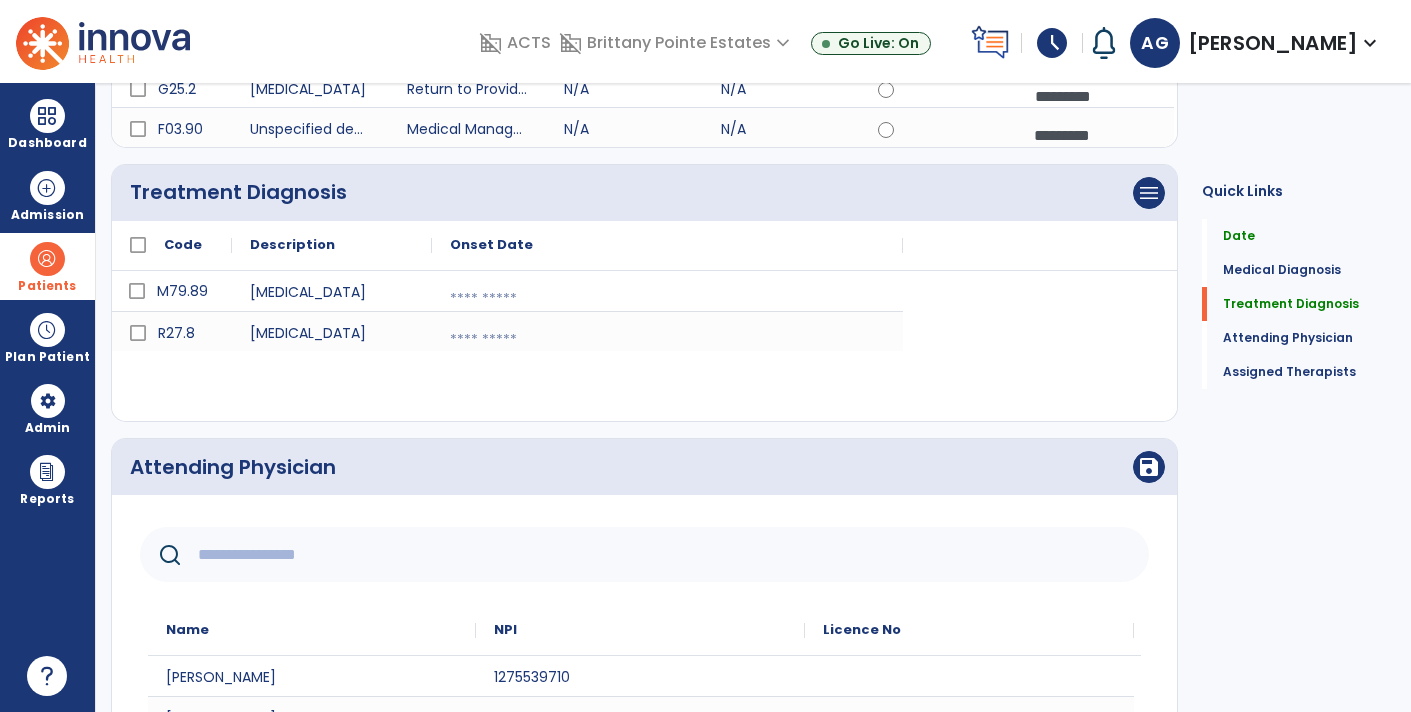 click 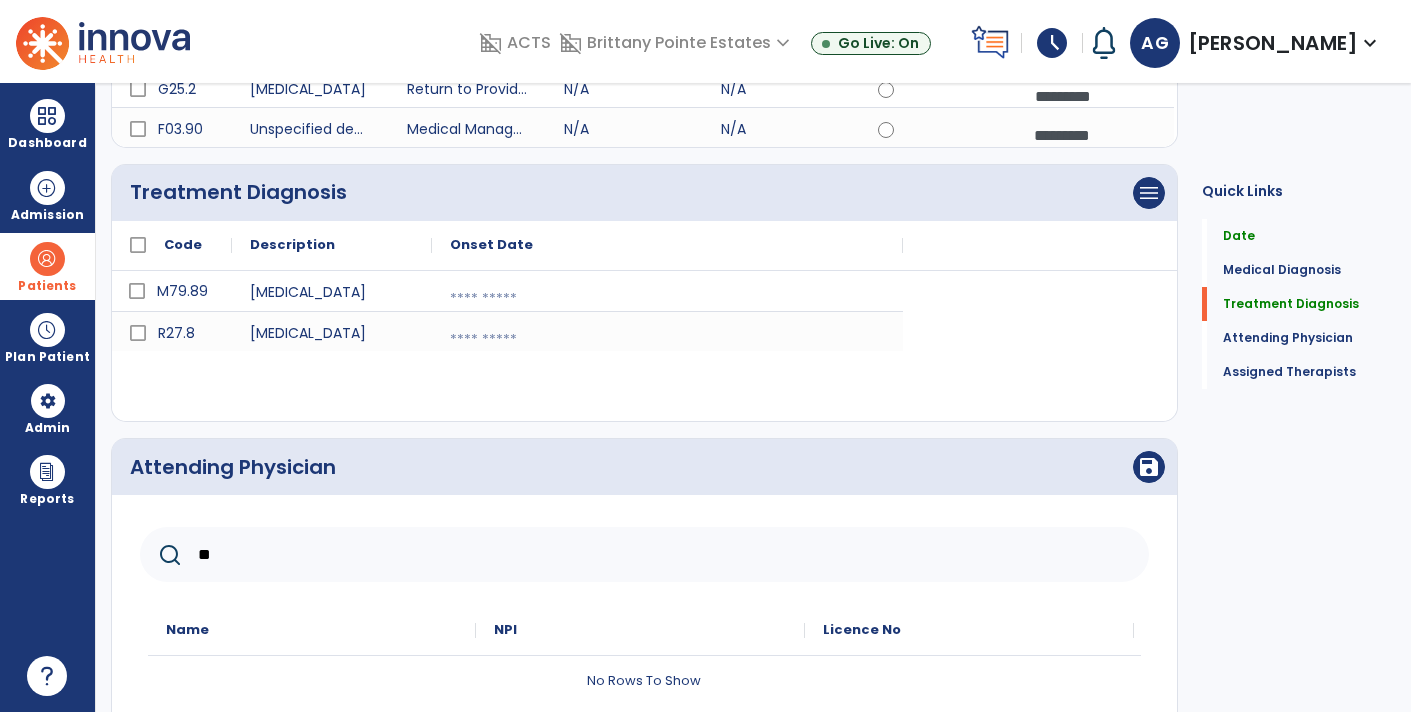 type on "*" 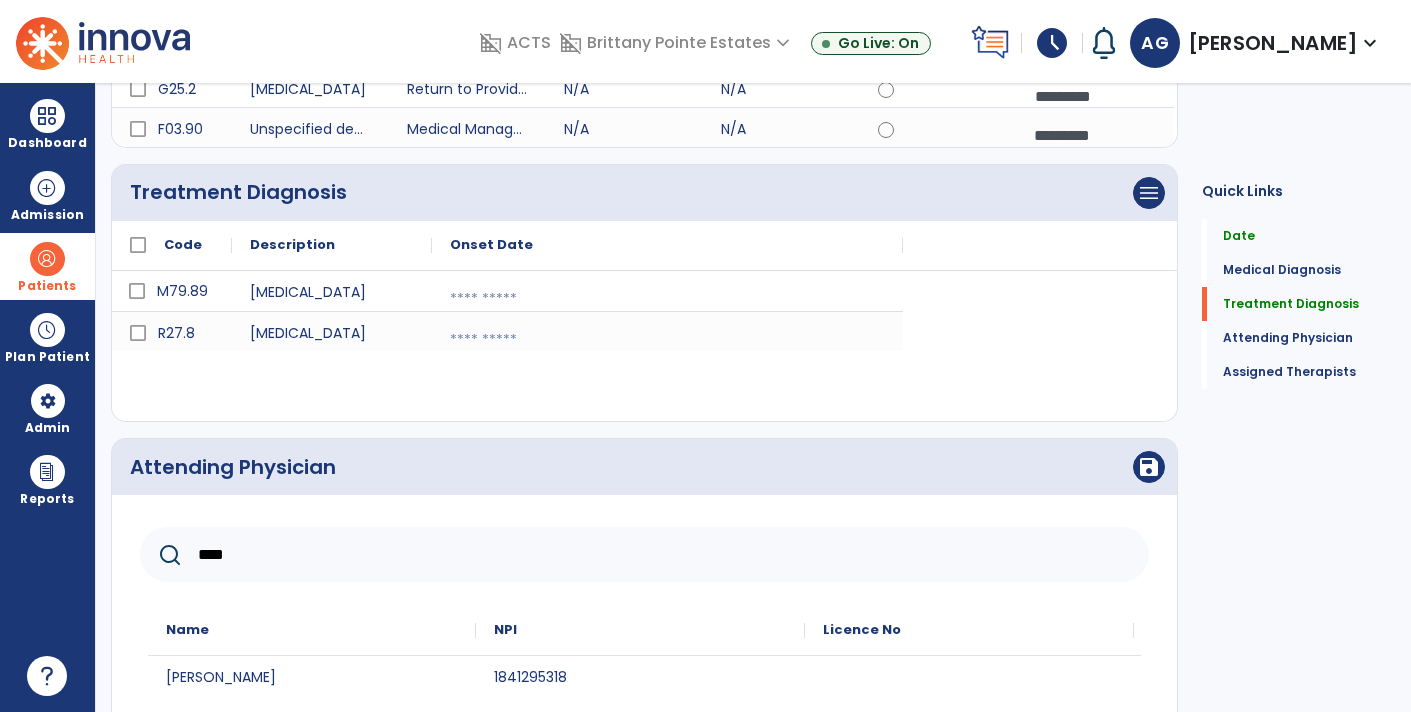 type on "****" 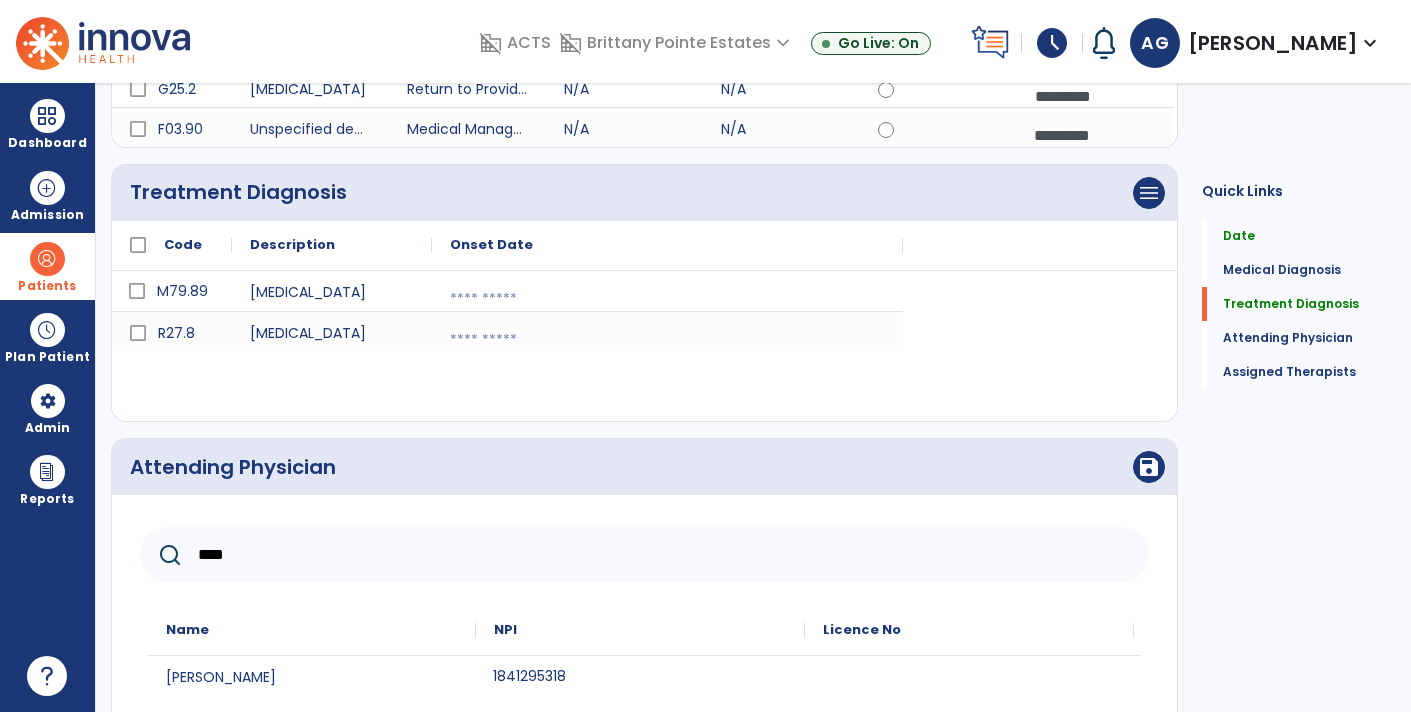 click on "1841295318" 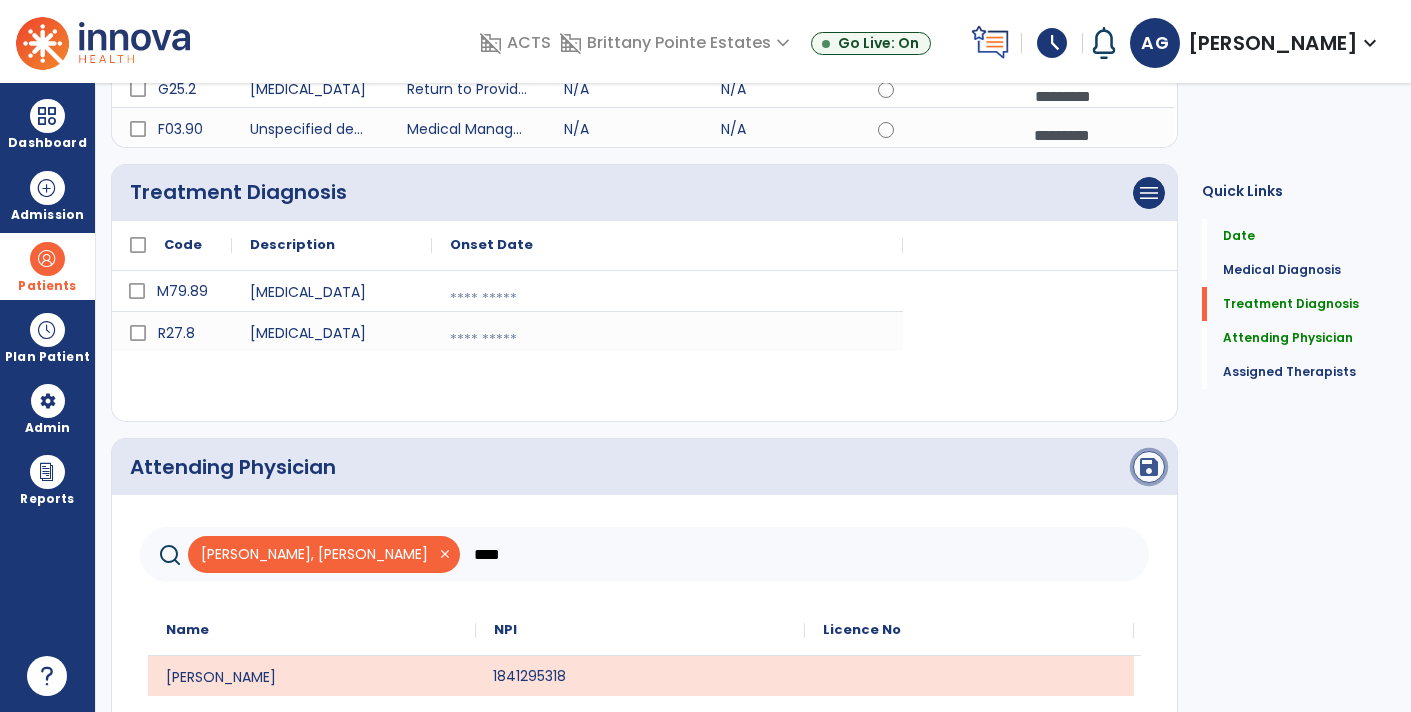 click on "save" 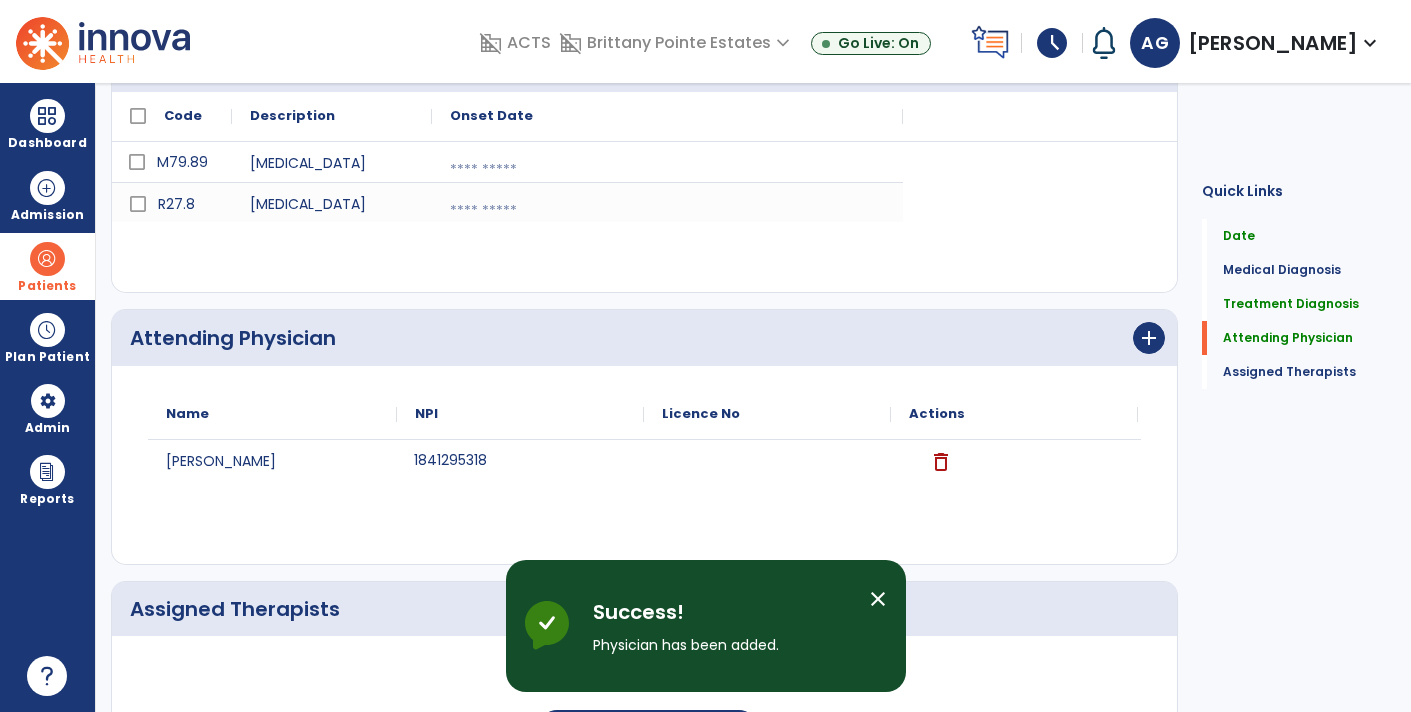 scroll, scrollTop: 770, scrollLeft: 0, axis: vertical 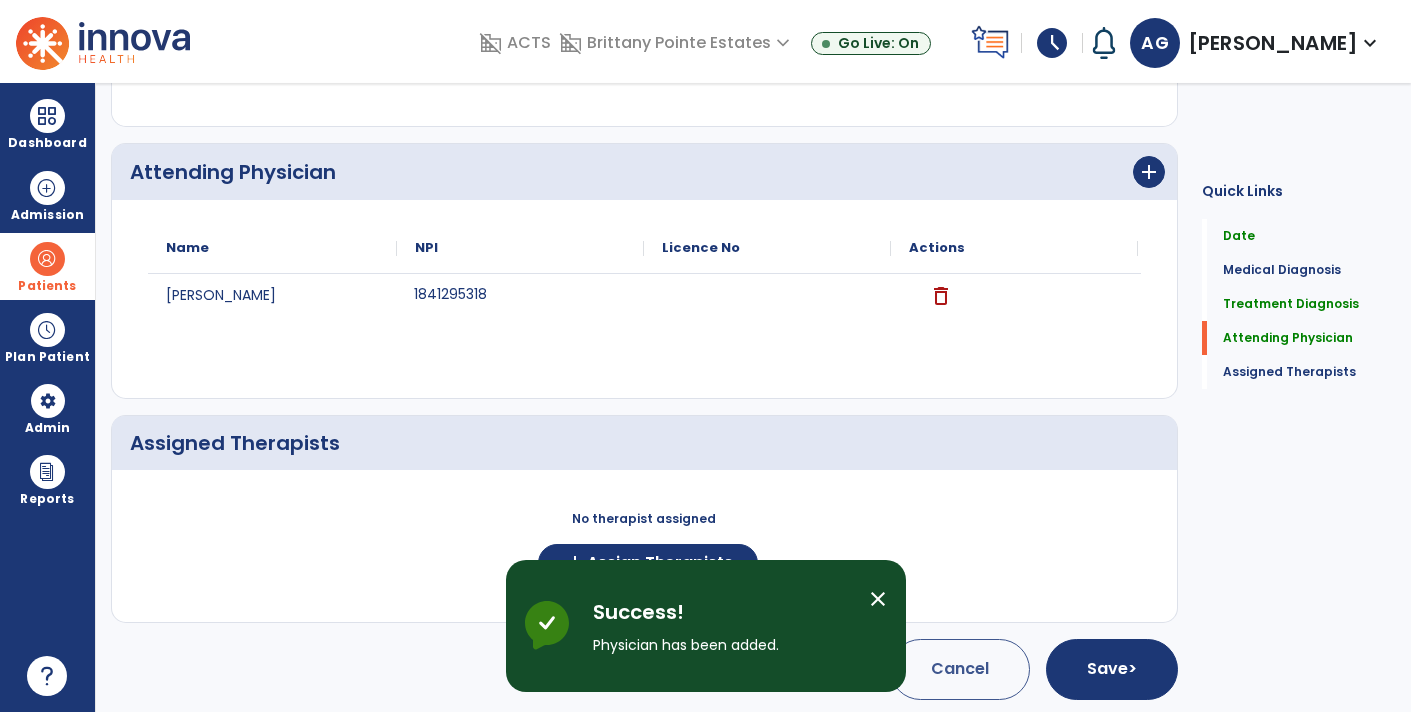 click on "Success! Physician  has been added." at bounding box center (723, 626) 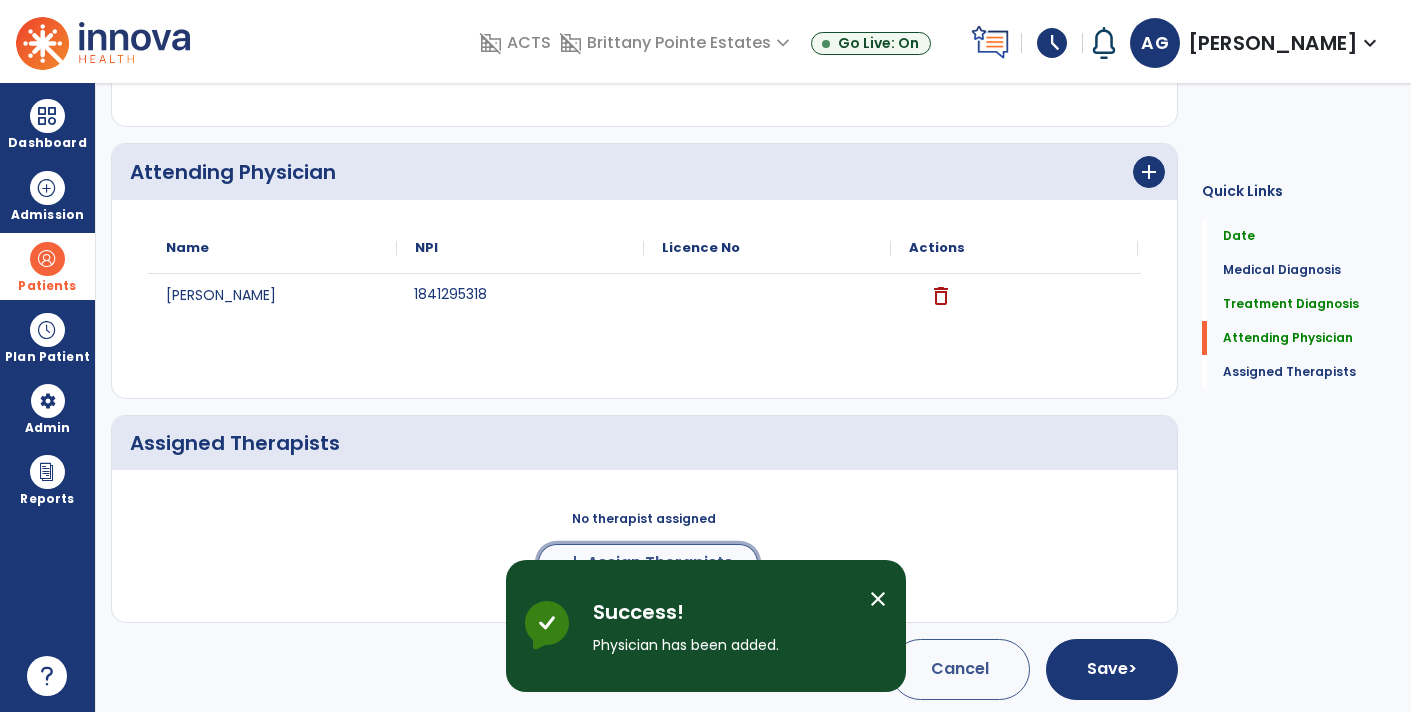 click on "add  Assign Therapists" 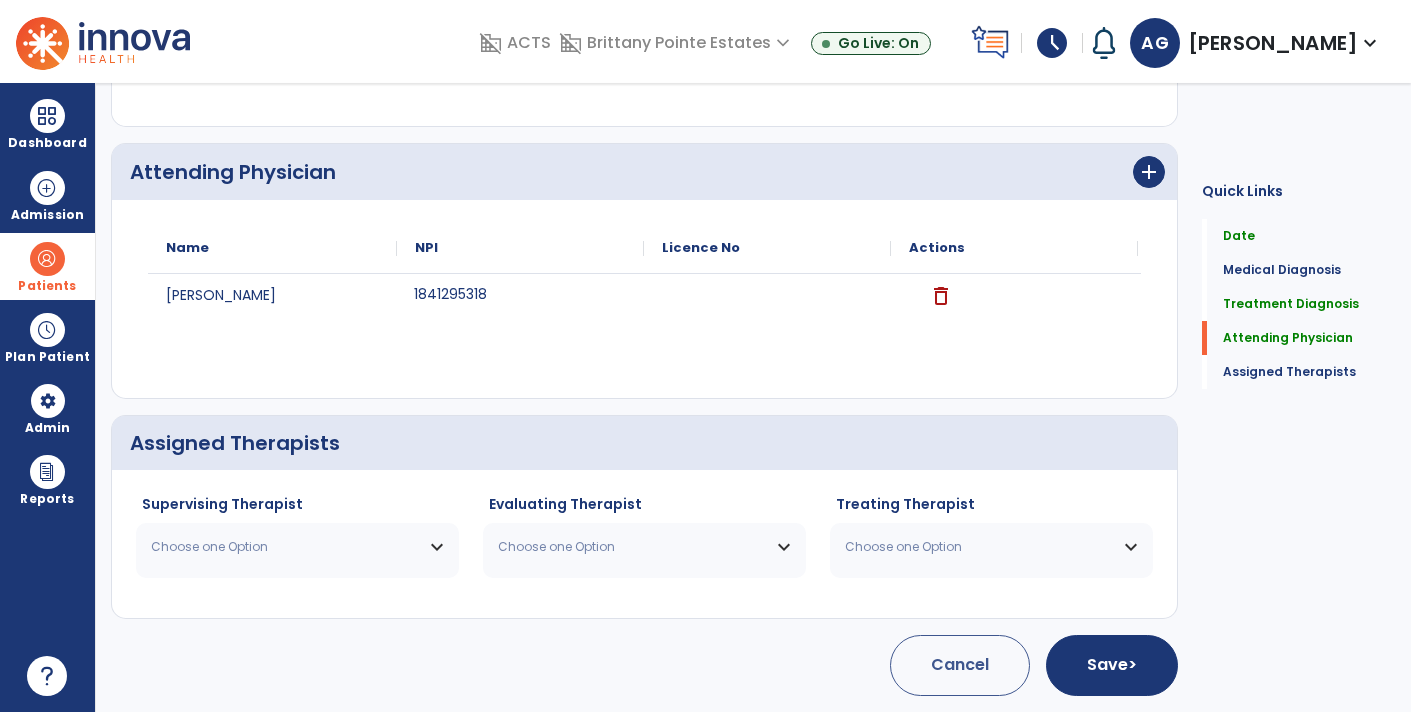 scroll, scrollTop: 767, scrollLeft: 0, axis: vertical 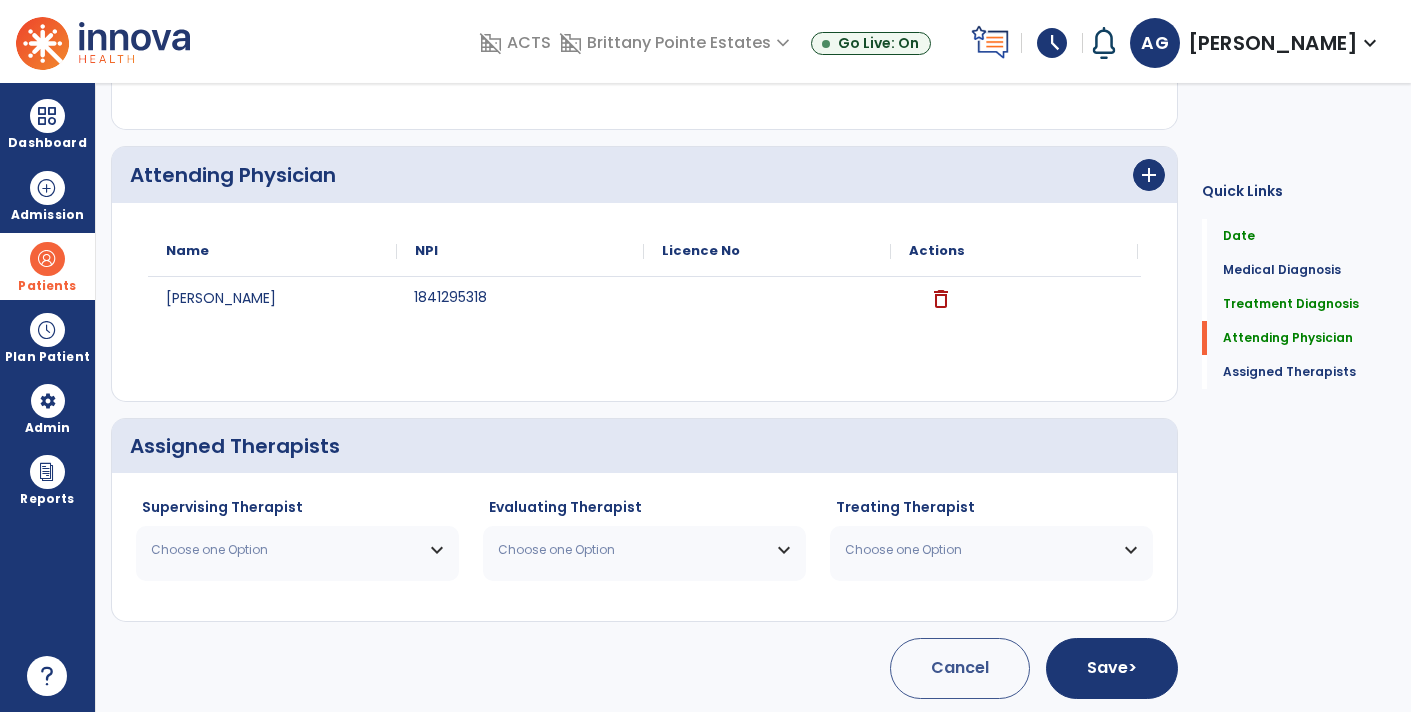click on "Choose one Option" at bounding box center (285, 550) 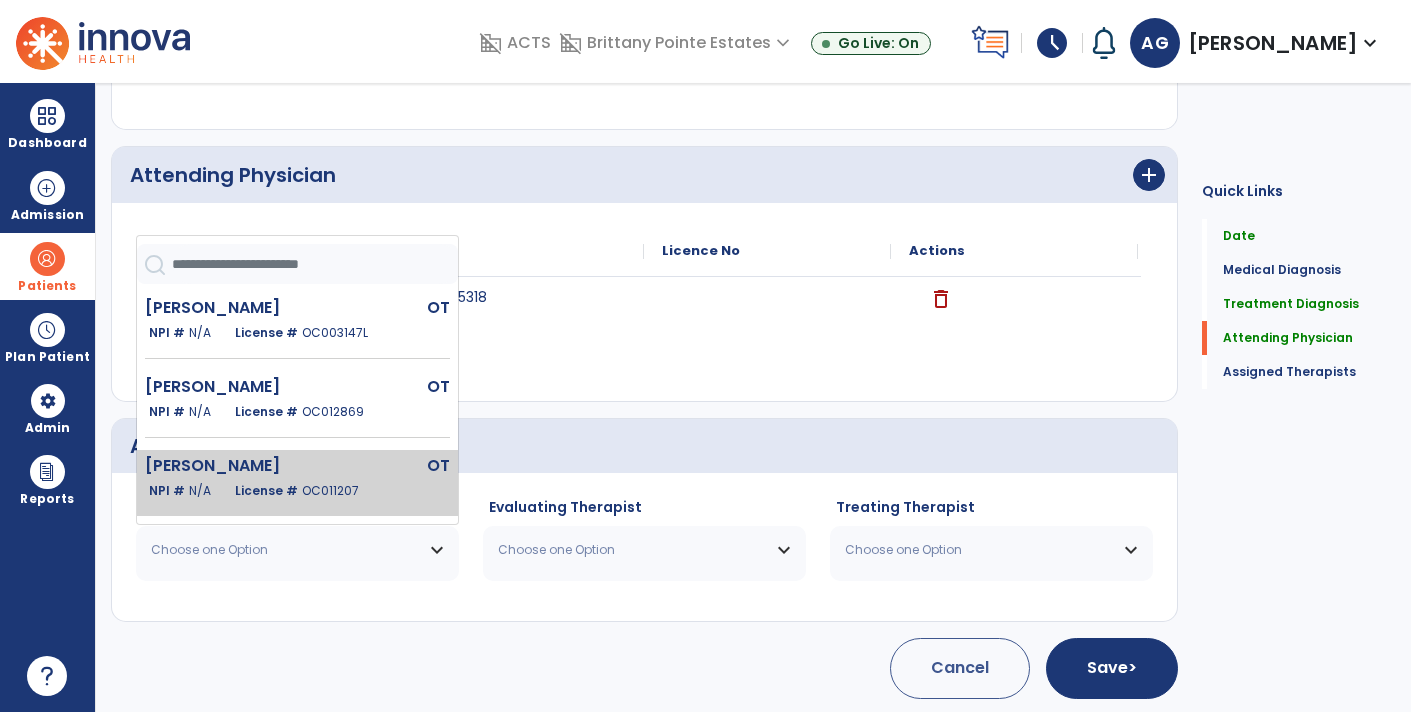 click on "[PERSON_NAME]" 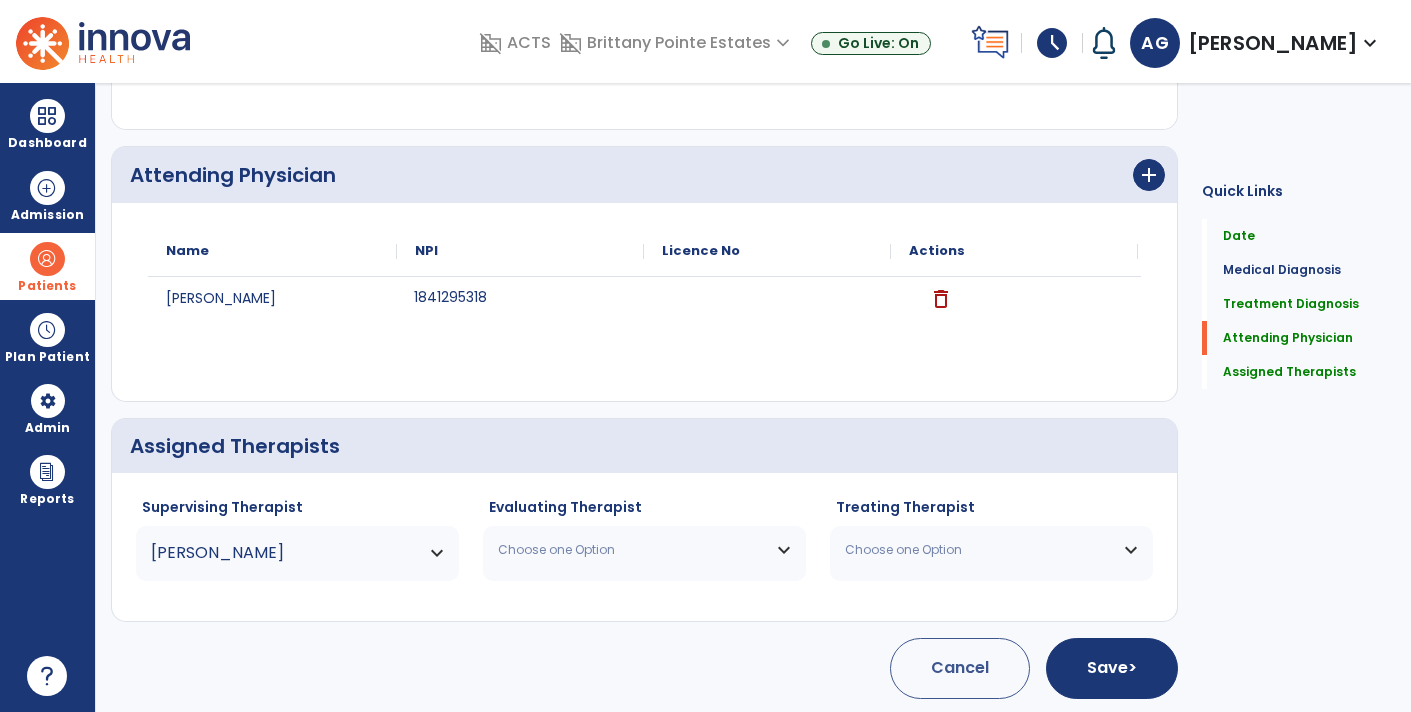 click on "Choose one Option" at bounding box center (632, 550) 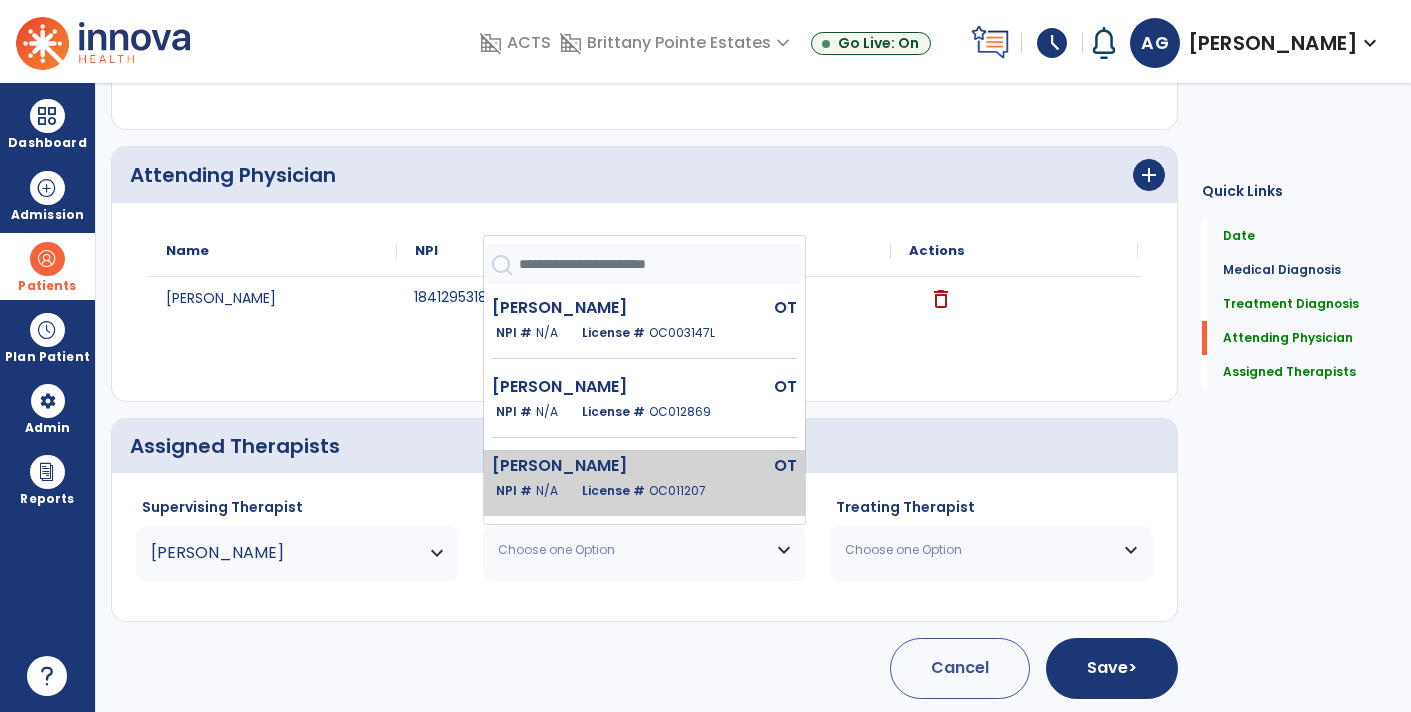 click on "License #  OC011207" 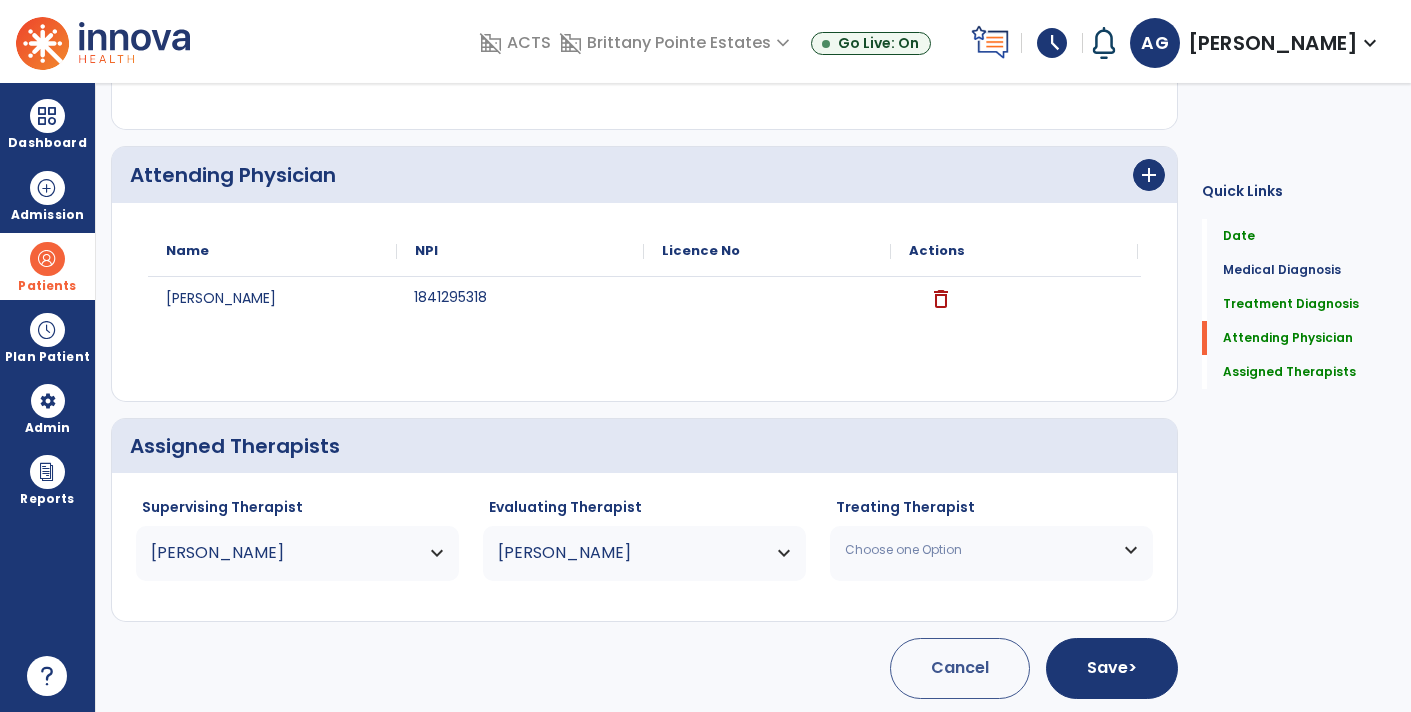 click on "Choose one Option" at bounding box center [979, 550] 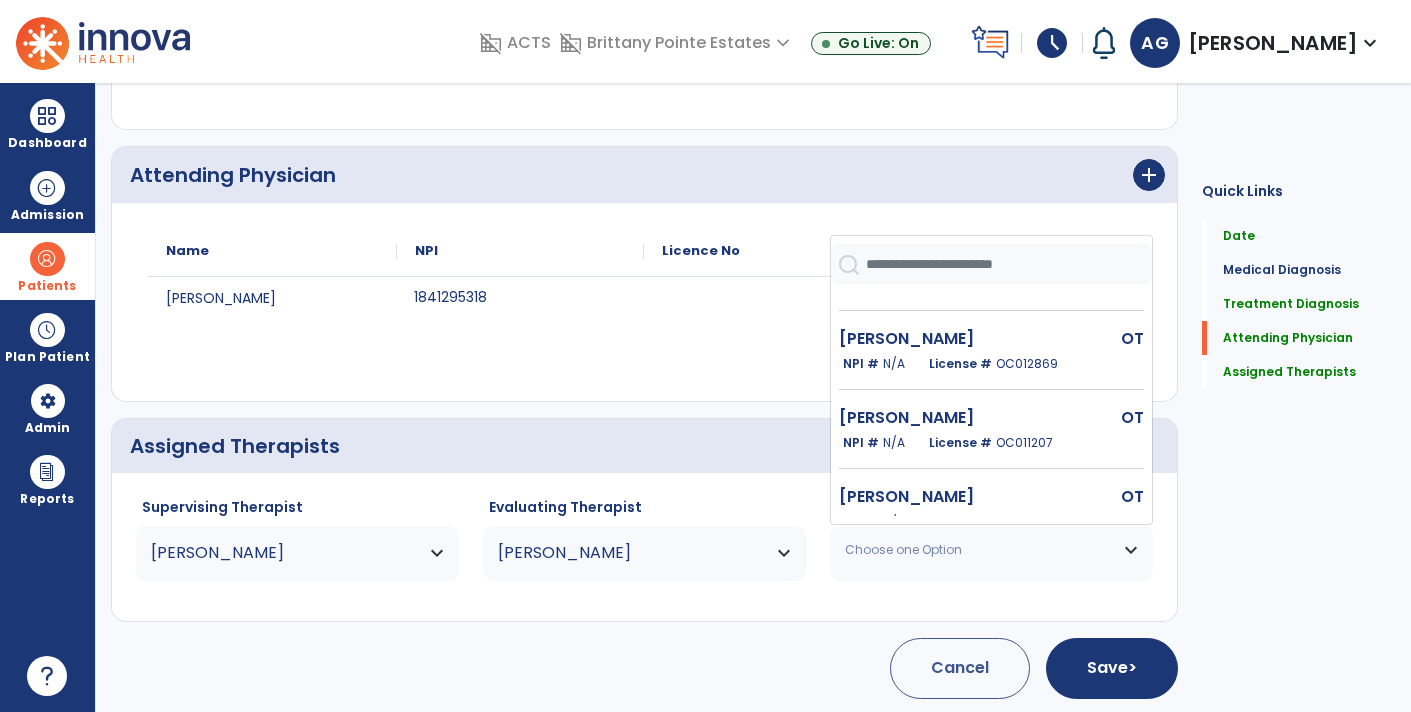 scroll, scrollTop: 149, scrollLeft: 0, axis: vertical 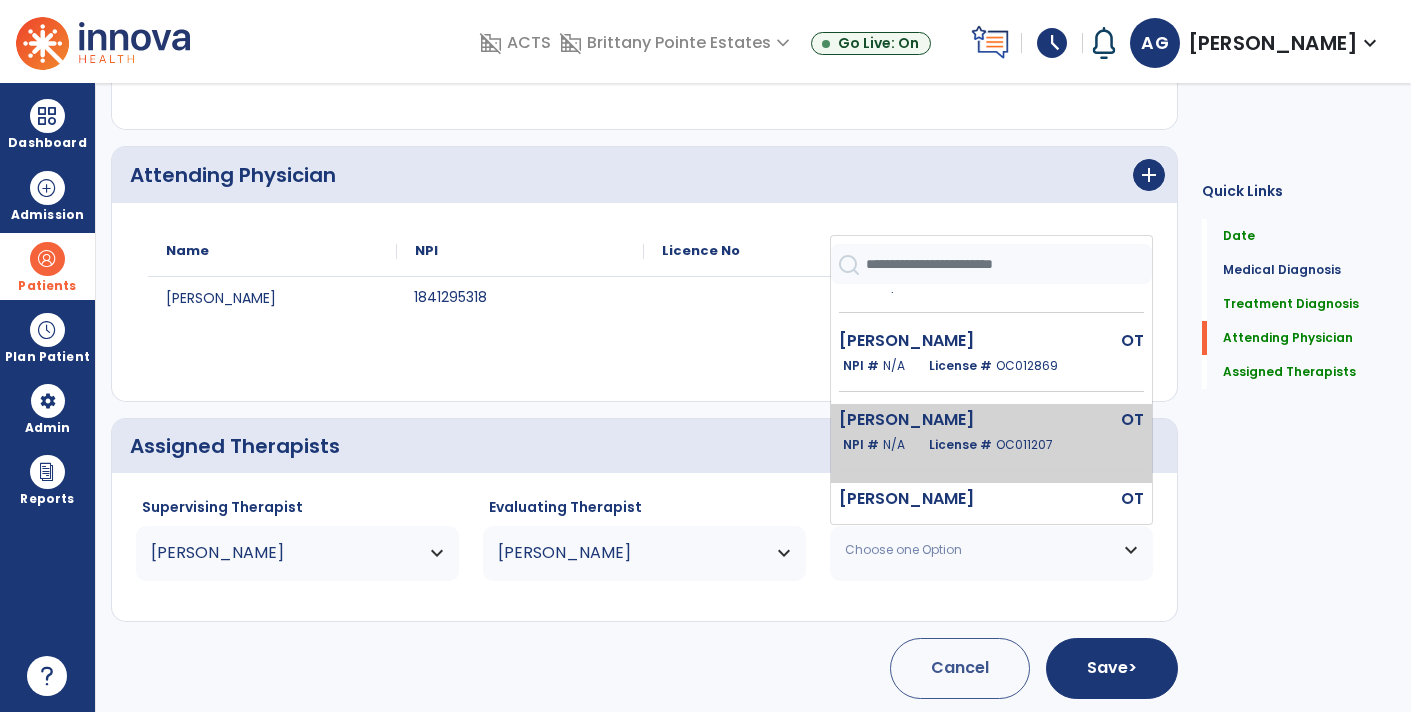 click on "License #  OC011207" 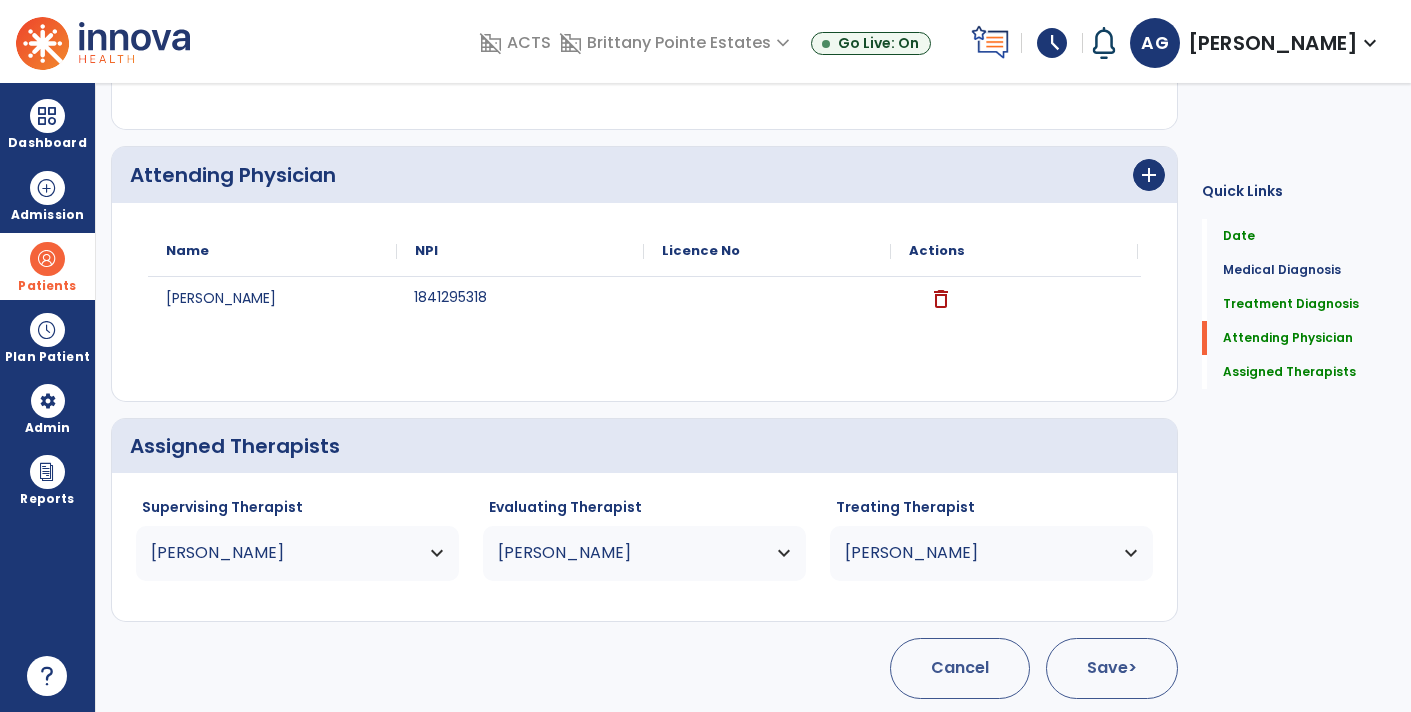 click on "Save  >" 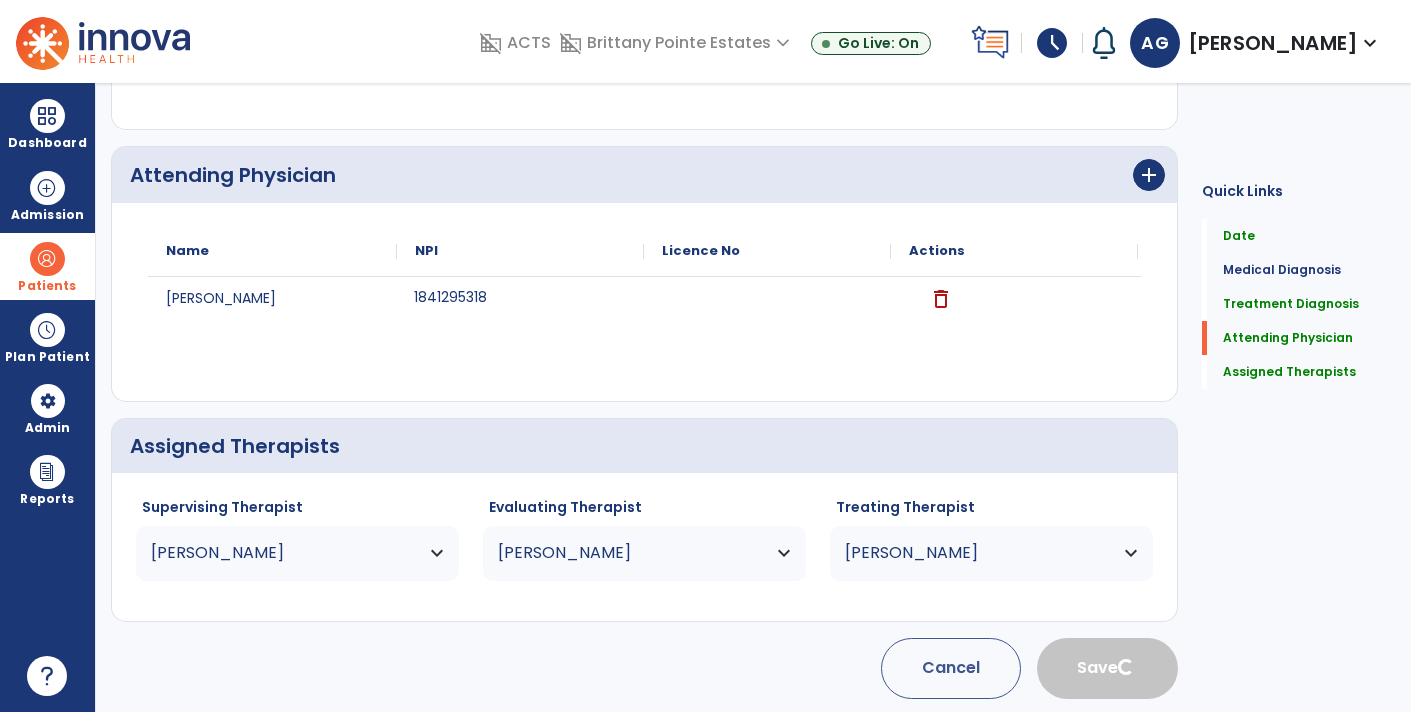 type 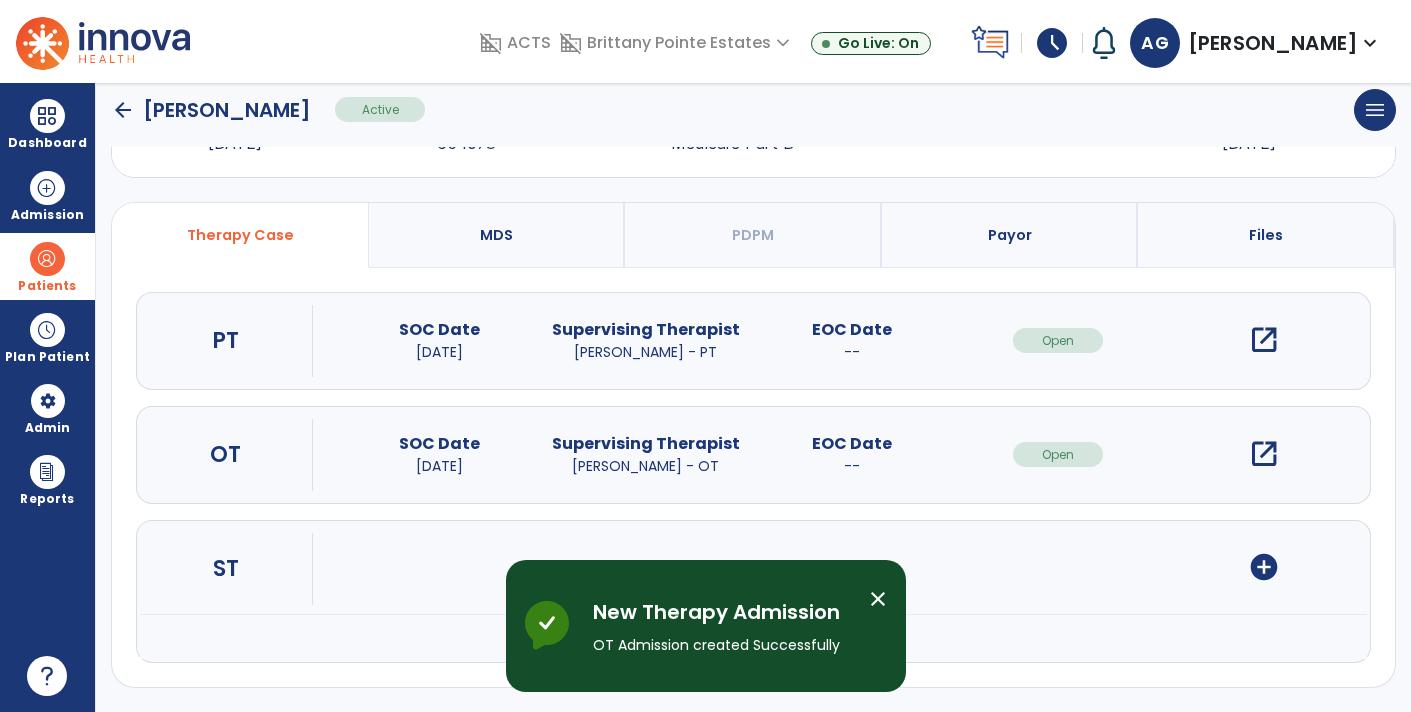 scroll, scrollTop: 0, scrollLeft: 0, axis: both 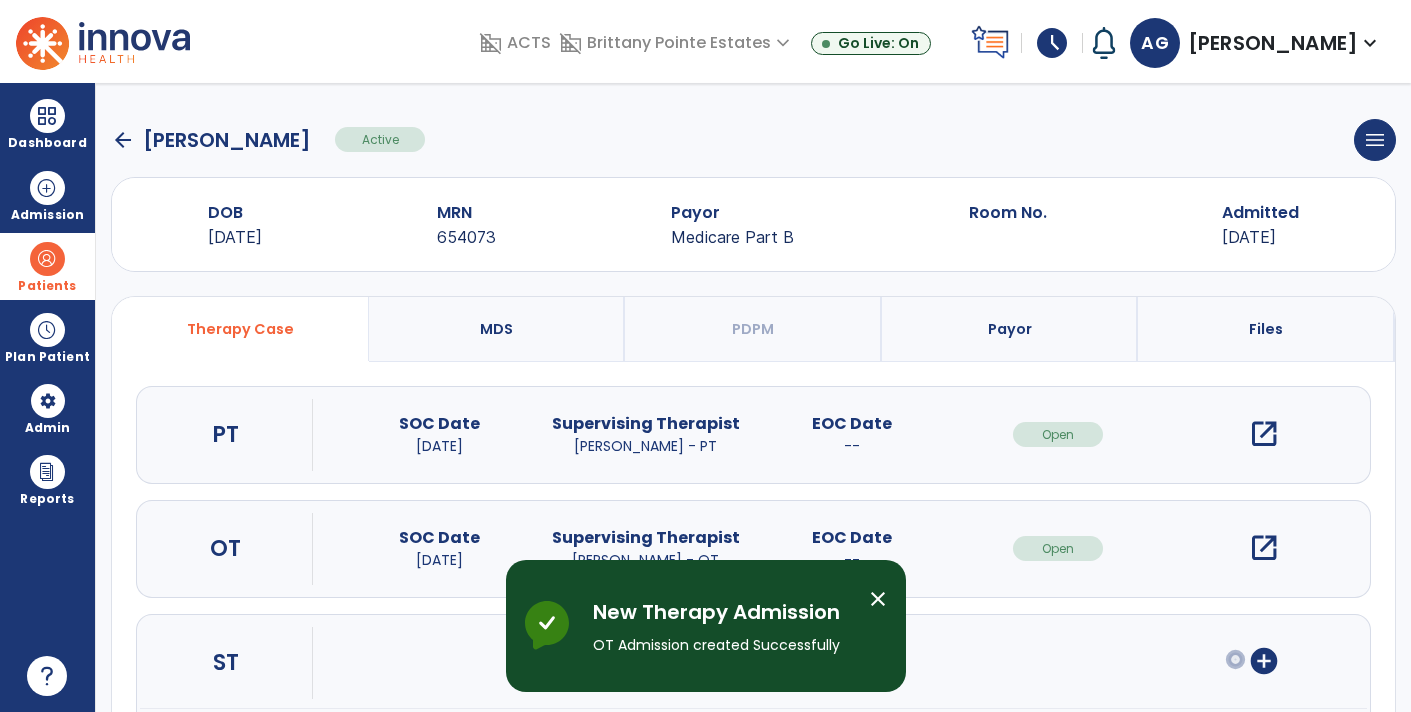 click on "open_in_new" at bounding box center (1264, 548) 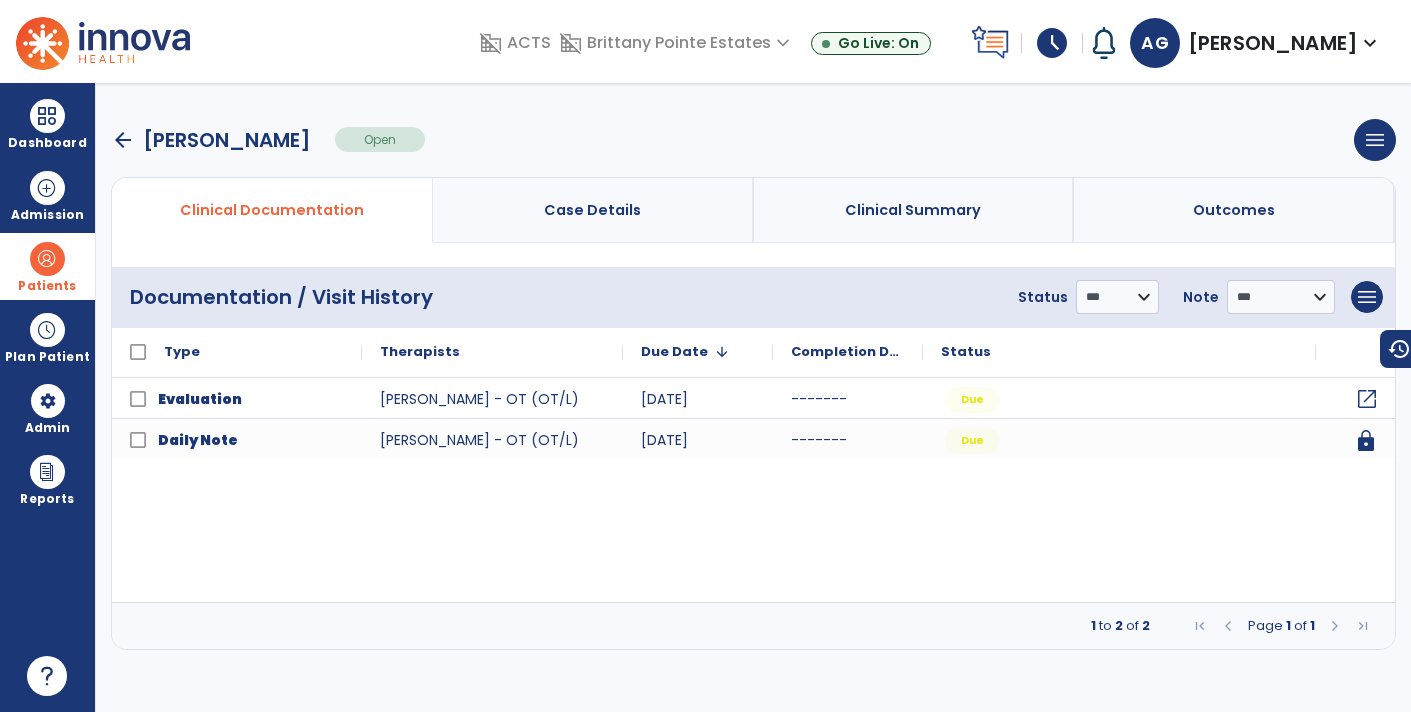 click on "open_in_new" 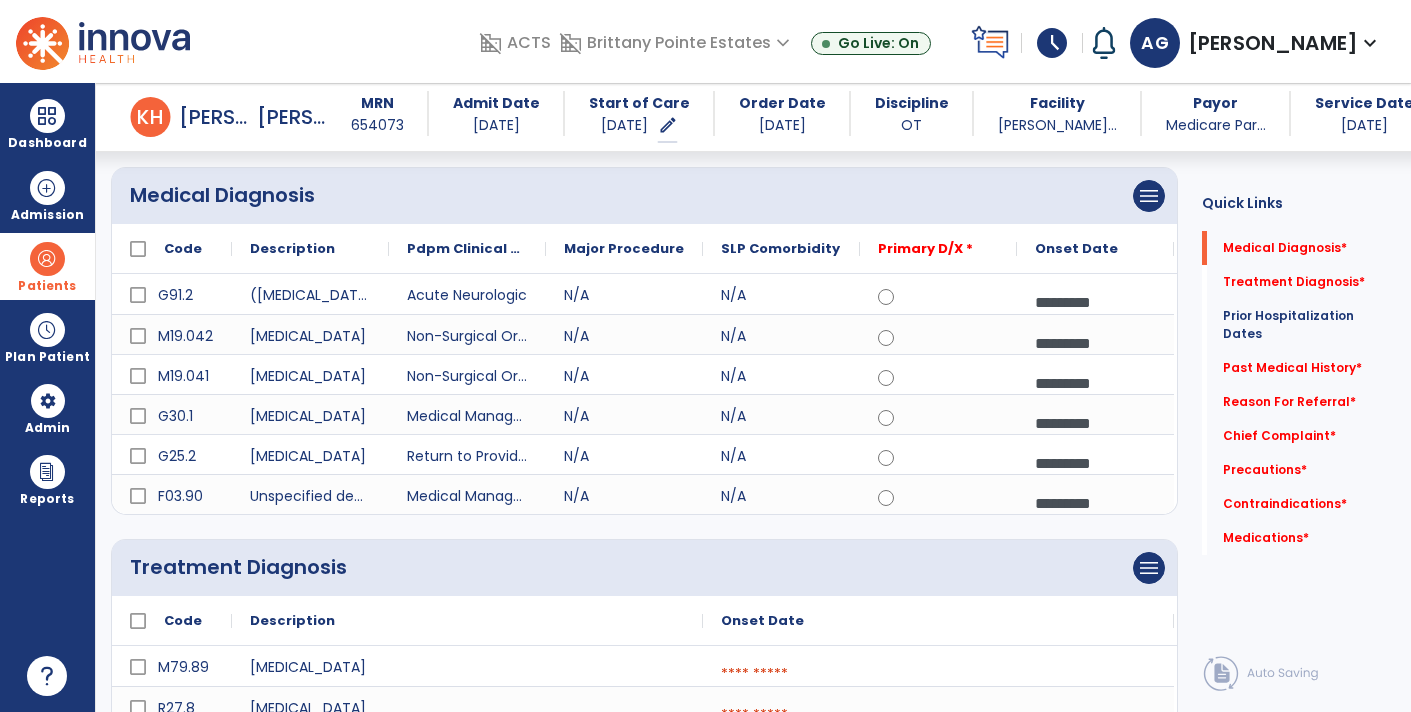 scroll, scrollTop: 162, scrollLeft: 0, axis: vertical 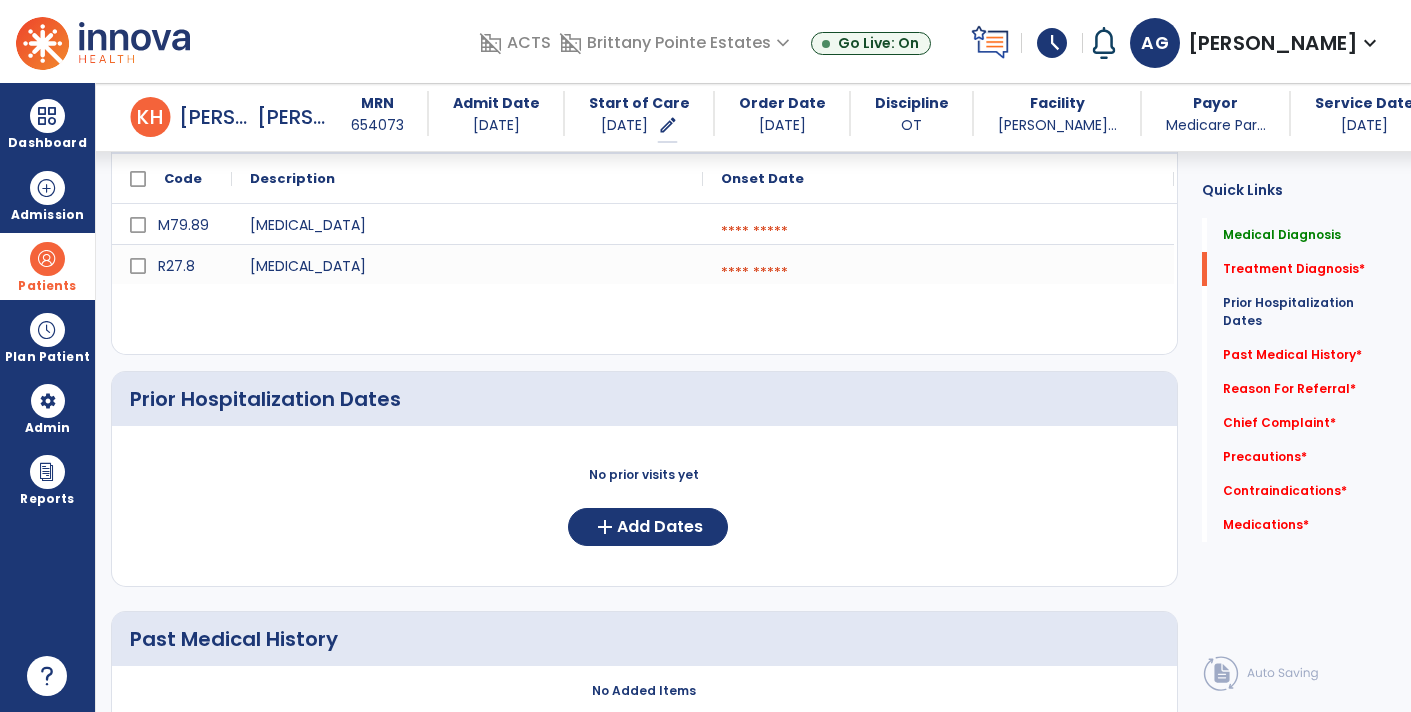 click at bounding box center (938, 232) 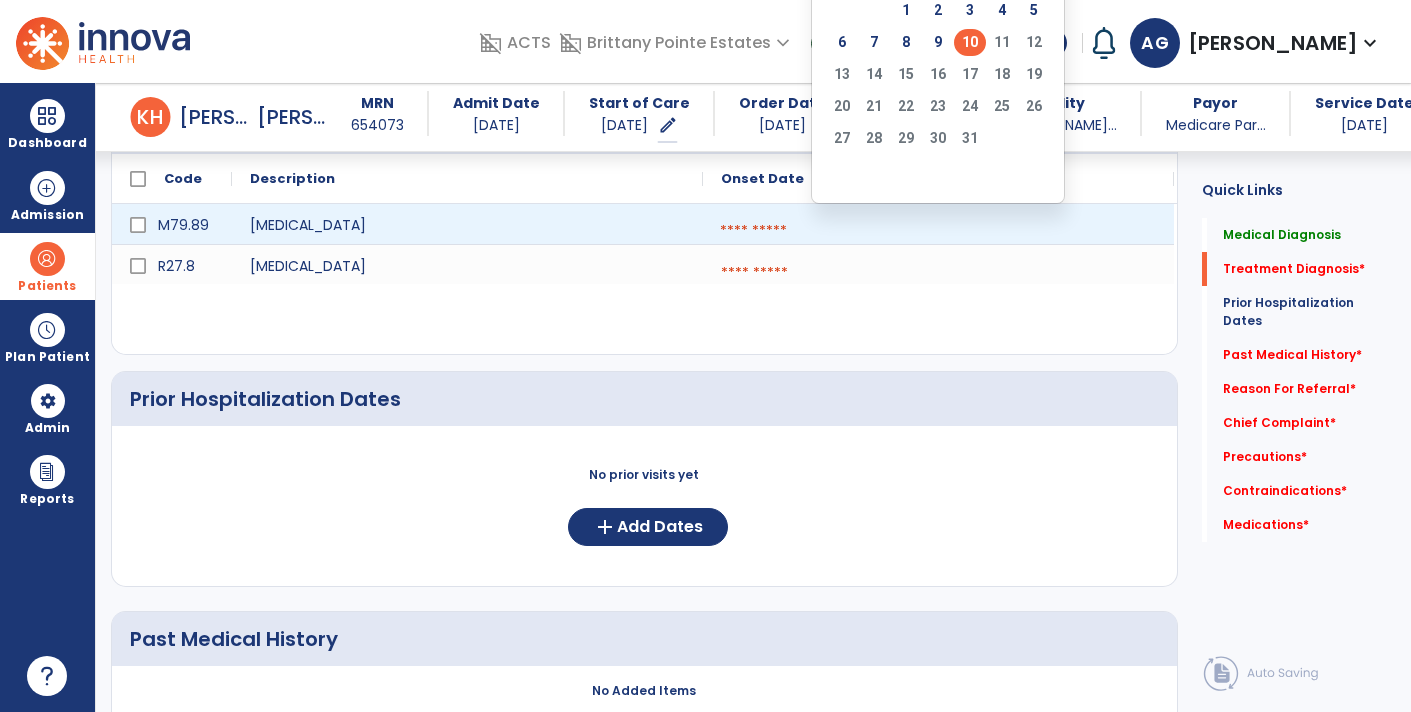 click on "10" 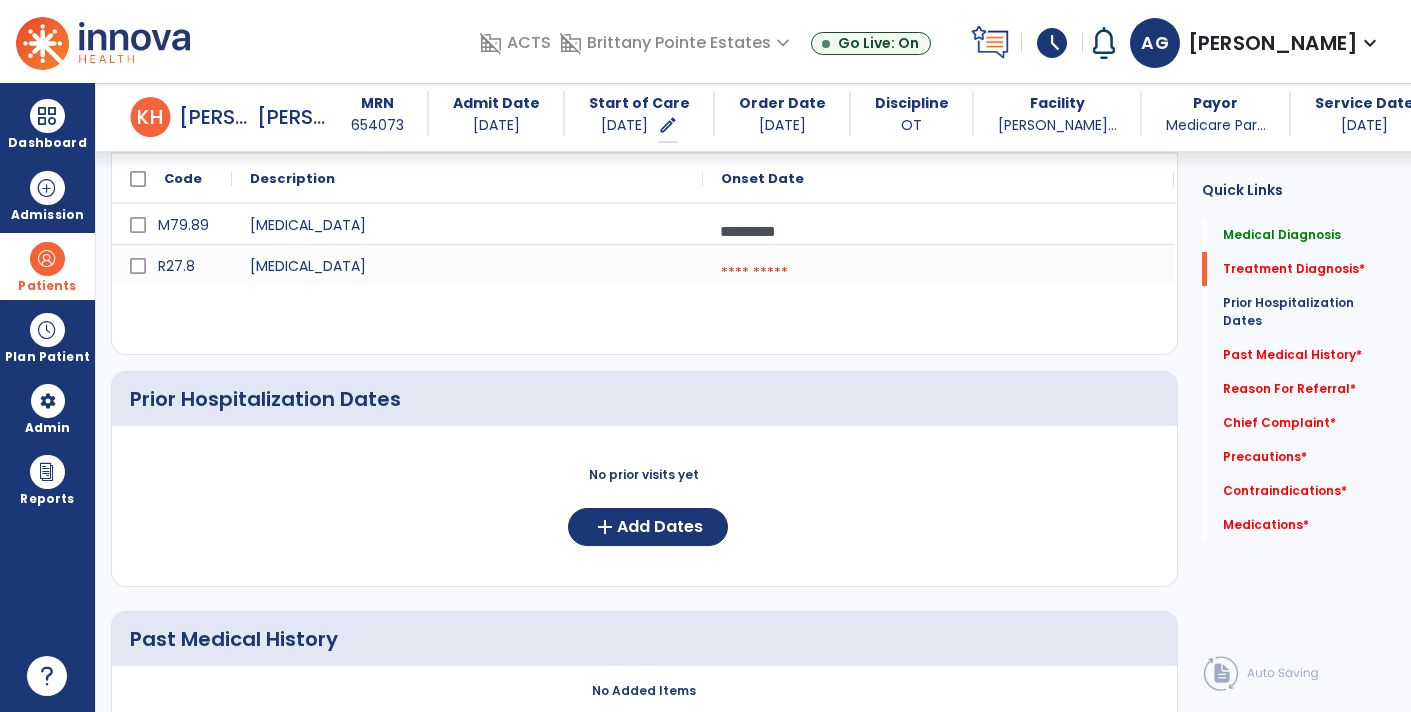 click at bounding box center (938, 273) 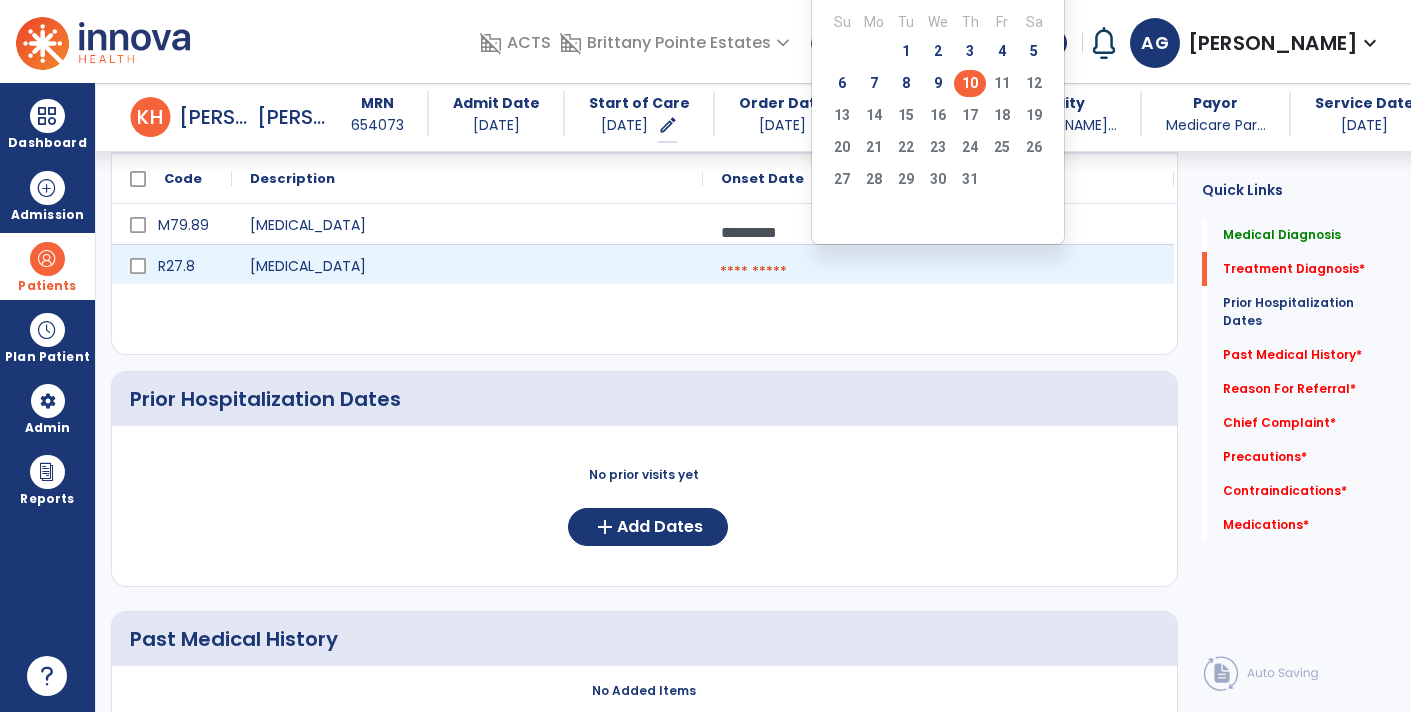 click on "10" 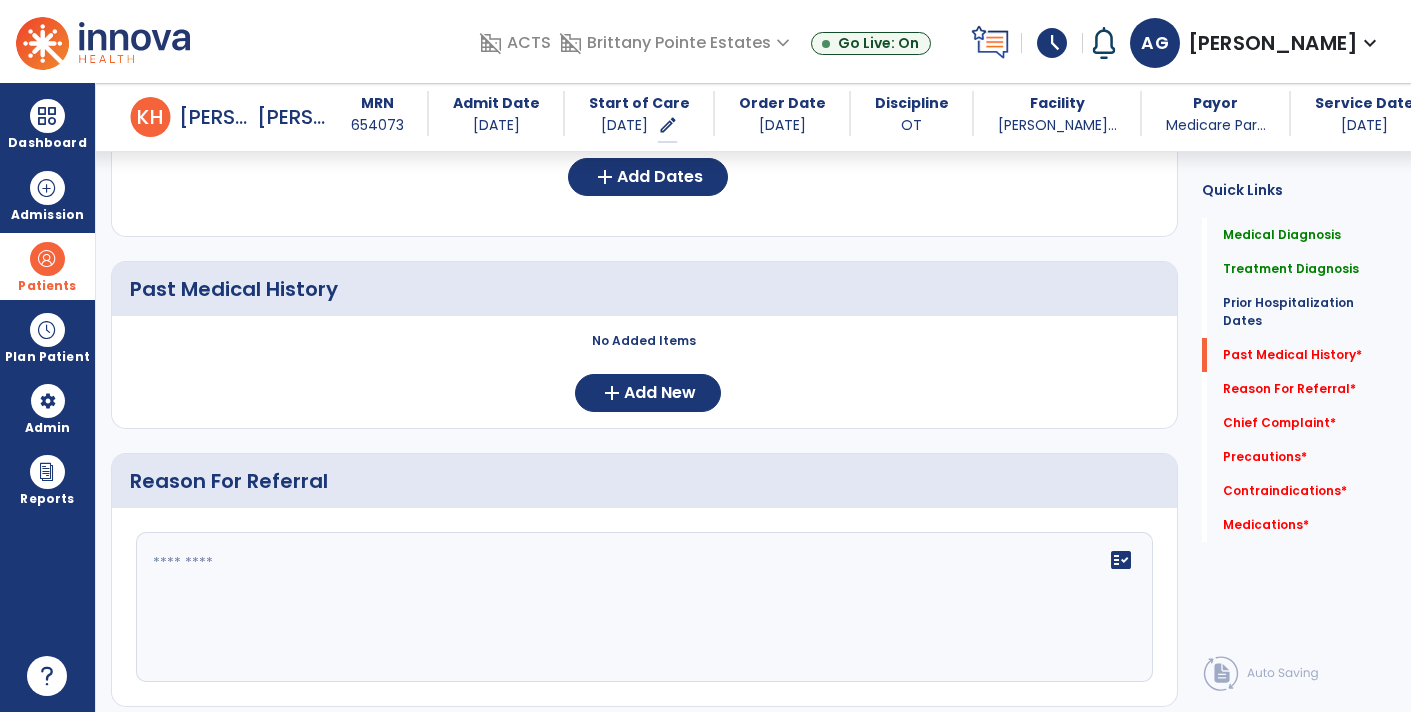scroll, scrollTop: 966, scrollLeft: 0, axis: vertical 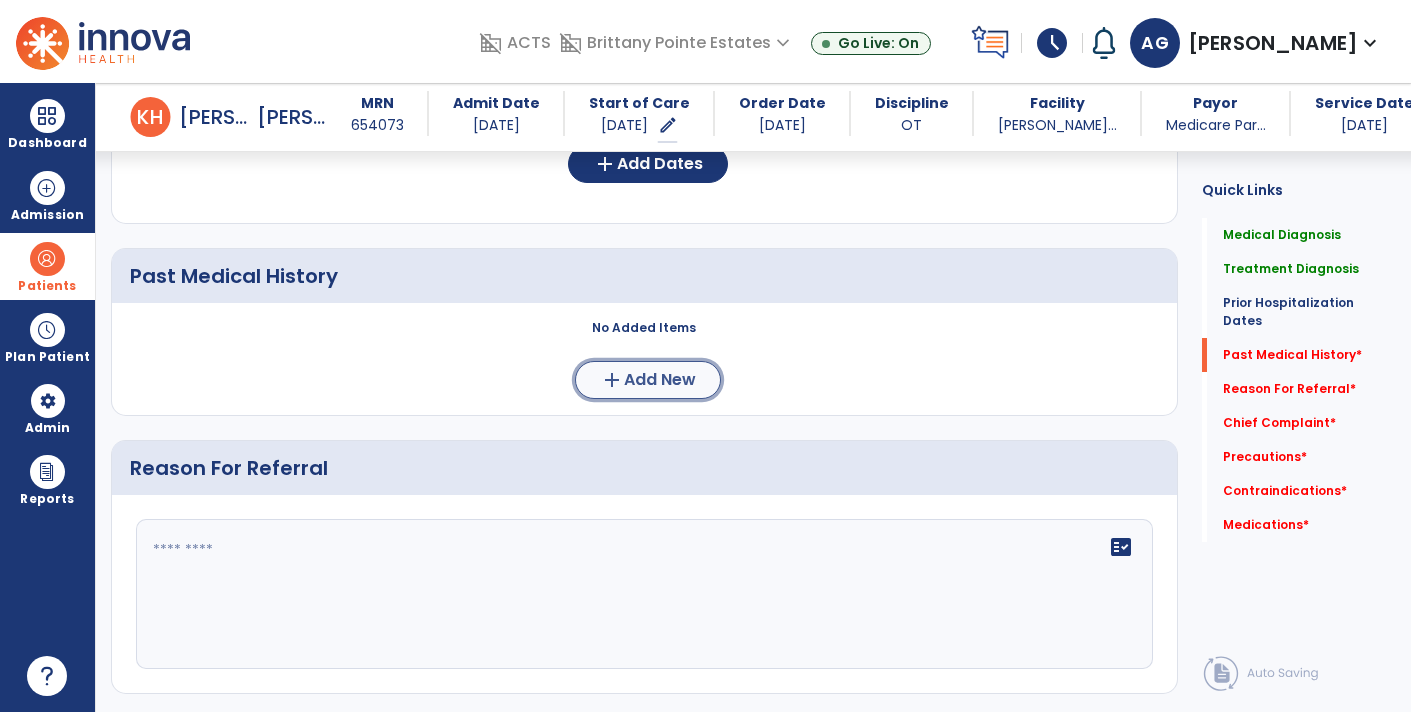 click on "Add New" 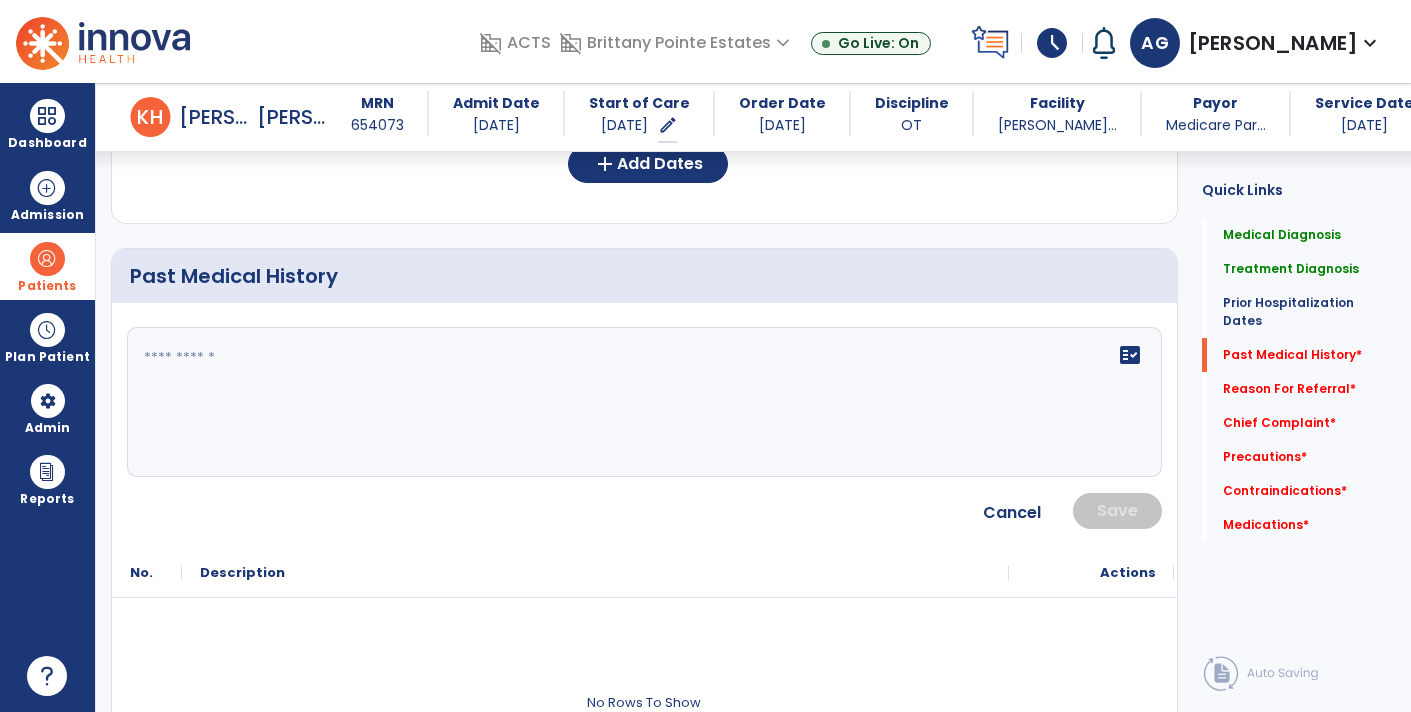 click 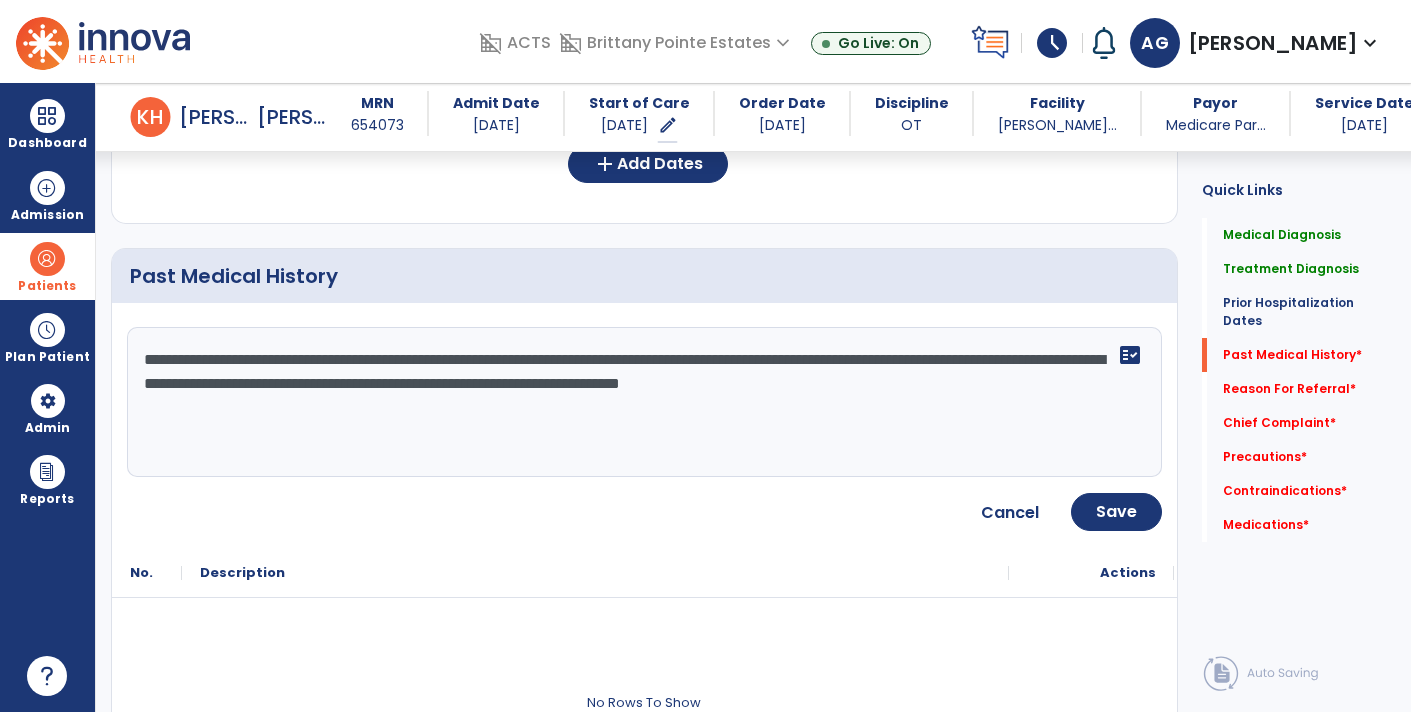 click on "**********" 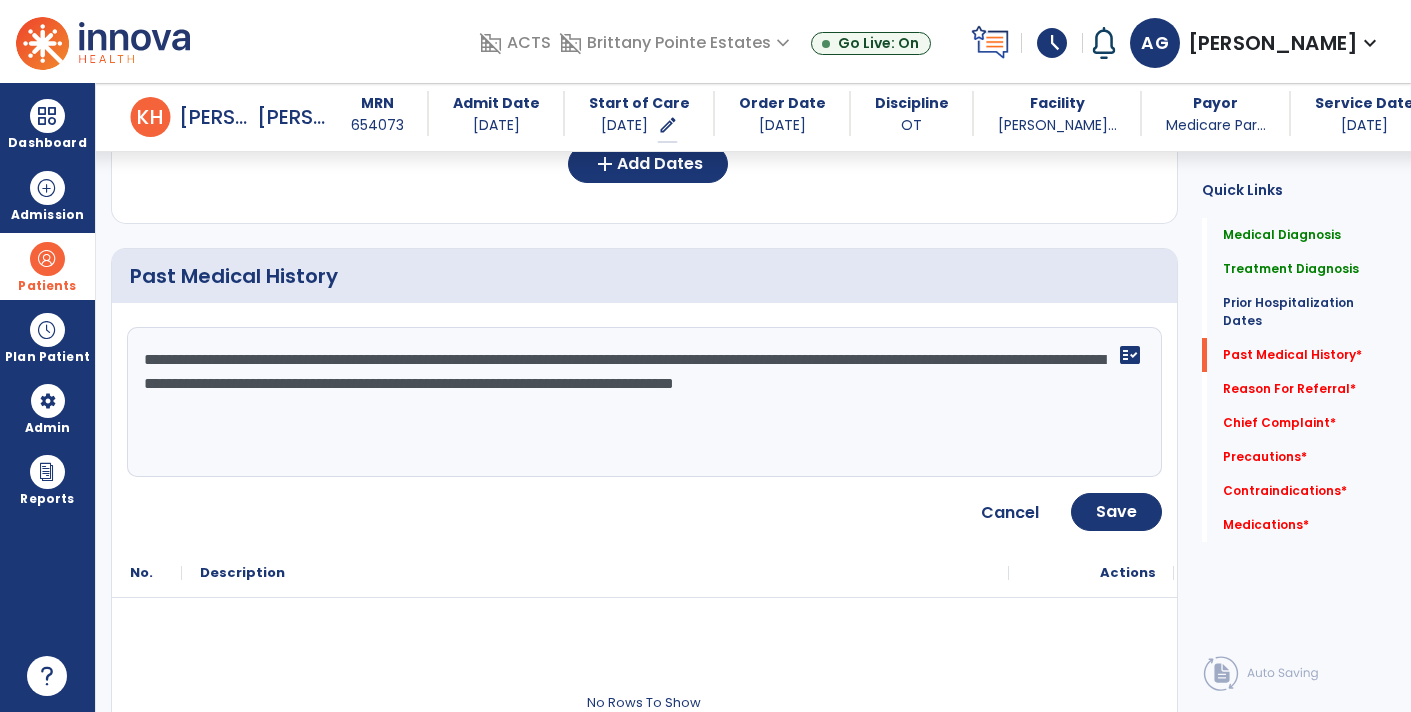 click on "**********" 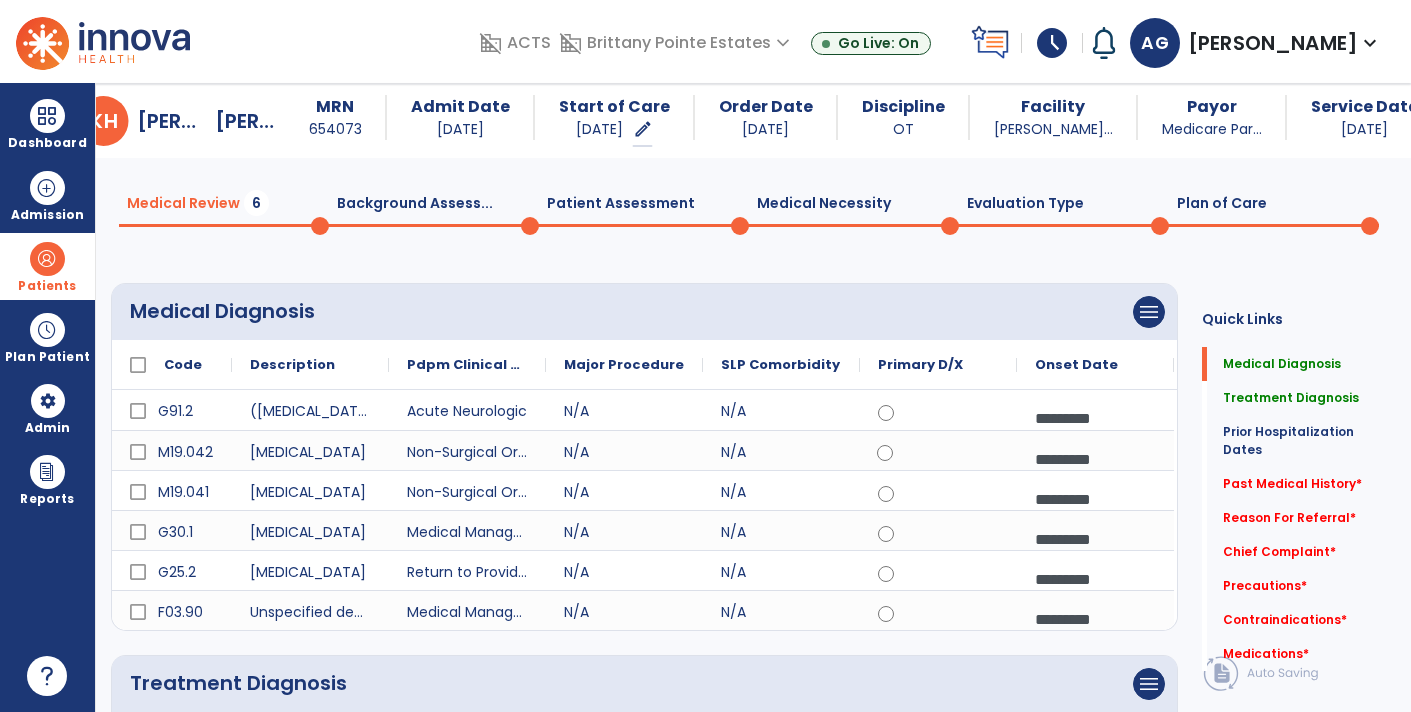 scroll, scrollTop: 0, scrollLeft: 0, axis: both 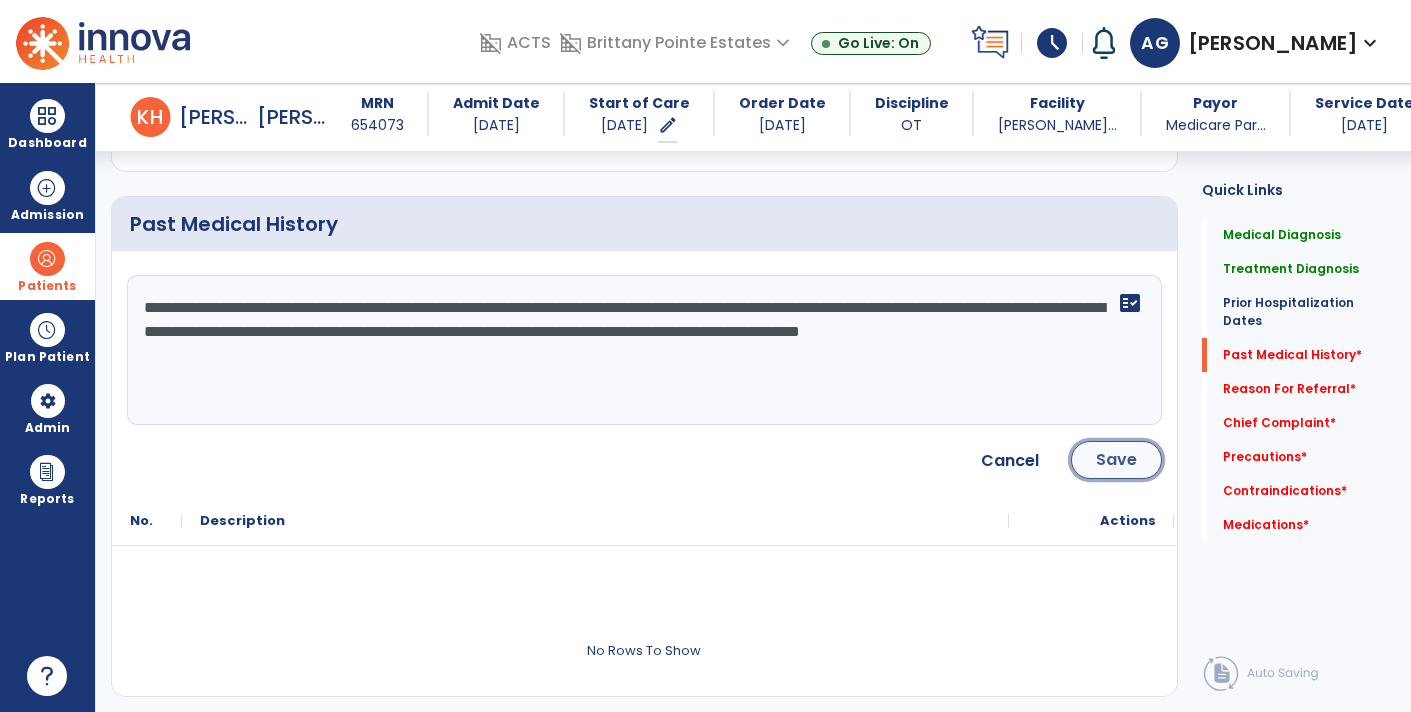 click on "Save" 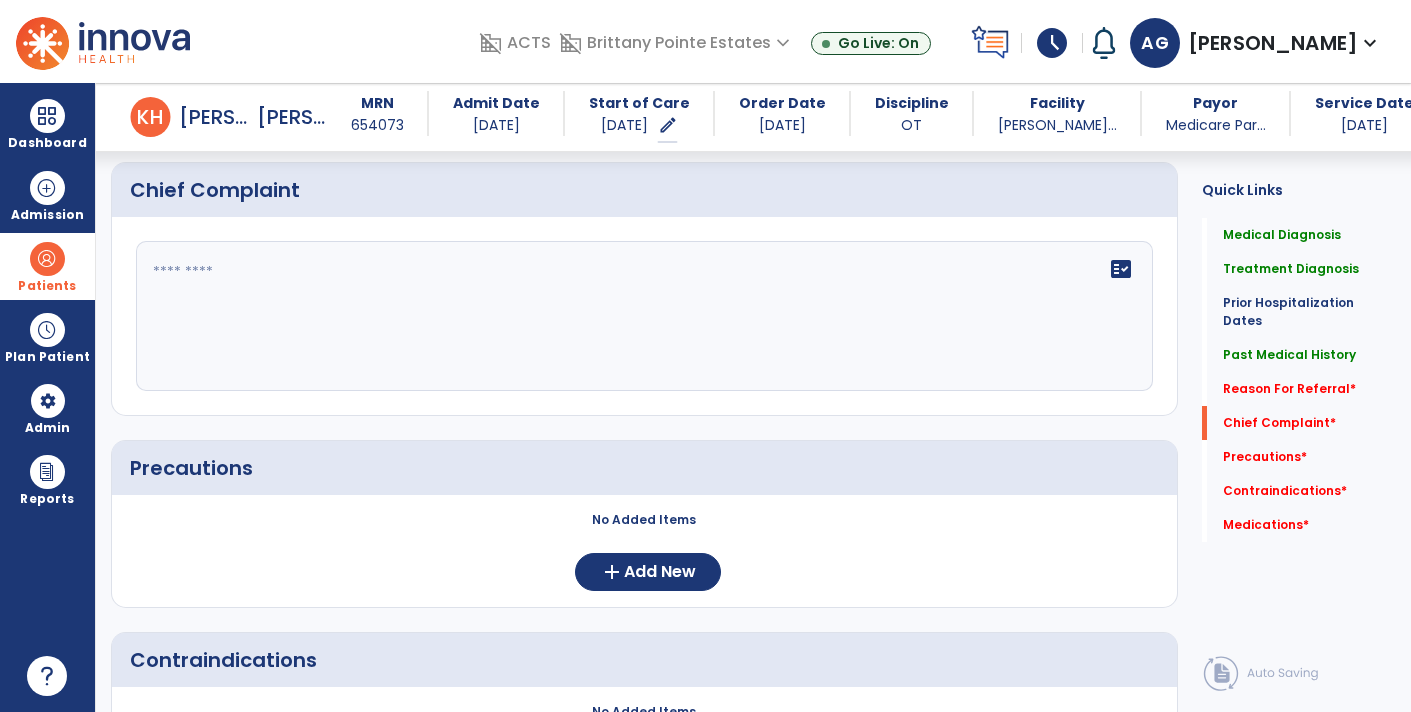 scroll, scrollTop: 1616, scrollLeft: 0, axis: vertical 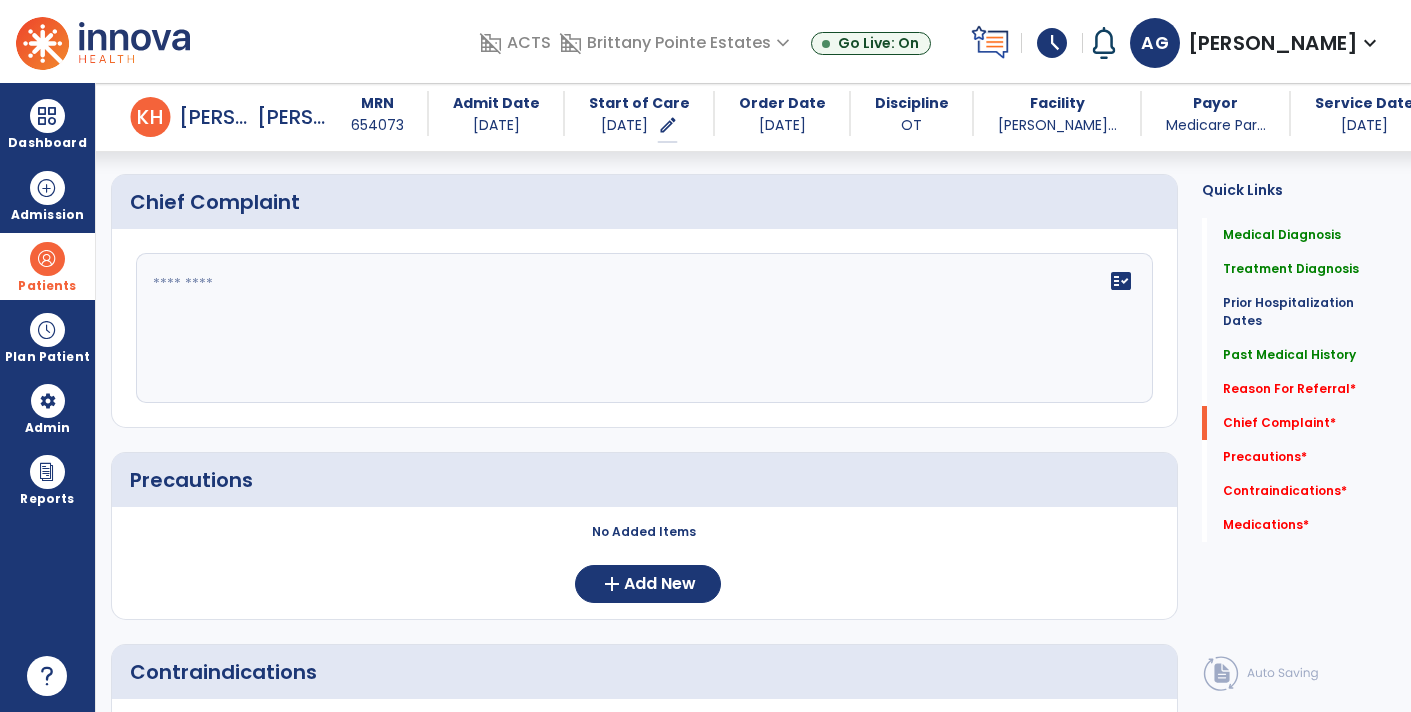 click on "fact_check" 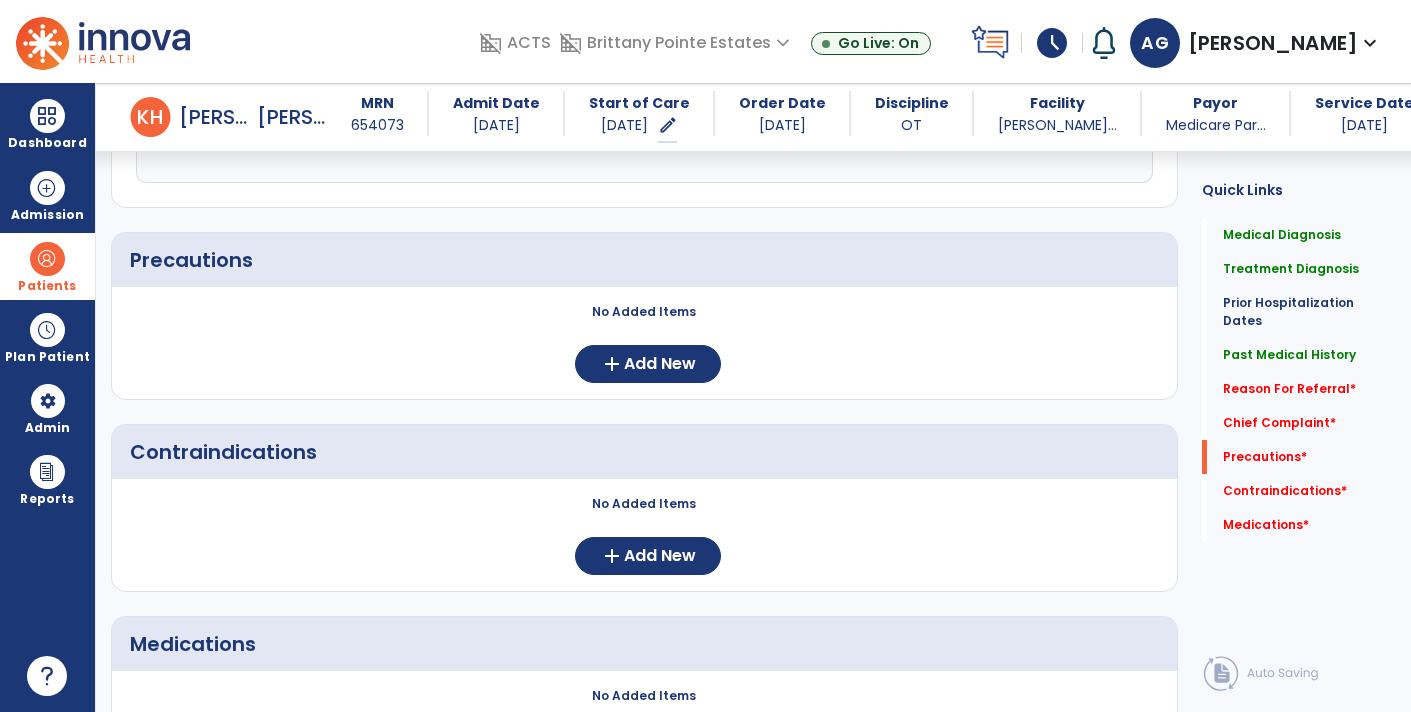 scroll, scrollTop: 1817, scrollLeft: 0, axis: vertical 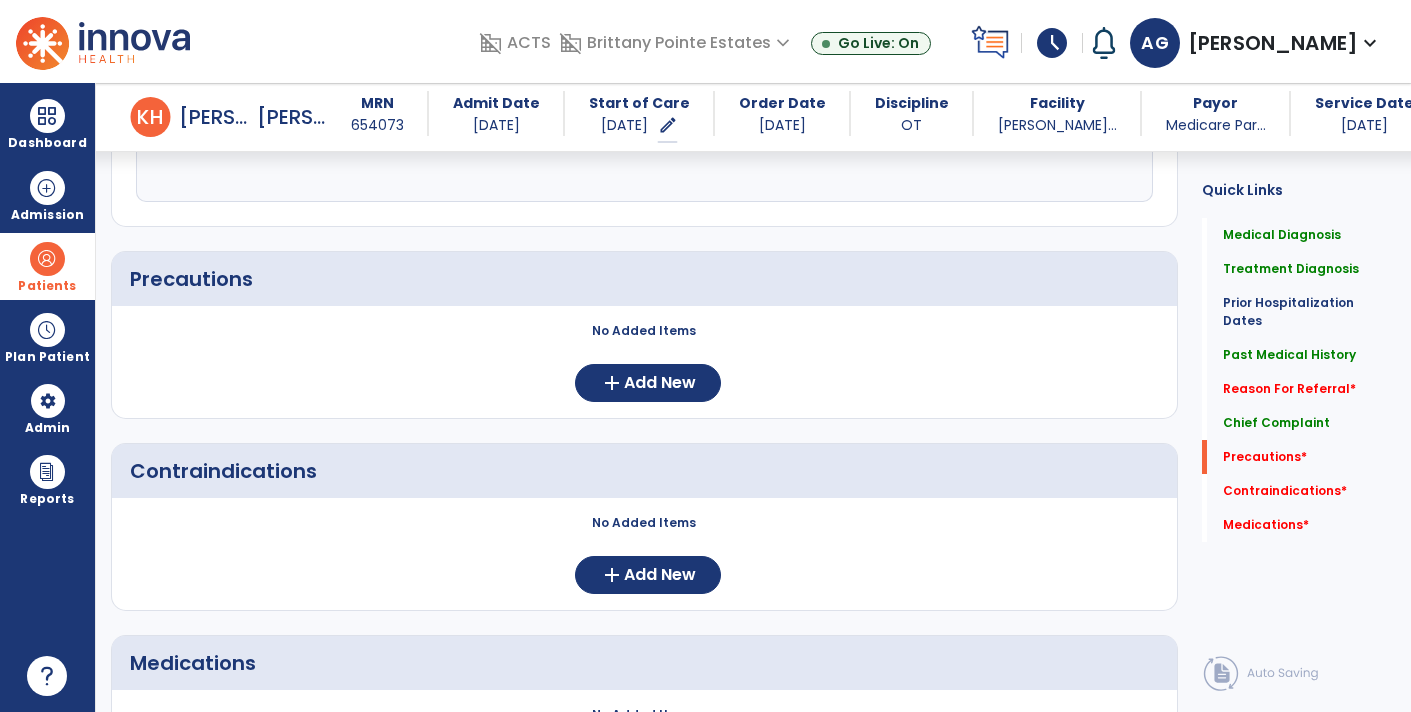 type on "**********" 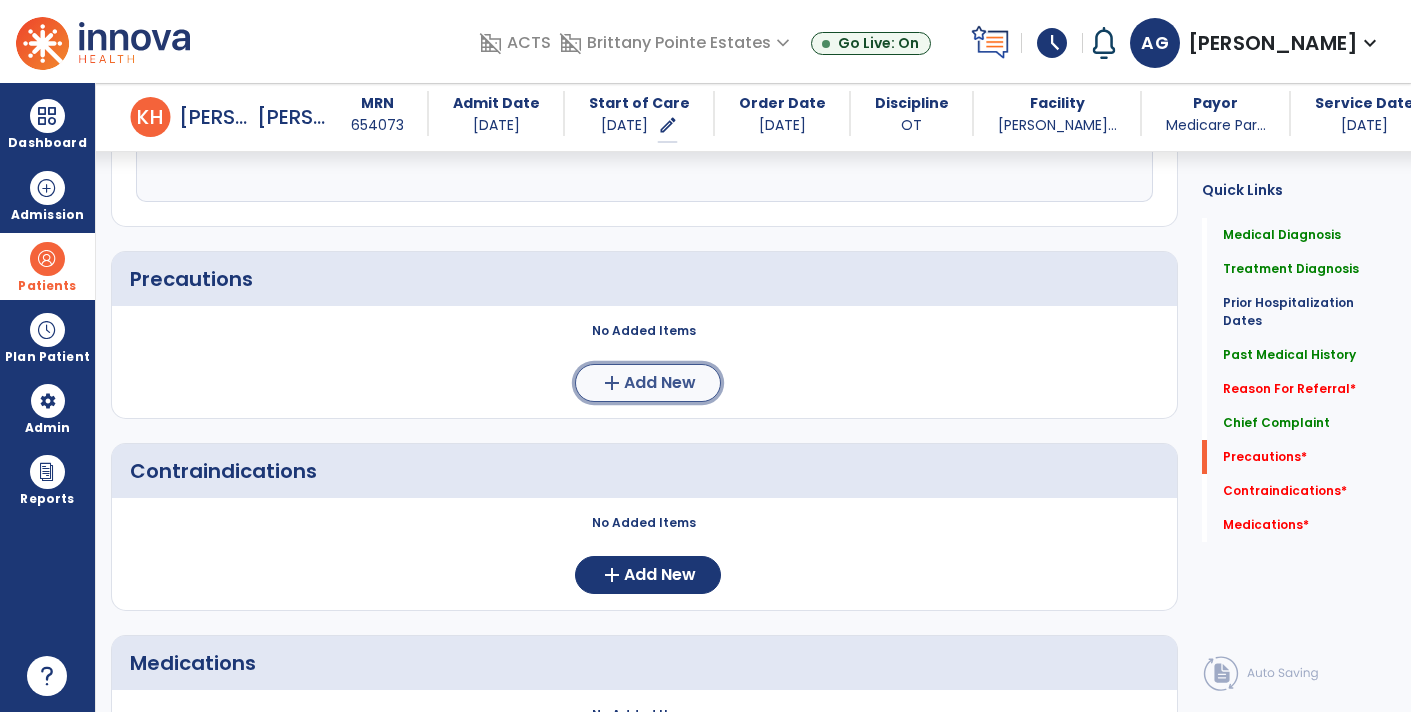 click on "add  Add New" 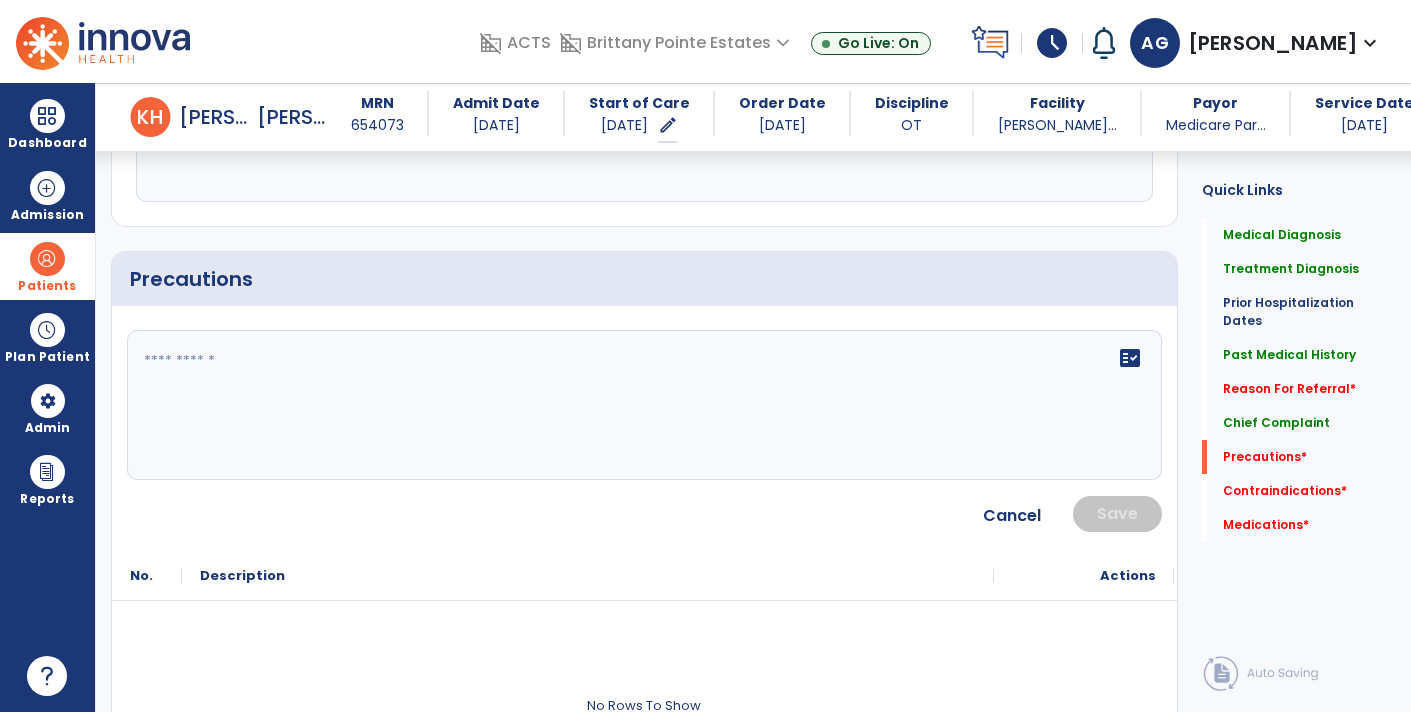 click 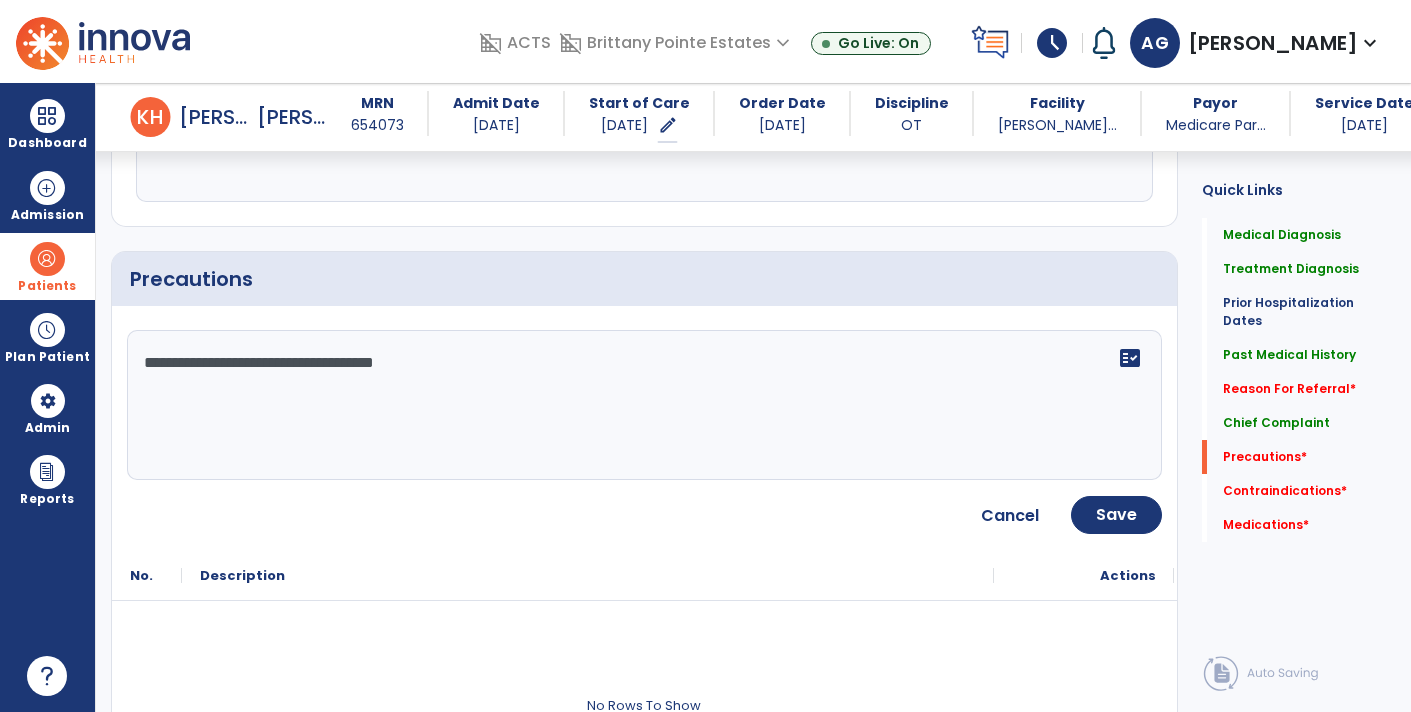 type on "**********" 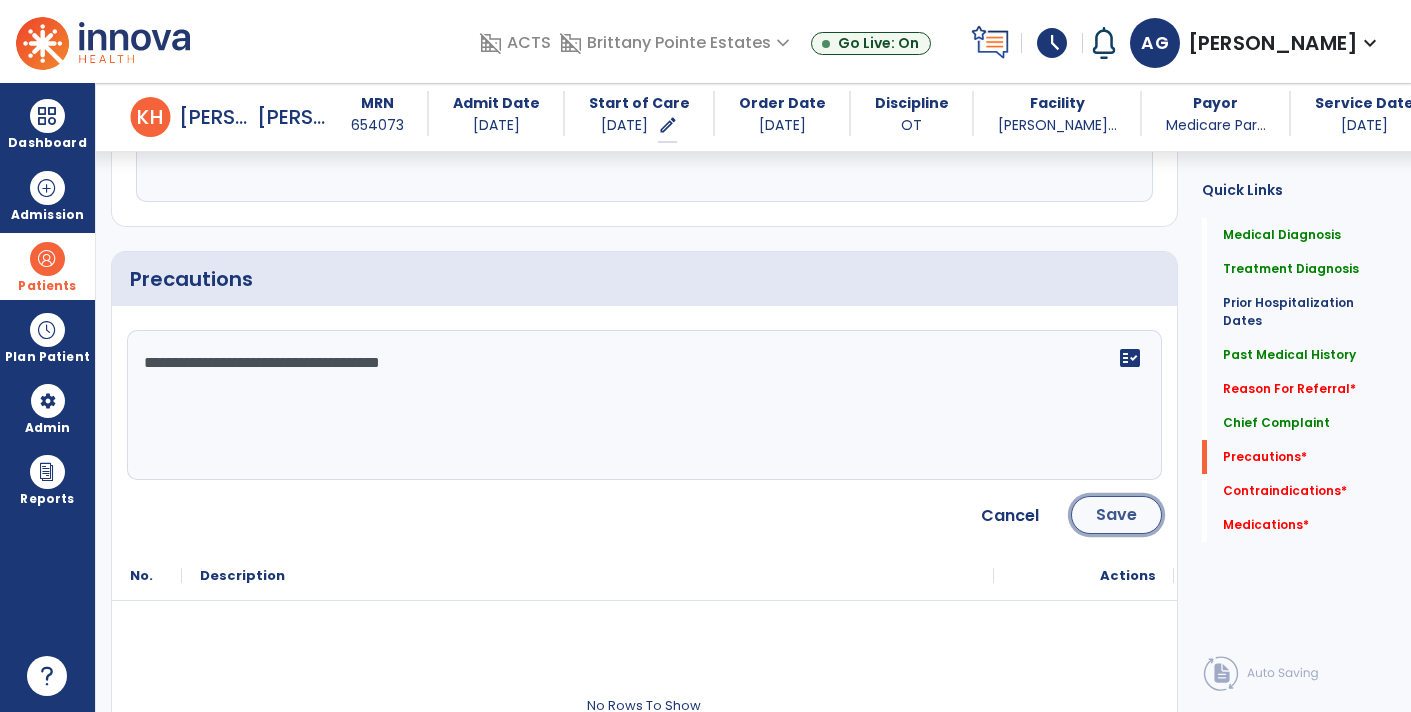 click on "Save" 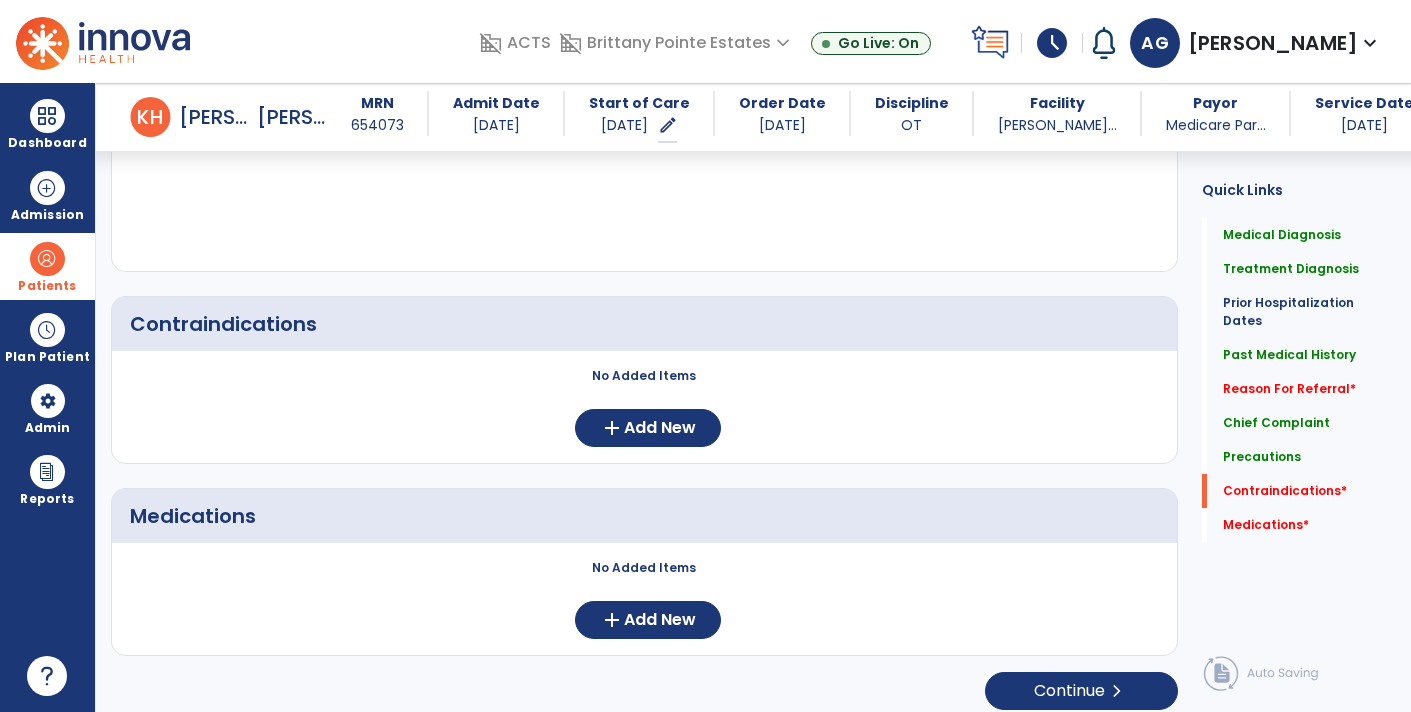 scroll, scrollTop: 2070, scrollLeft: 0, axis: vertical 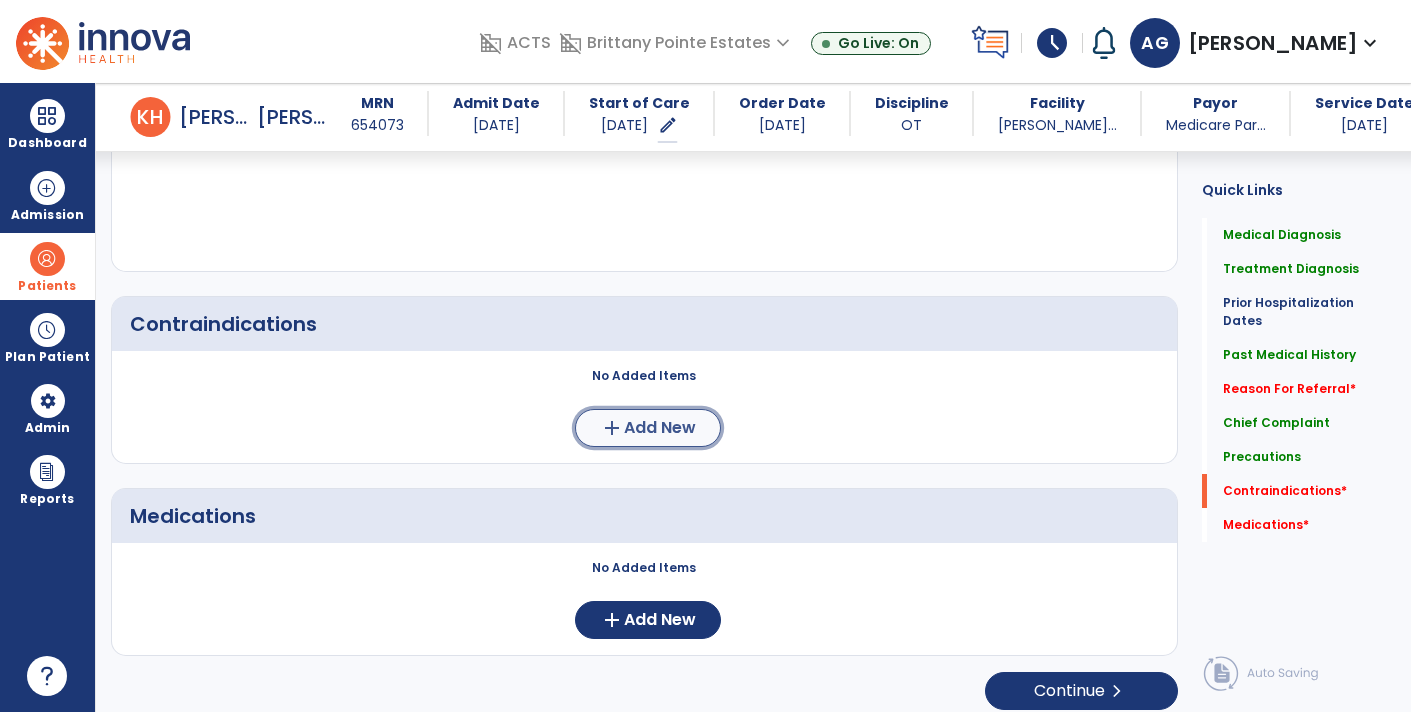 click on "Add New" 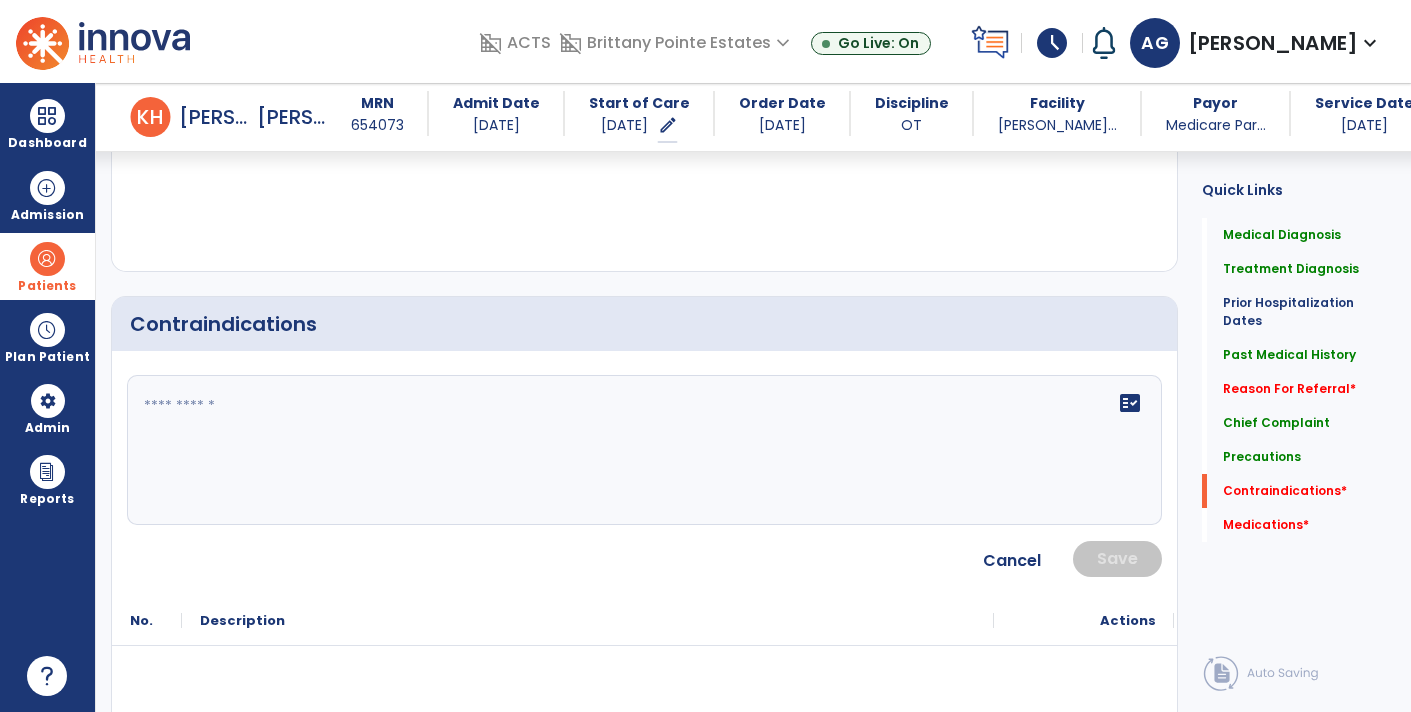 click on "fact_check" 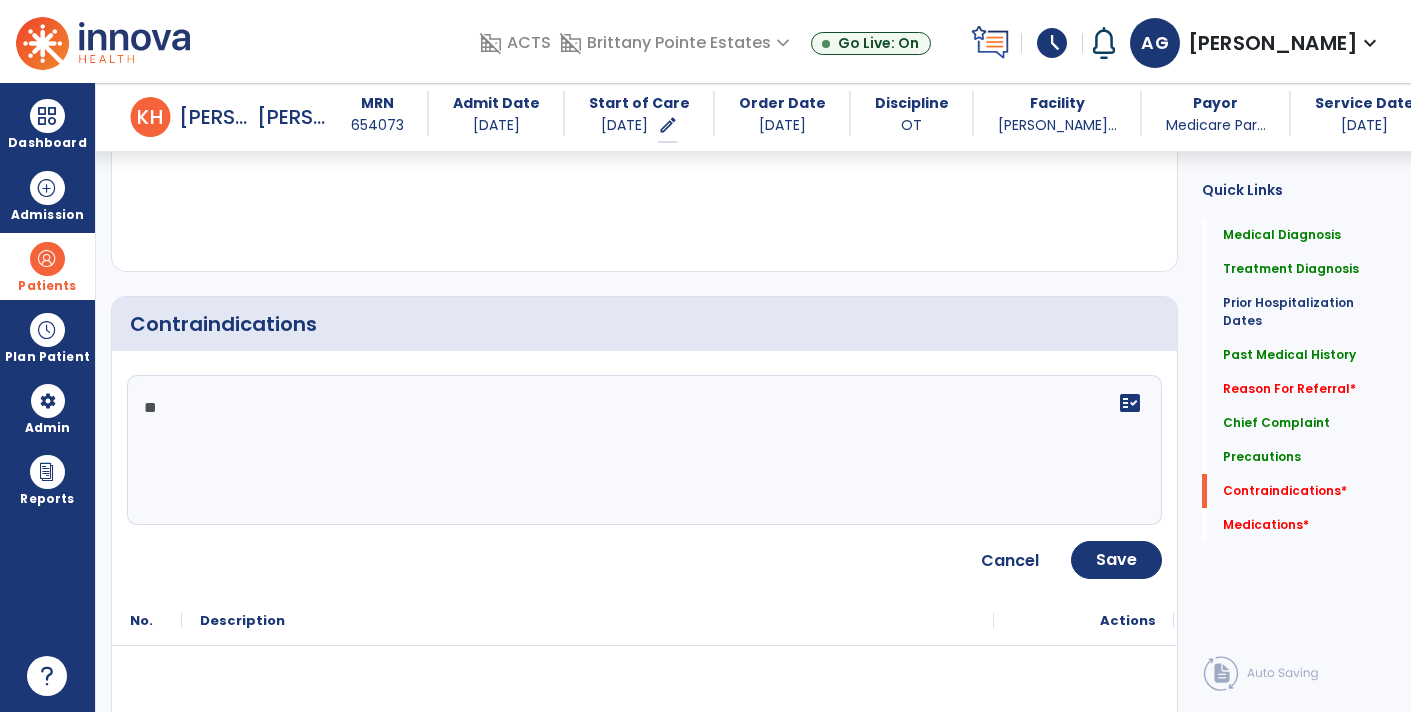type on "***" 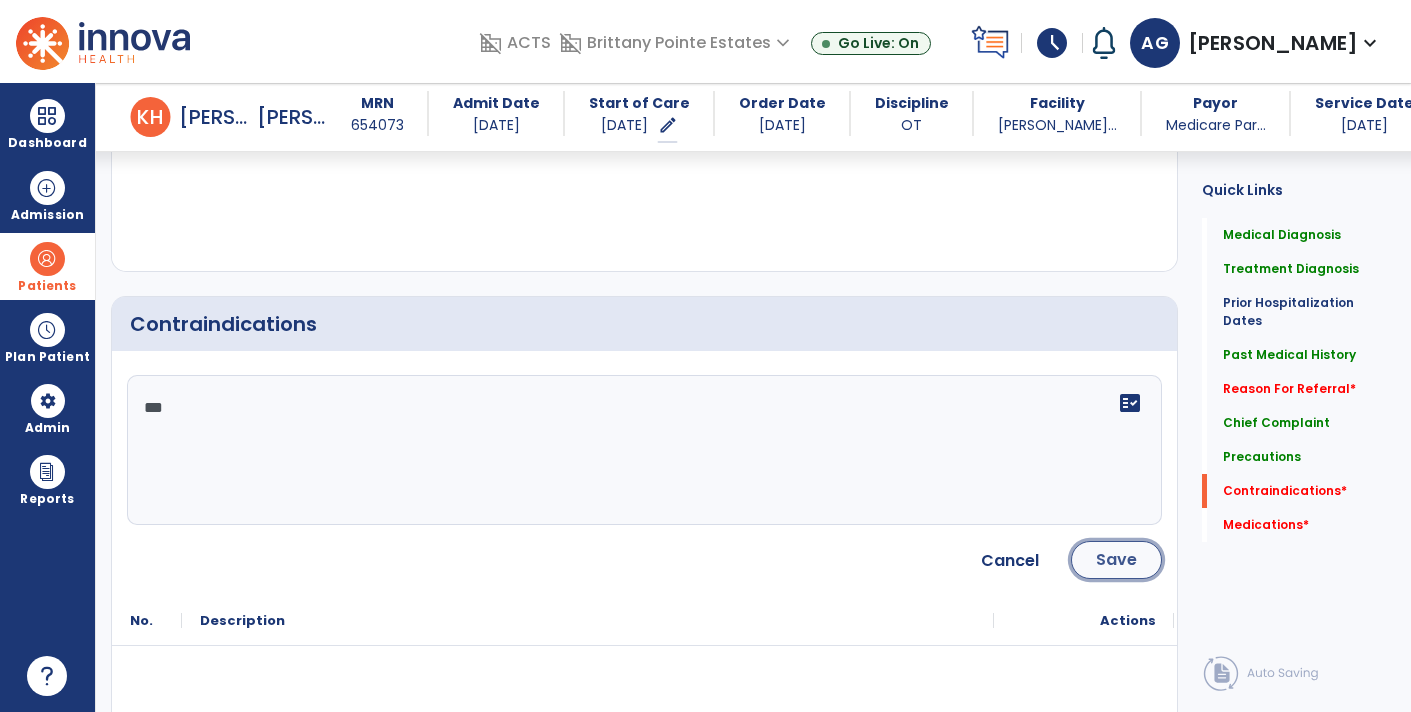 click on "Save" 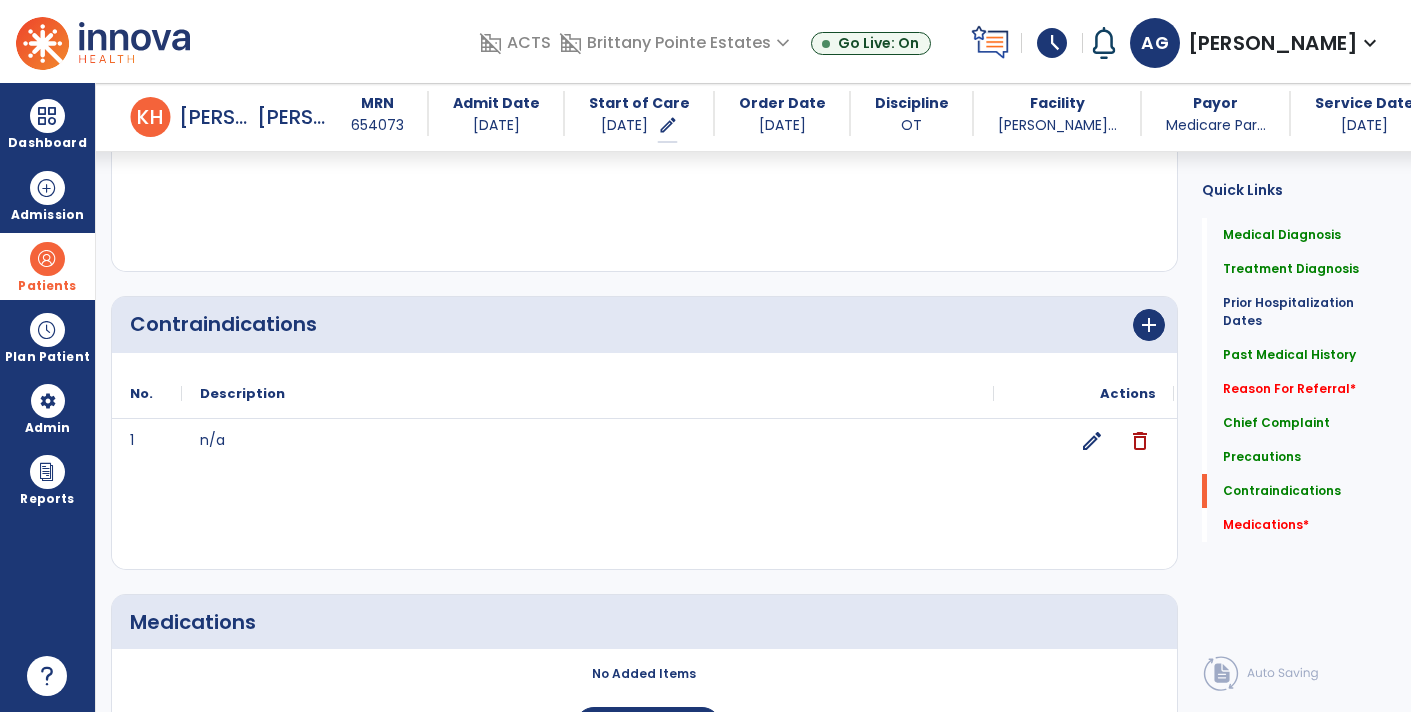 scroll, scrollTop: 2182, scrollLeft: 0, axis: vertical 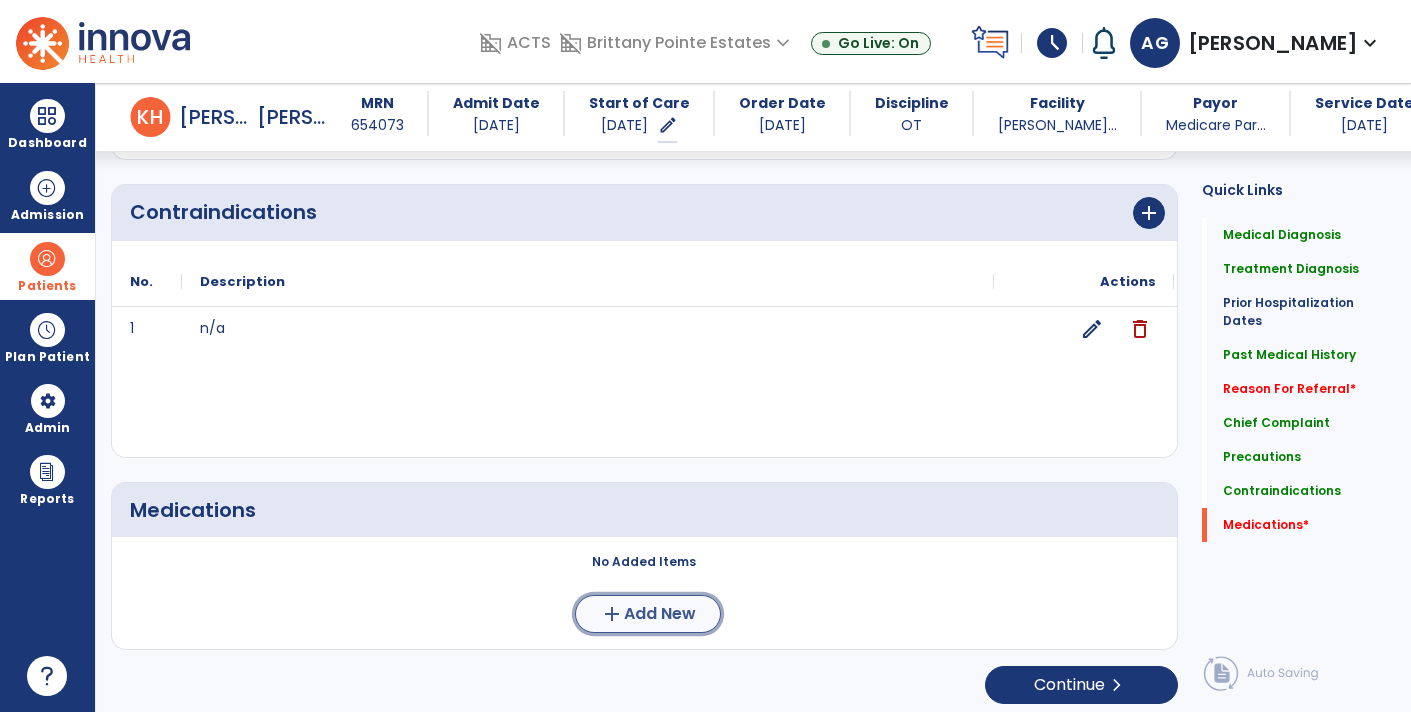 click on "Add New" 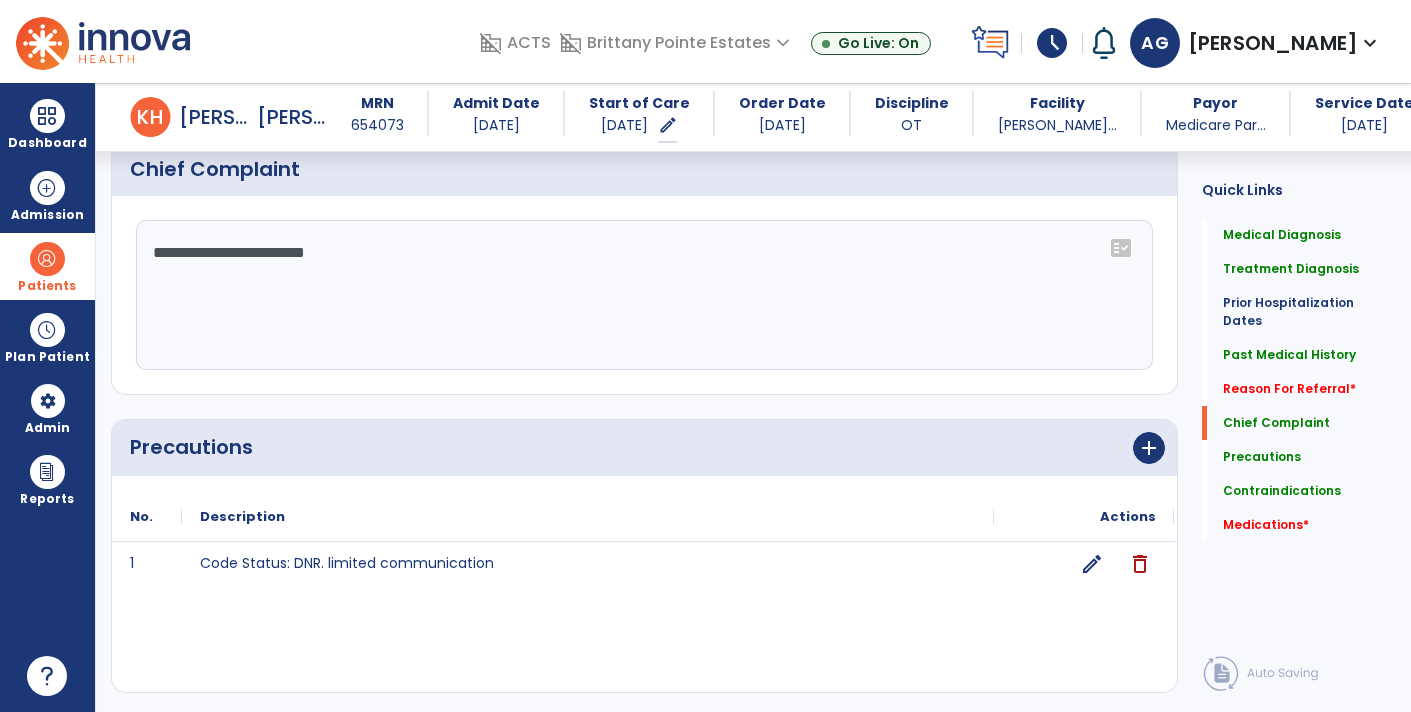 scroll, scrollTop: 1661, scrollLeft: 0, axis: vertical 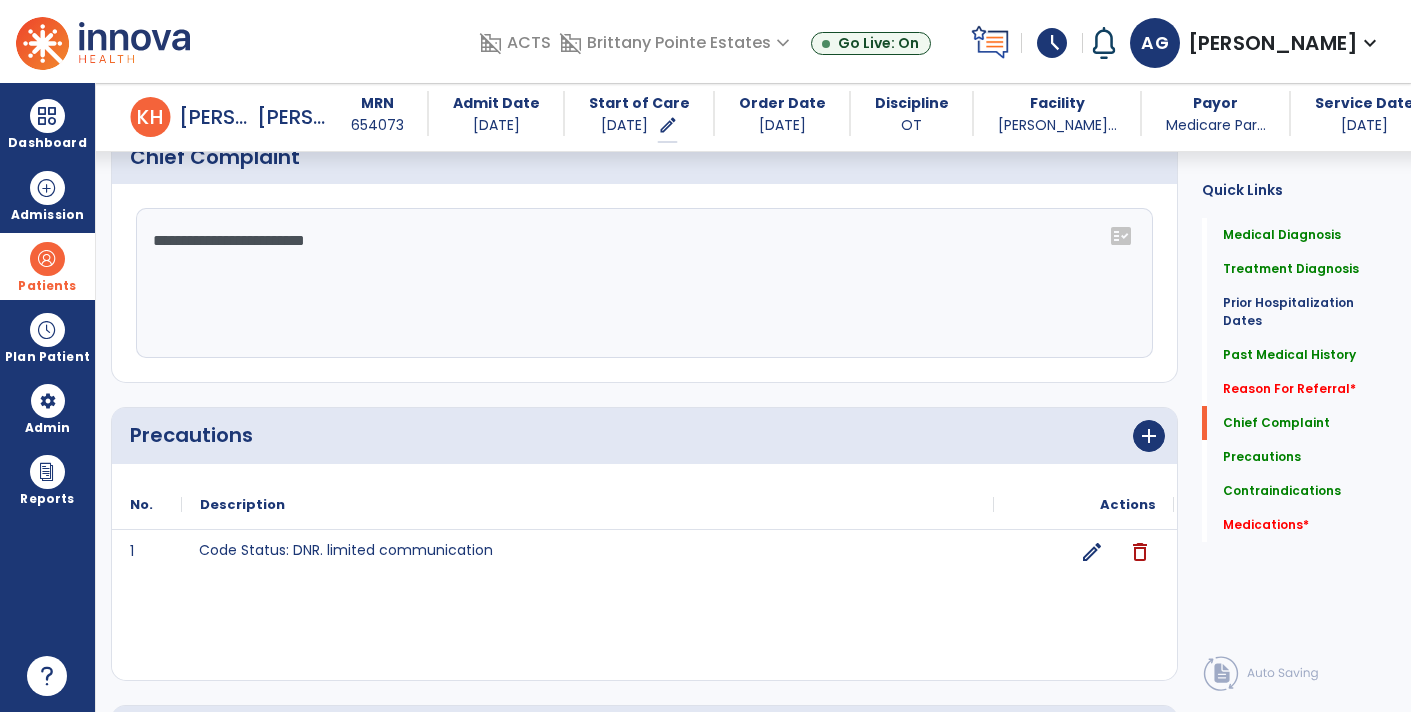 click on "Code Status: DNR. limited communication" 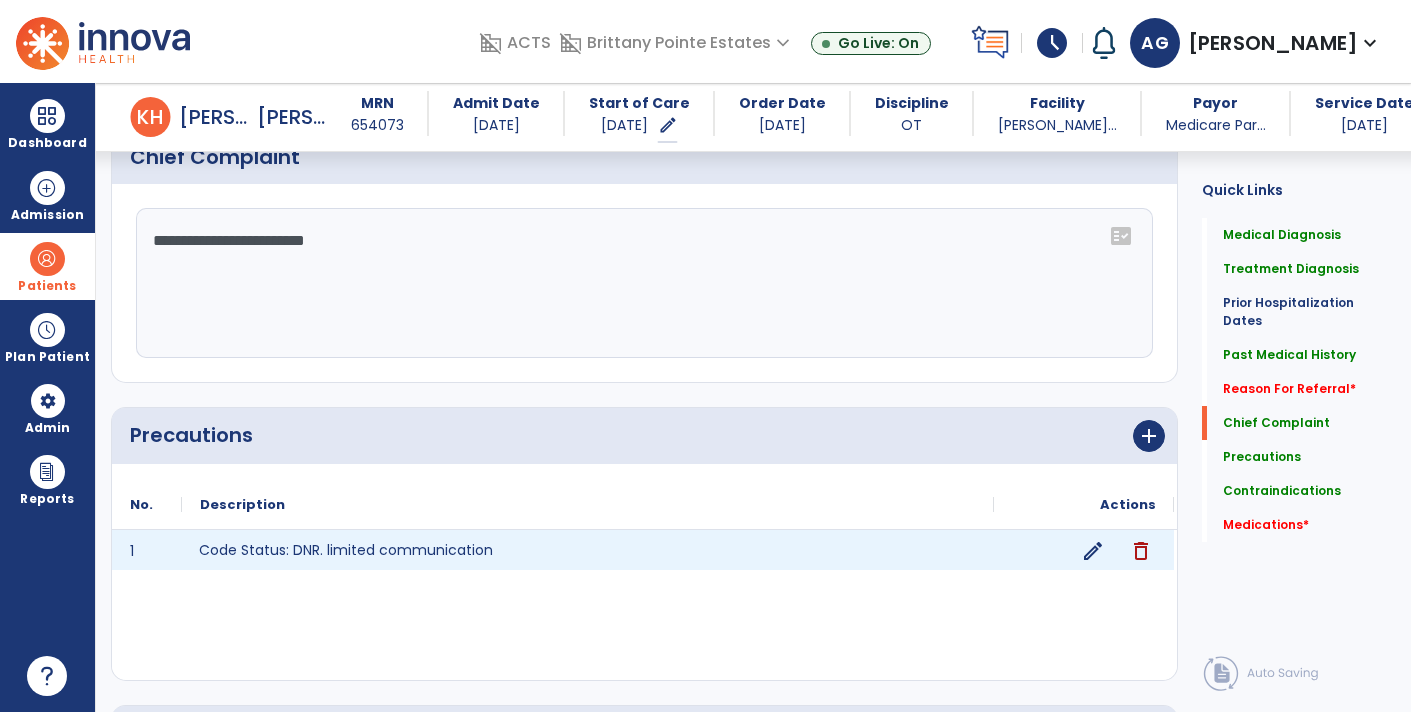 click on "edit" 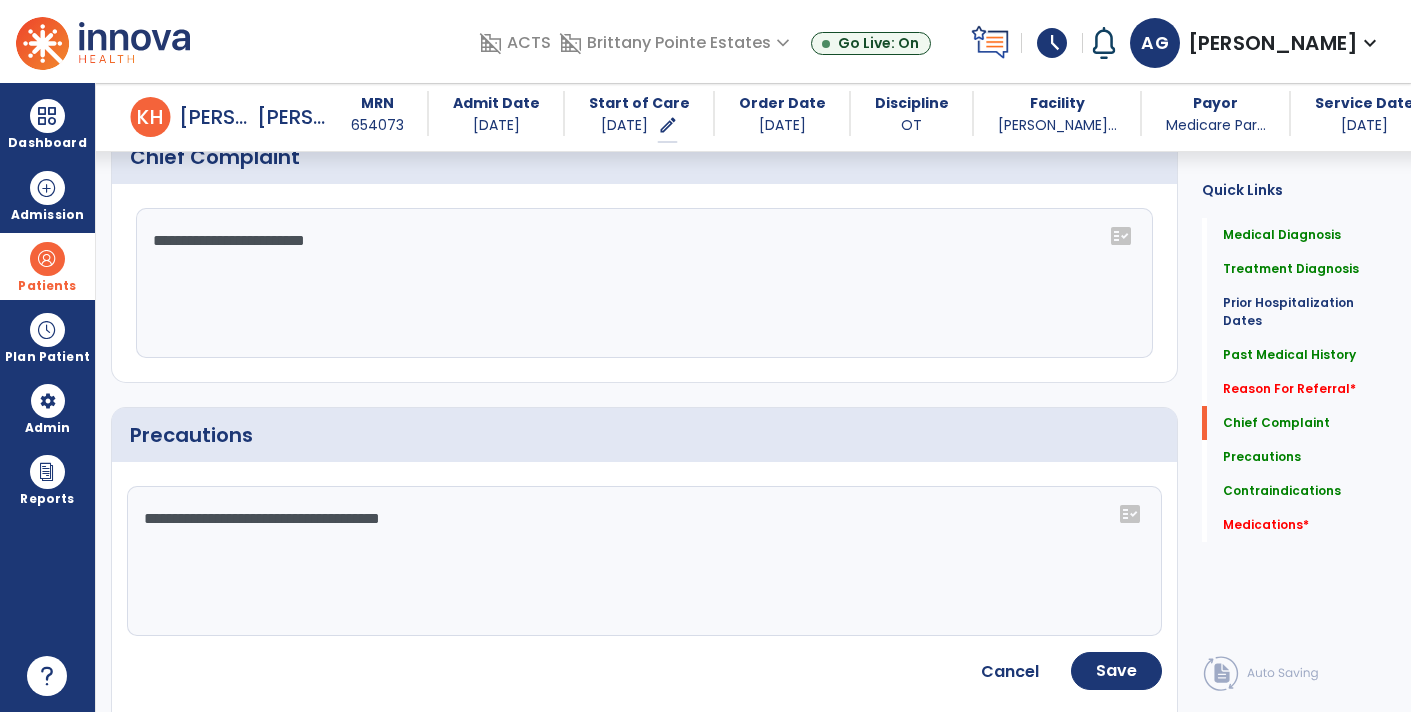 click on "**********" 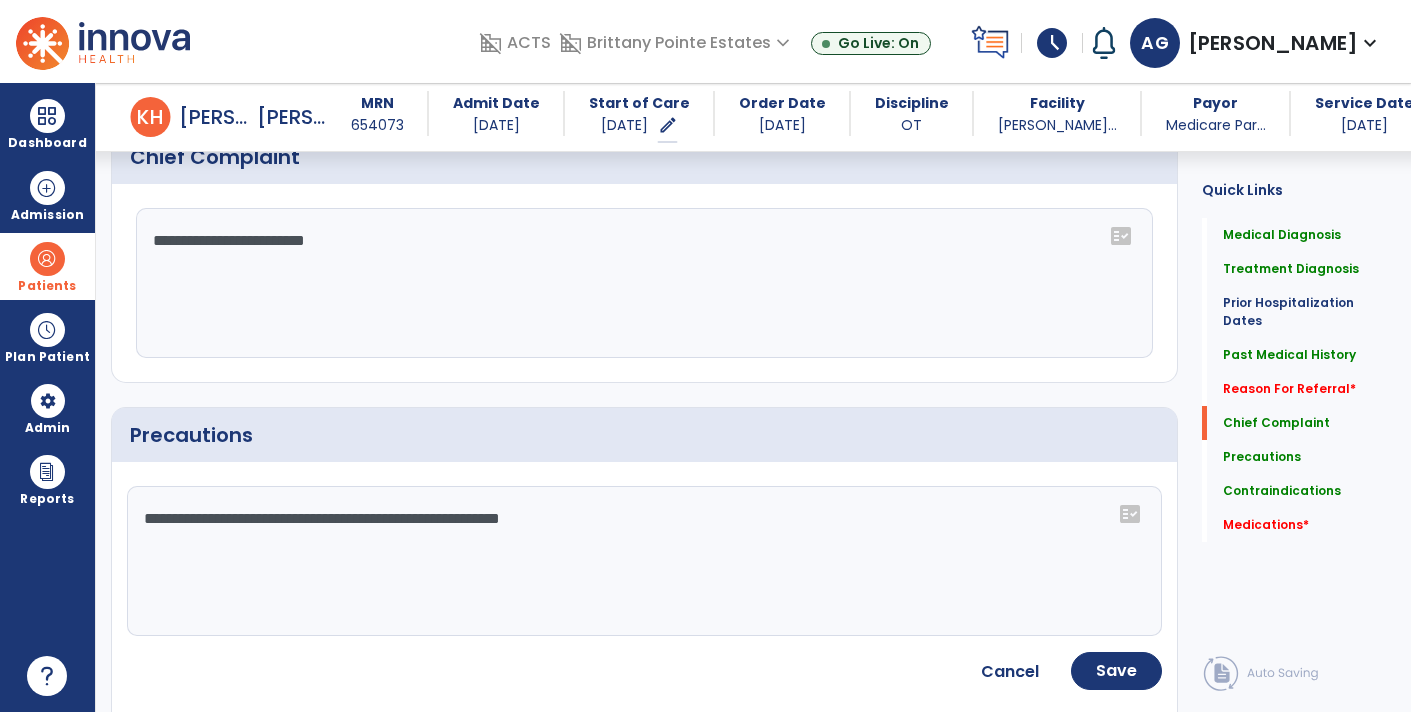 type on "**********" 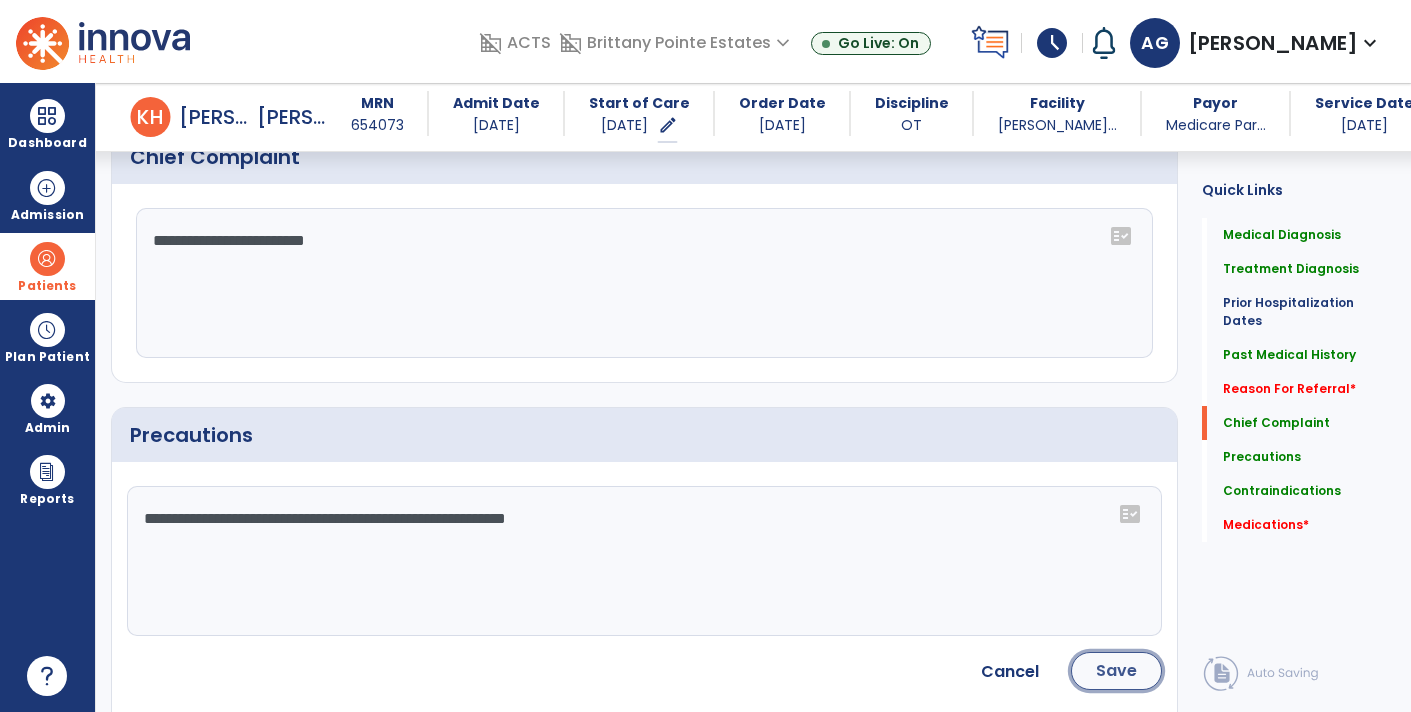 click on "Save" 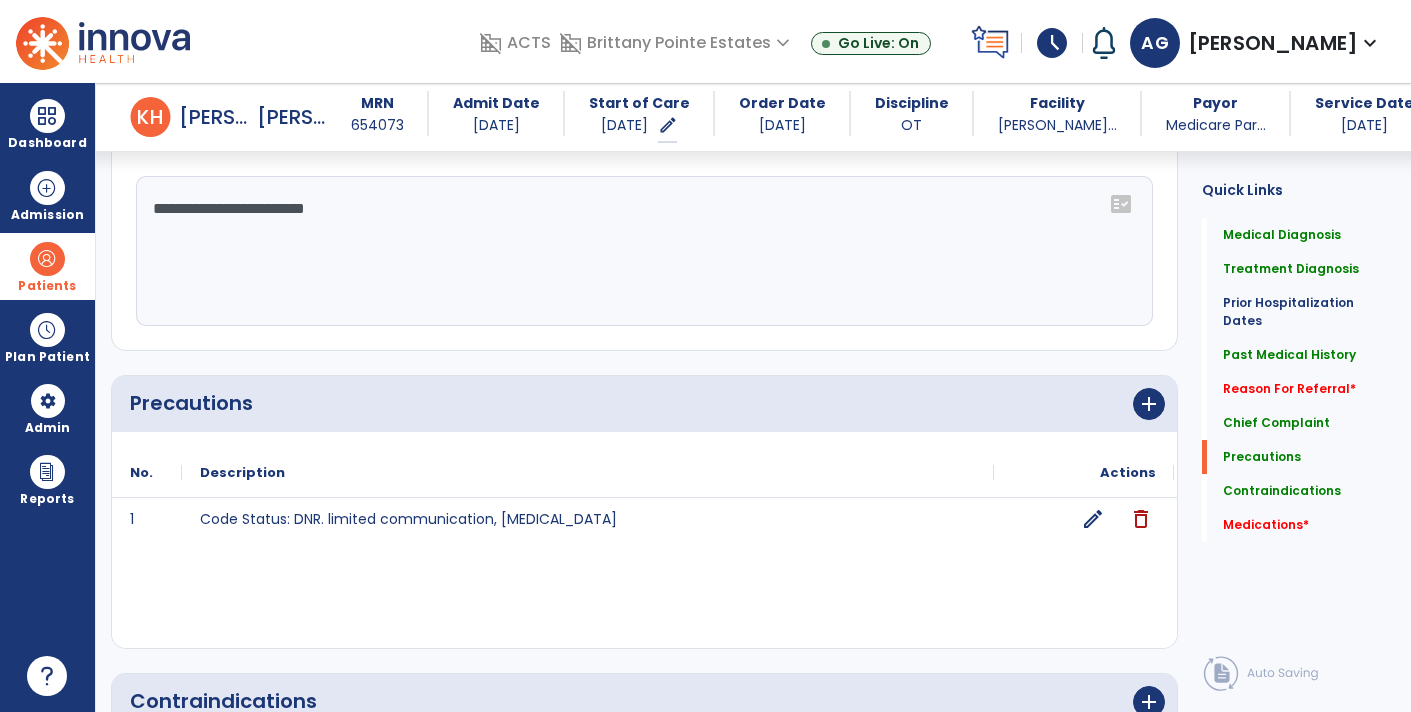 scroll, scrollTop: 1755, scrollLeft: 0, axis: vertical 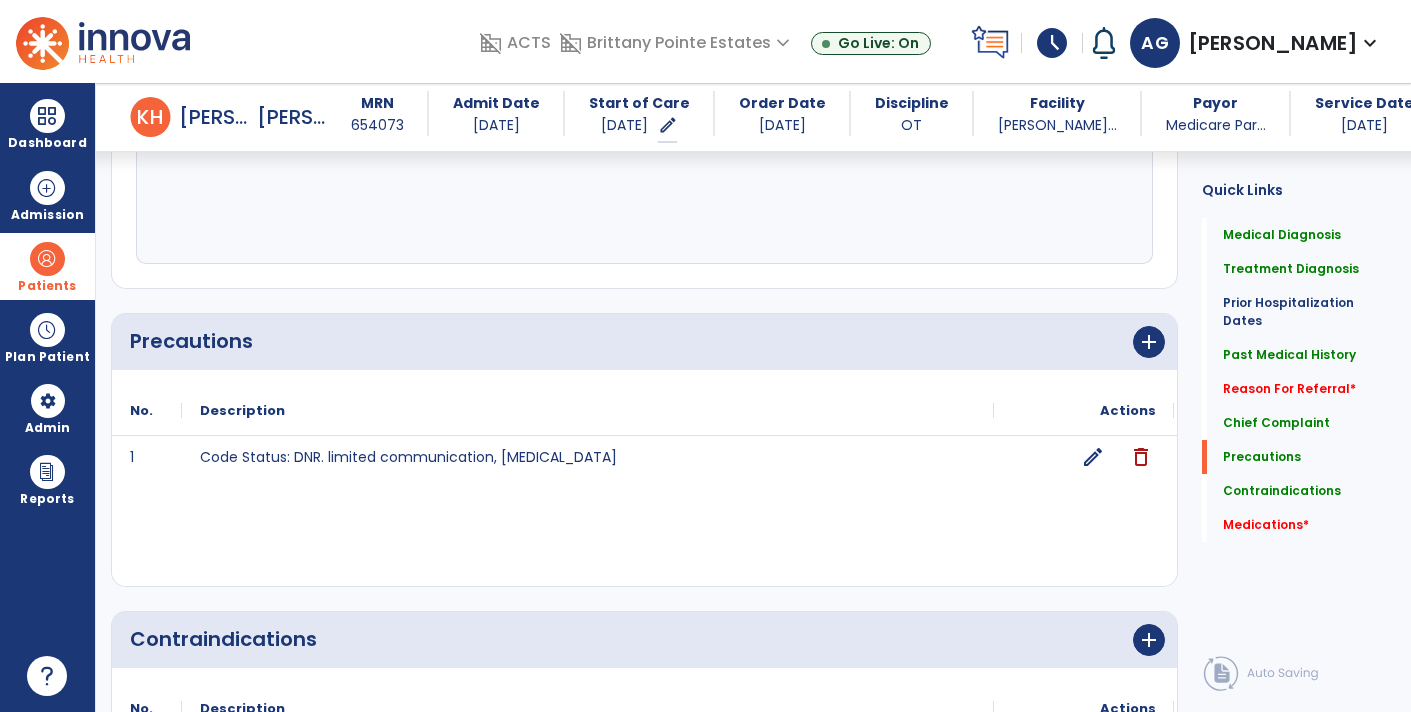 click on "edit" 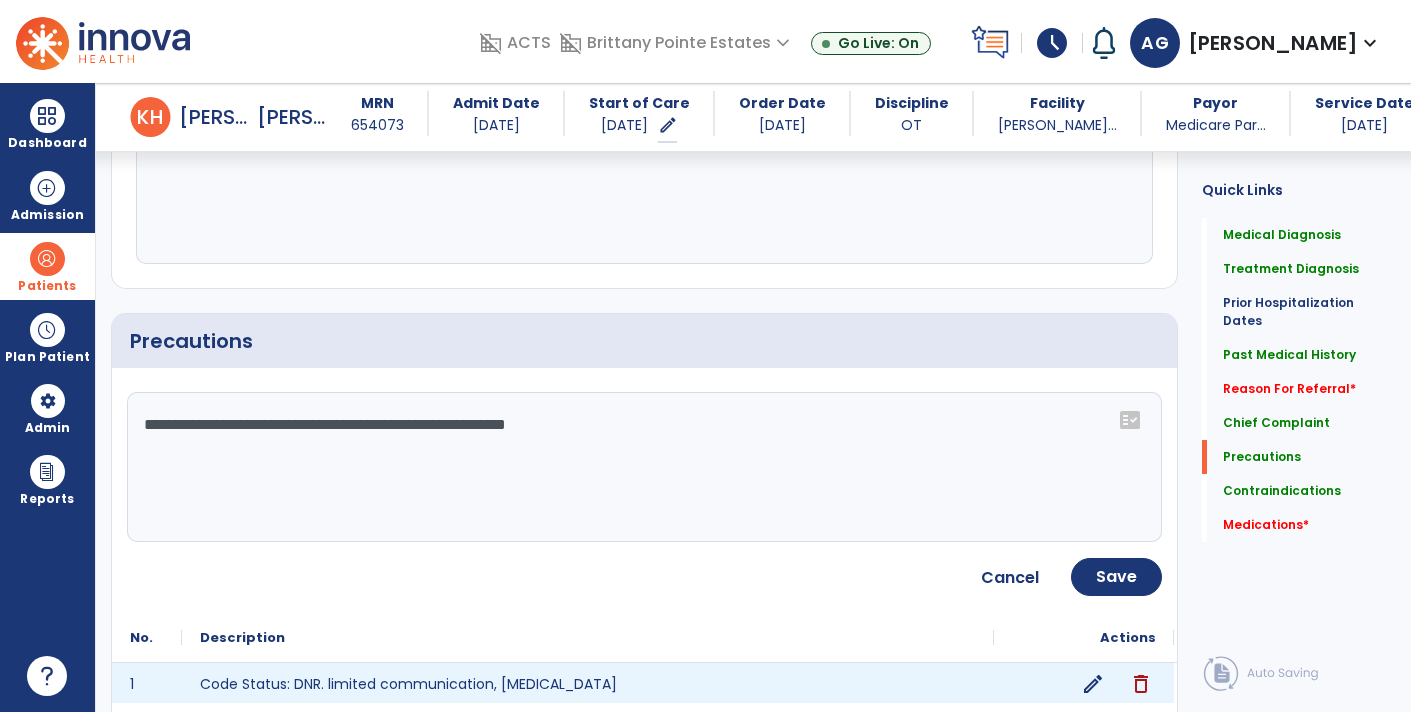 click on "**********" 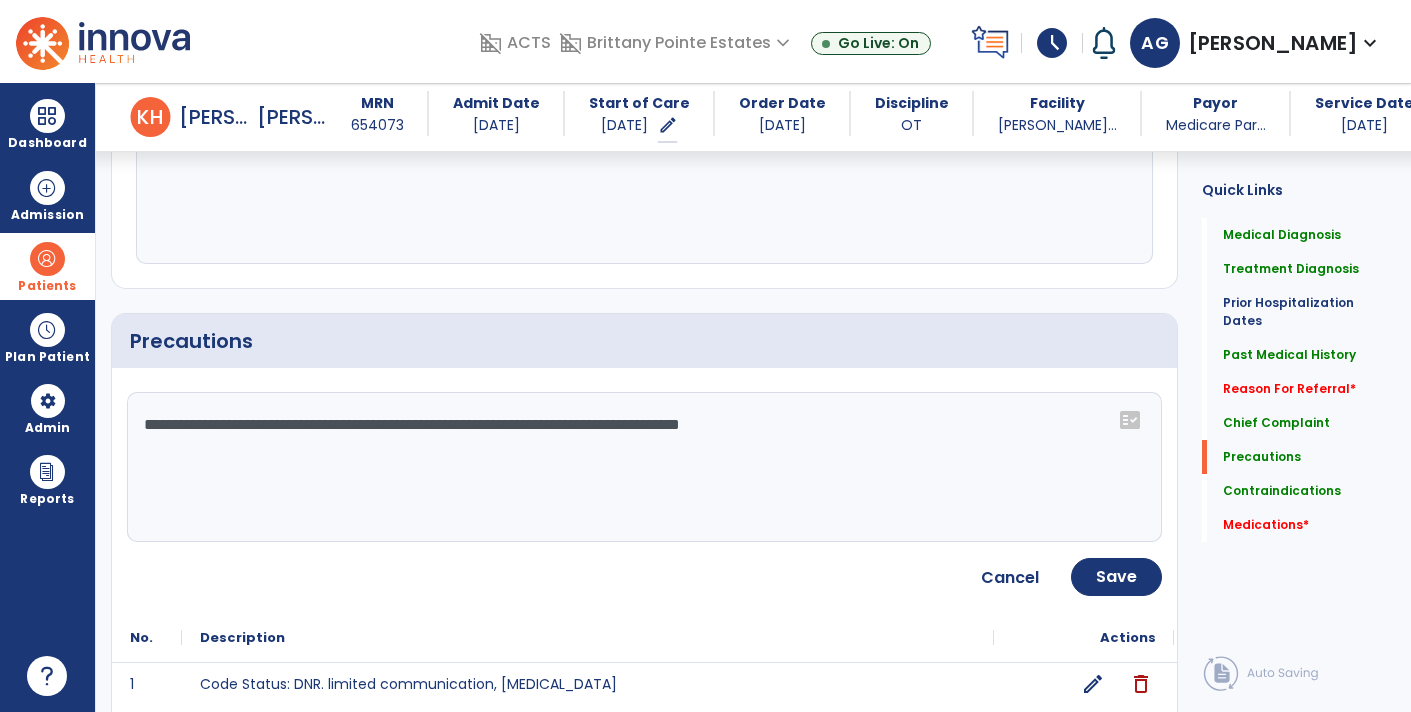 type on "**********" 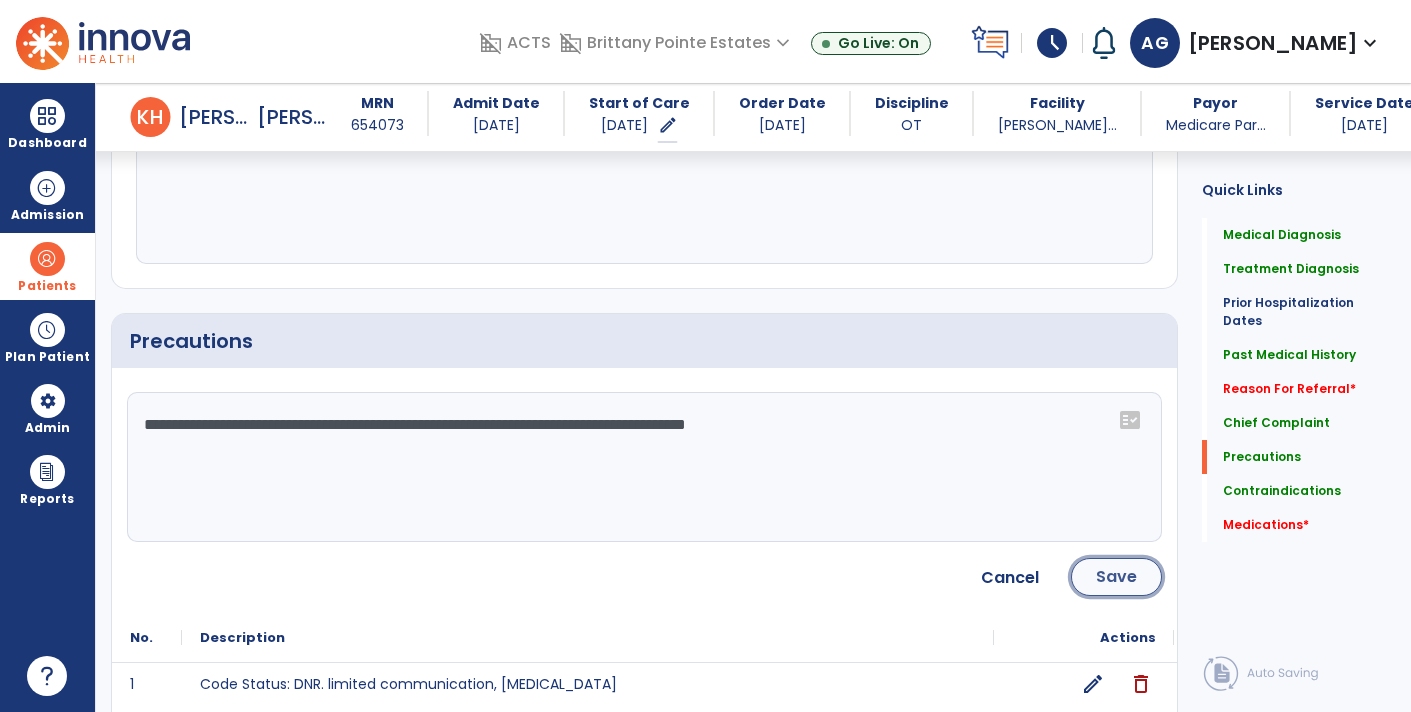 click on "Save" 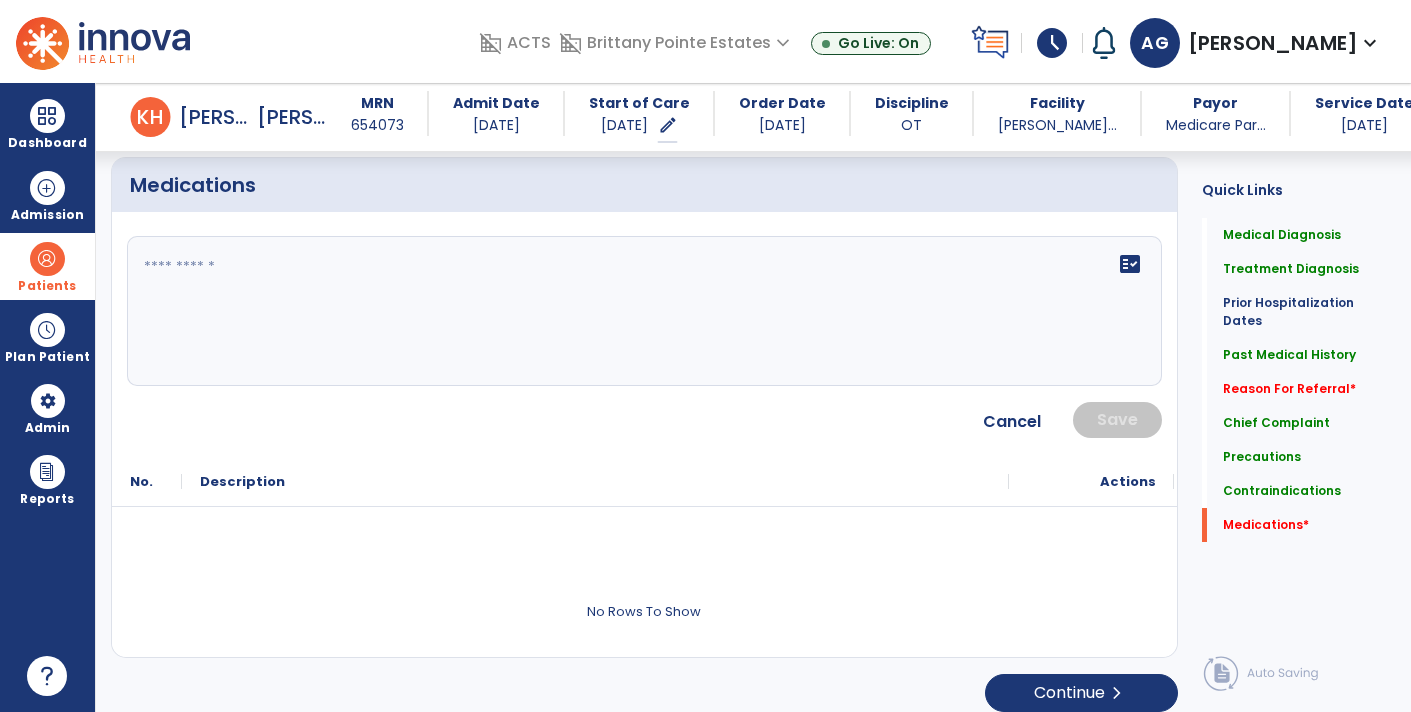 scroll, scrollTop: 2510, scrollLeft: 0, axis: vertical 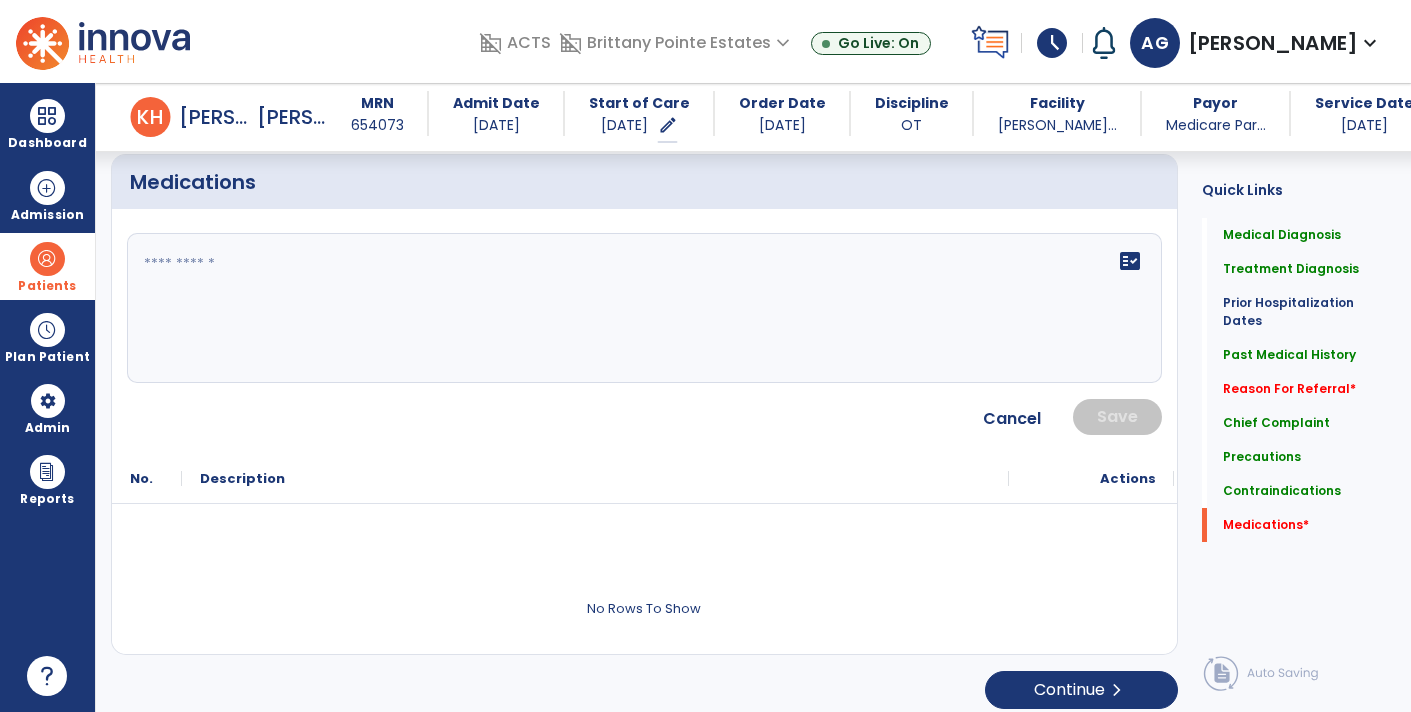 click on "fact_check" 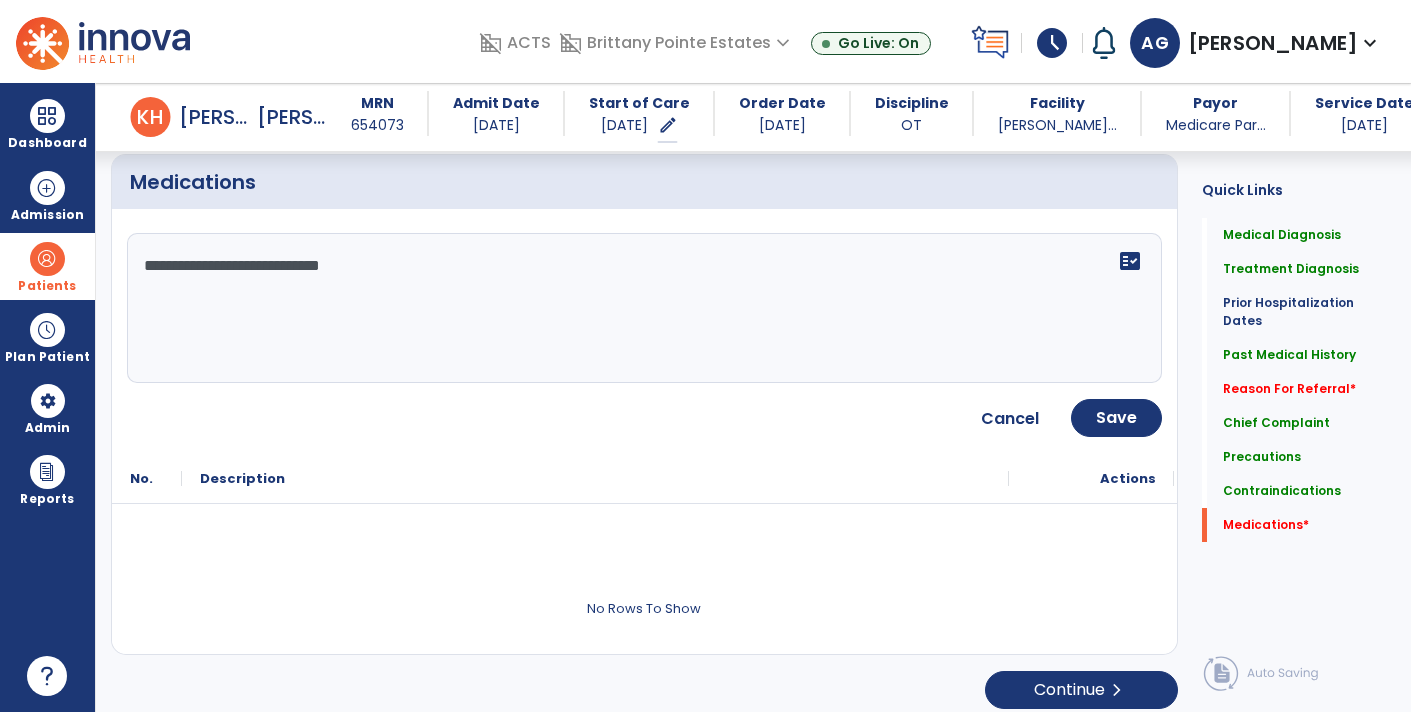 type on "**********" 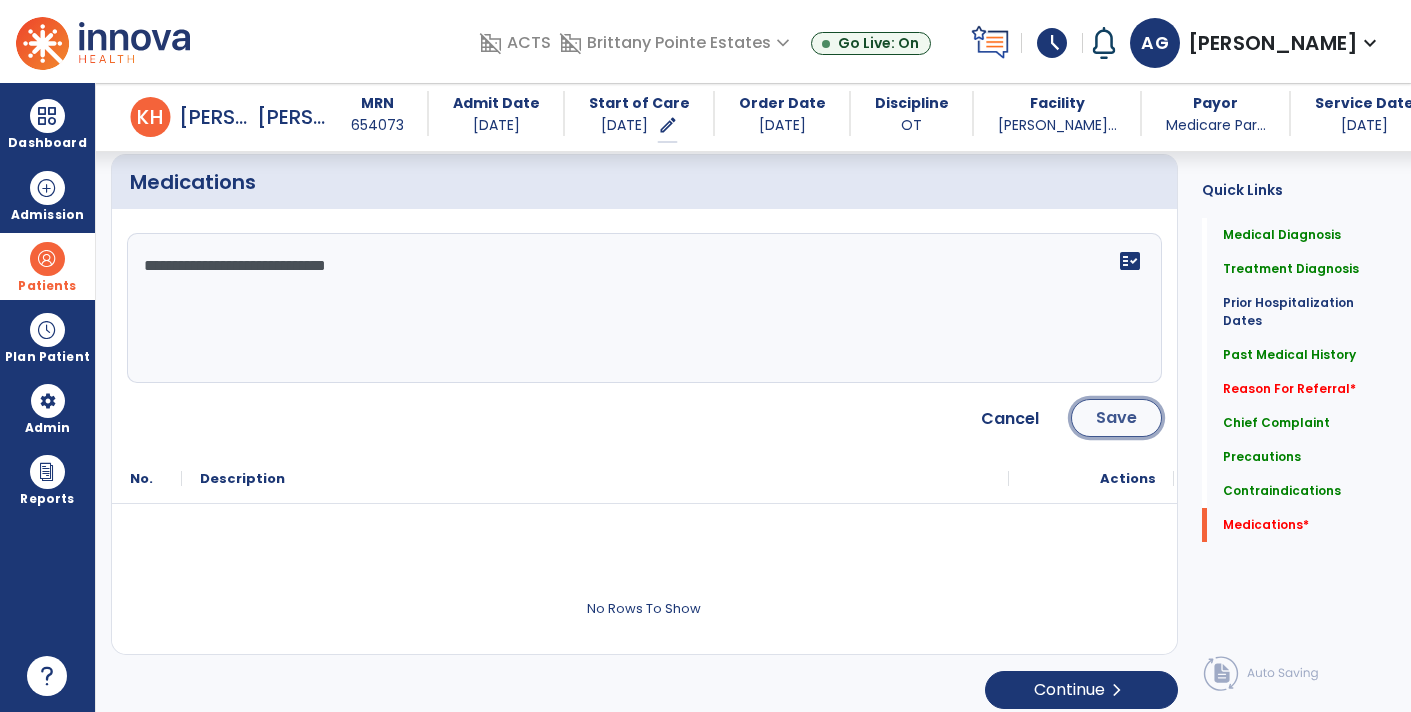 click on "Save" 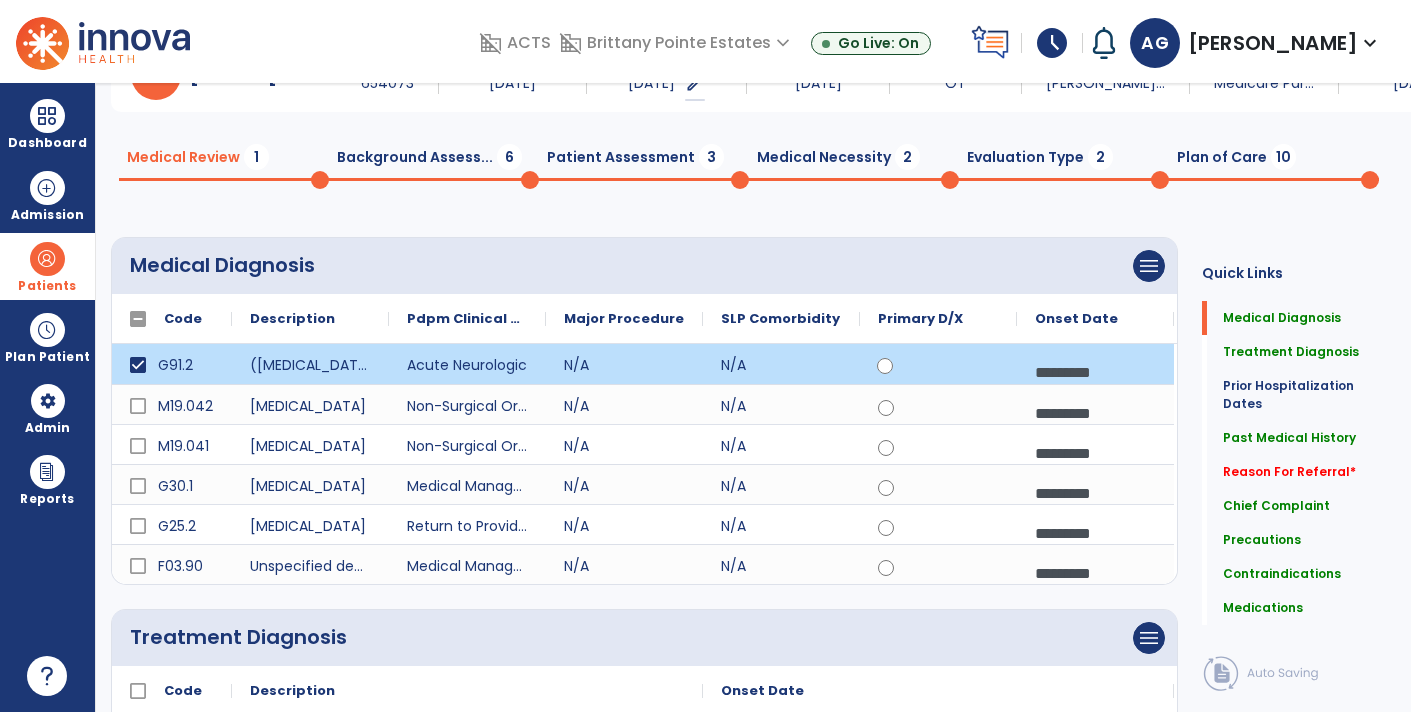 scroll, scrollTop: 0, scrollLeft: 0, axis: both 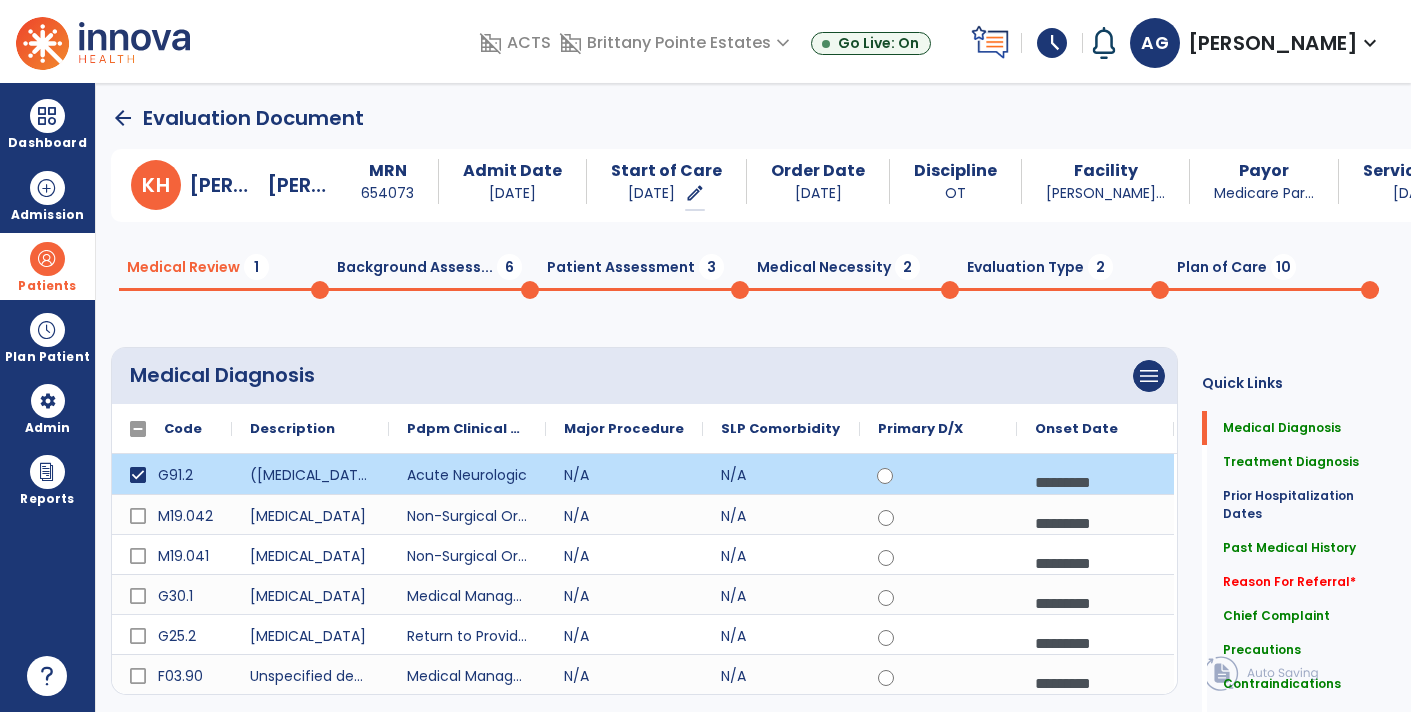 click 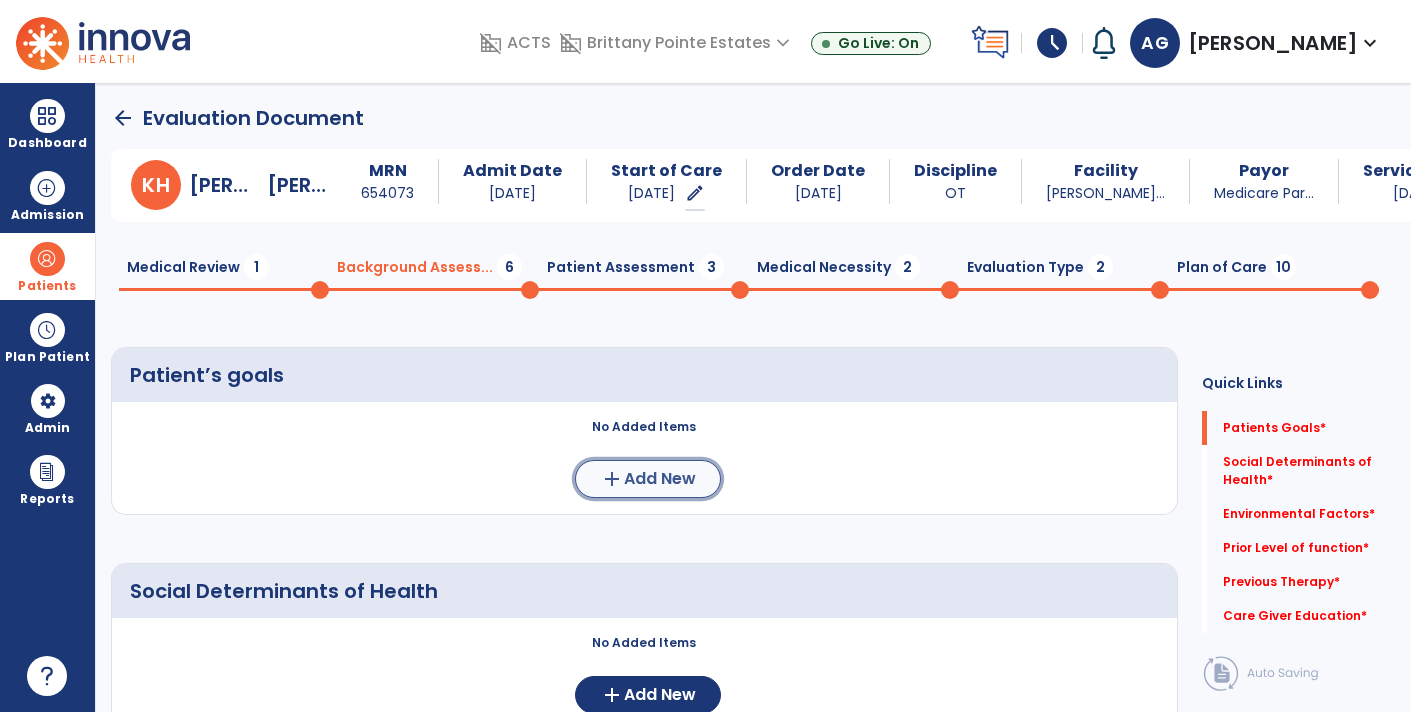 click on "Add New" 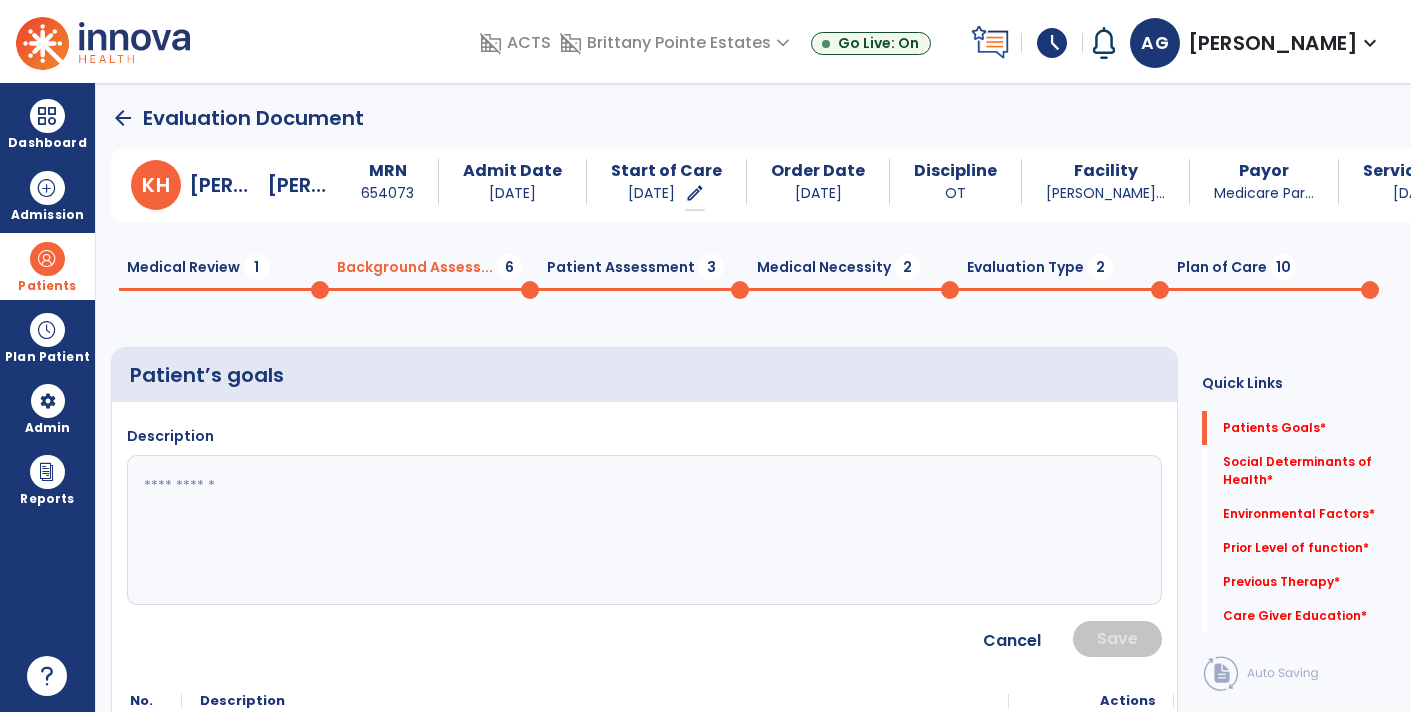 click 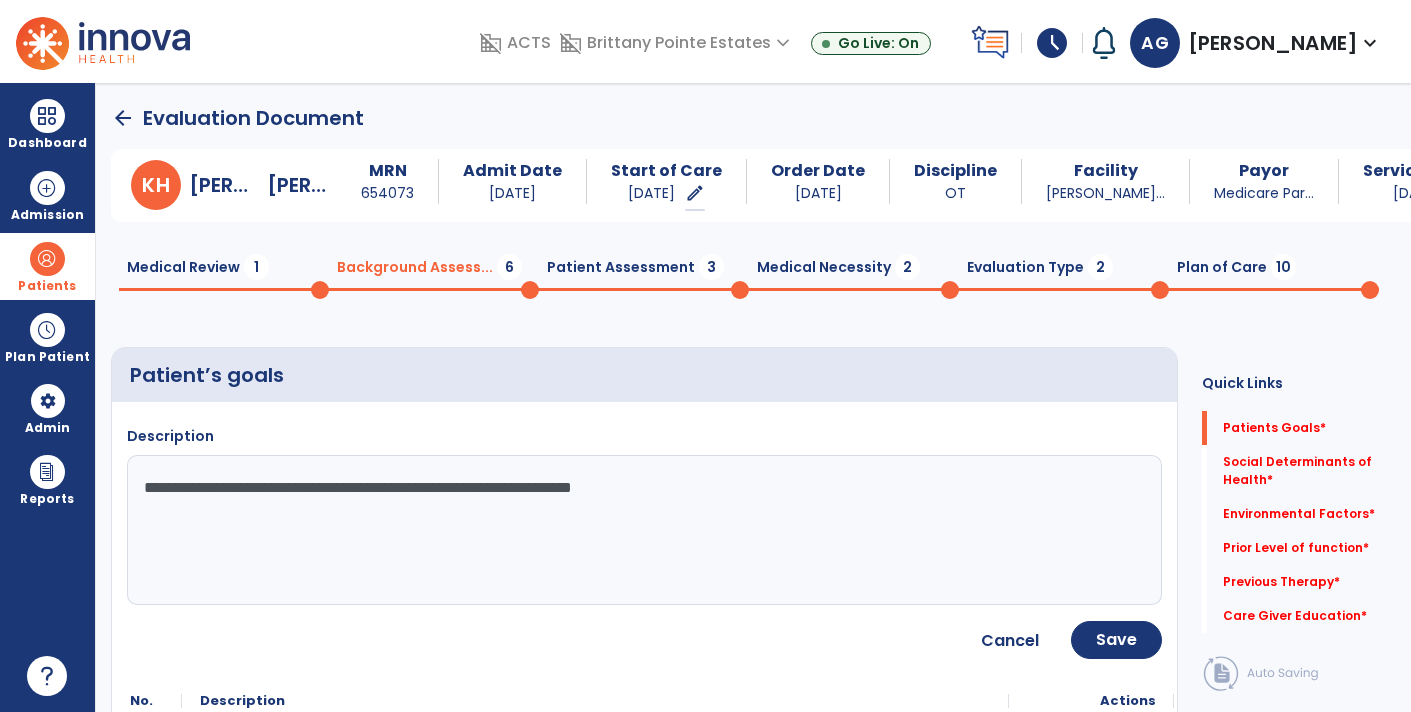 type on "**********" 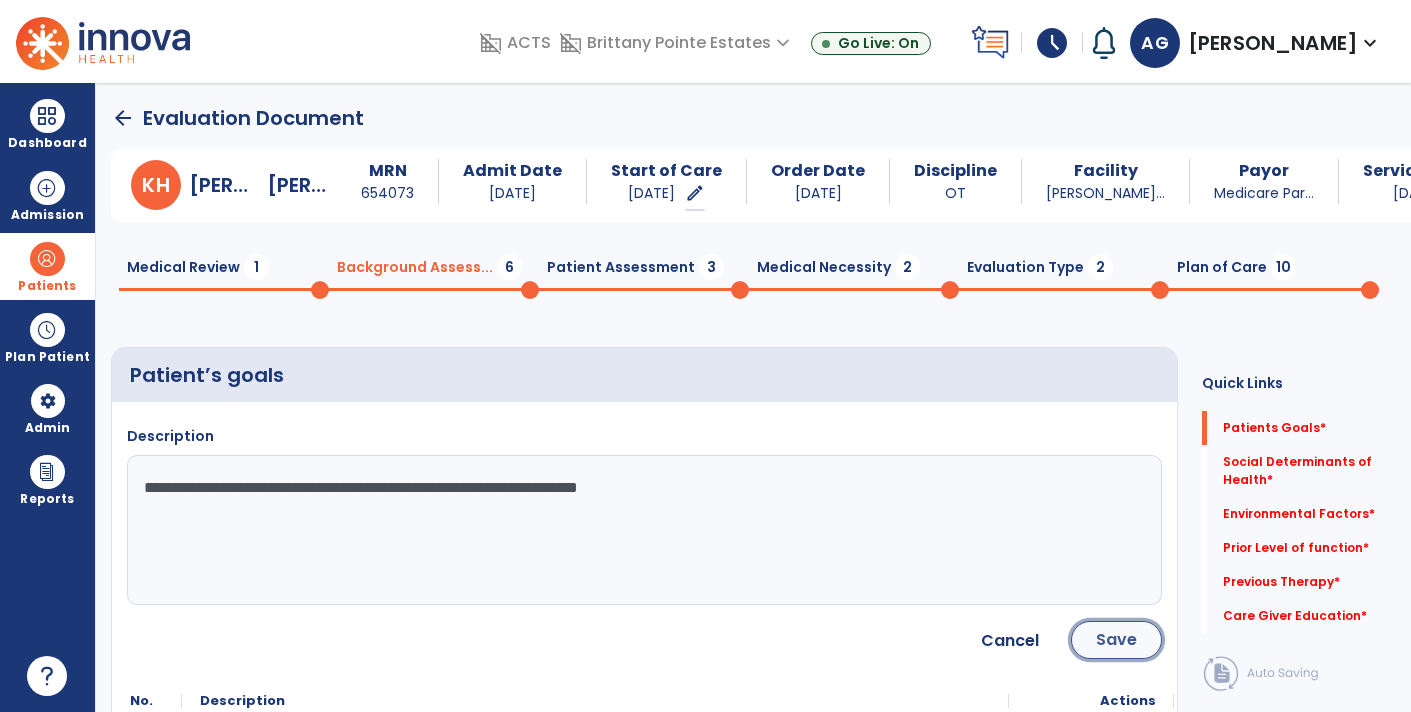 click on "Save" 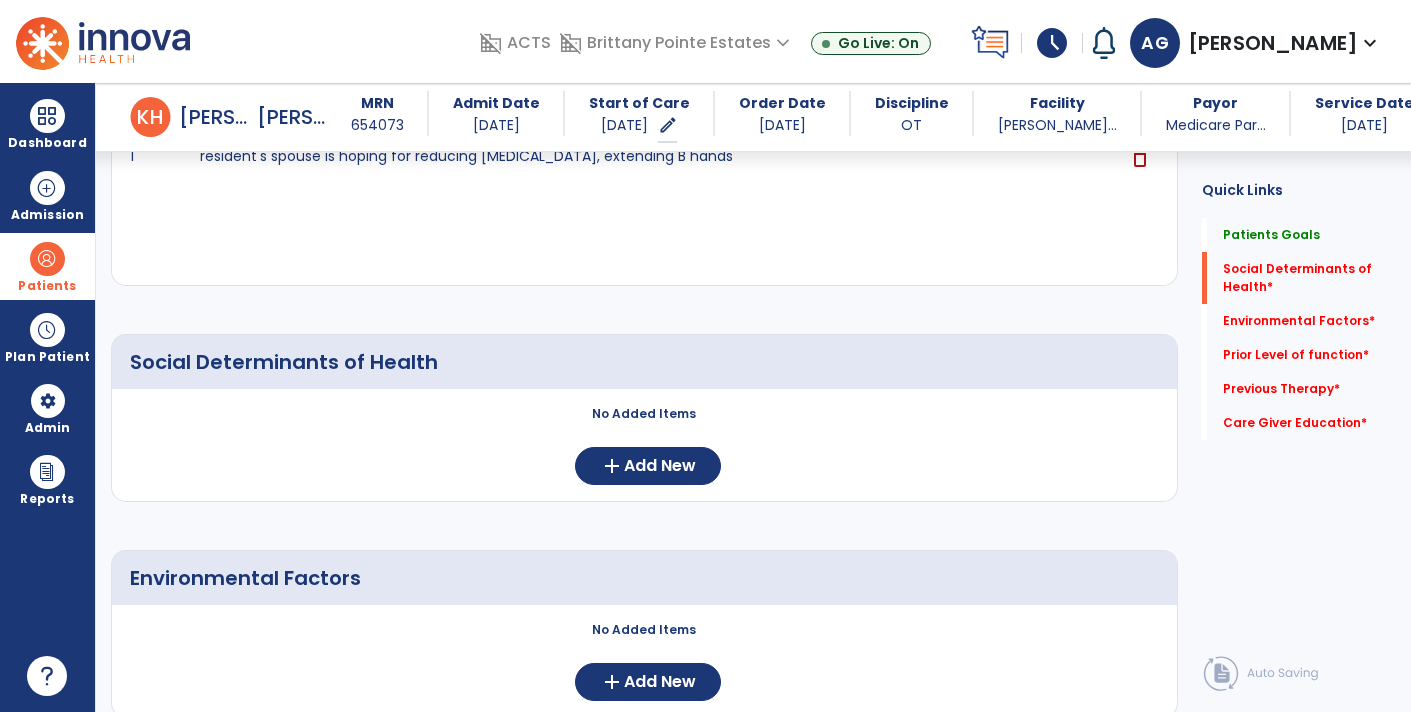 scroll, scrollTop: 318, scrollLeft: 0, axis: vertical 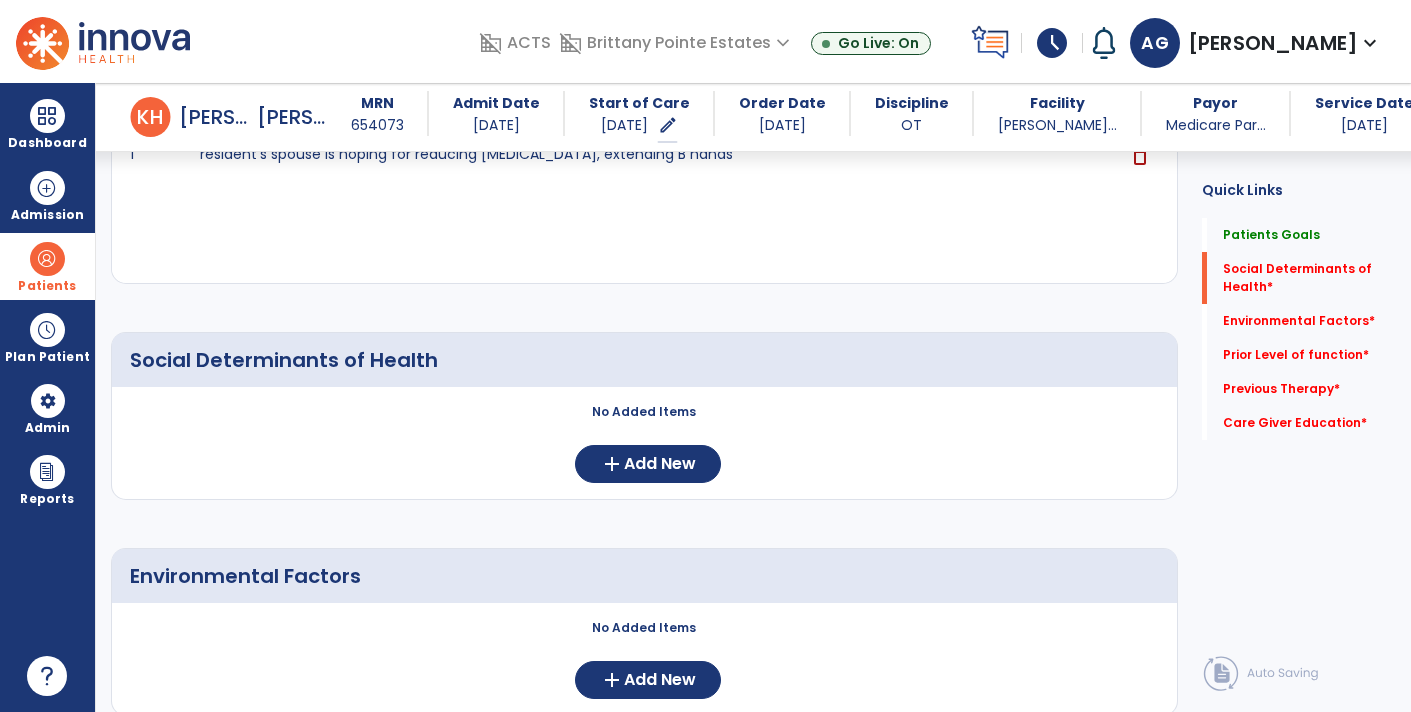 click 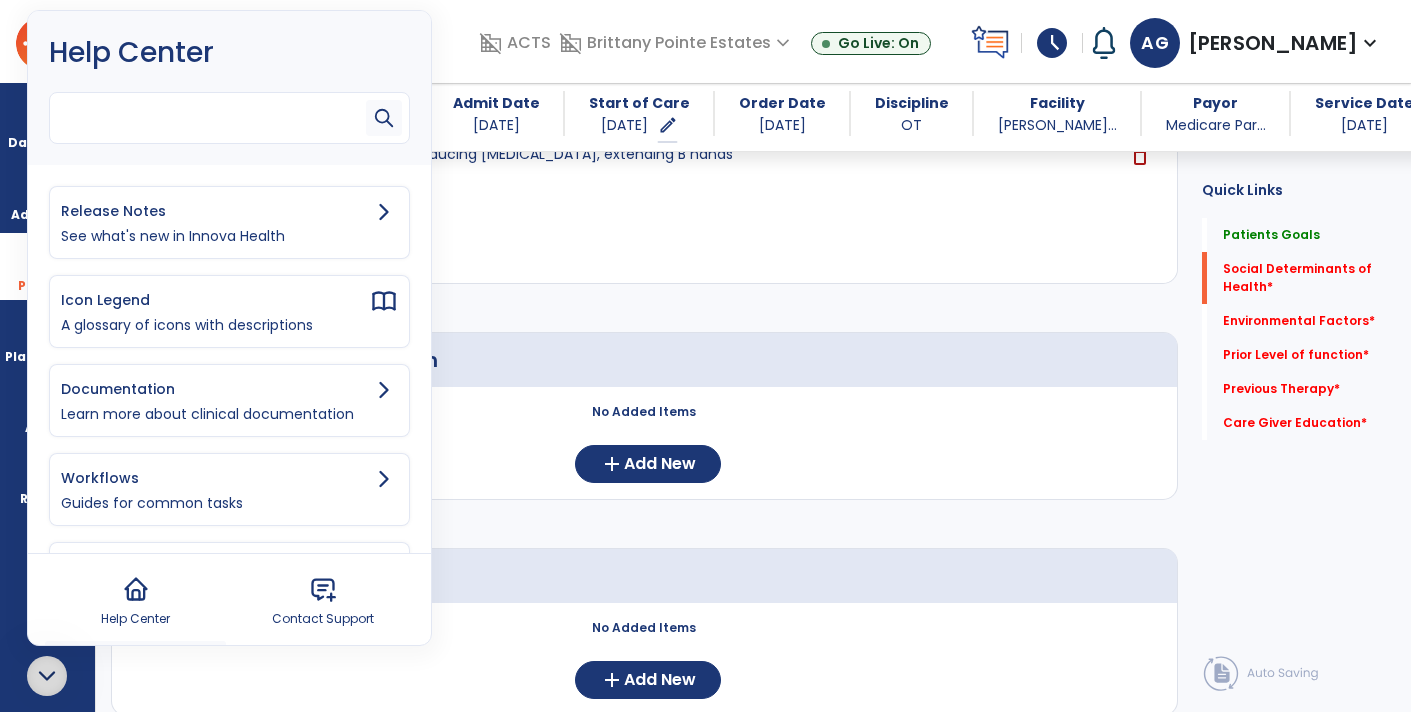 click at bounding box center [212, 112] 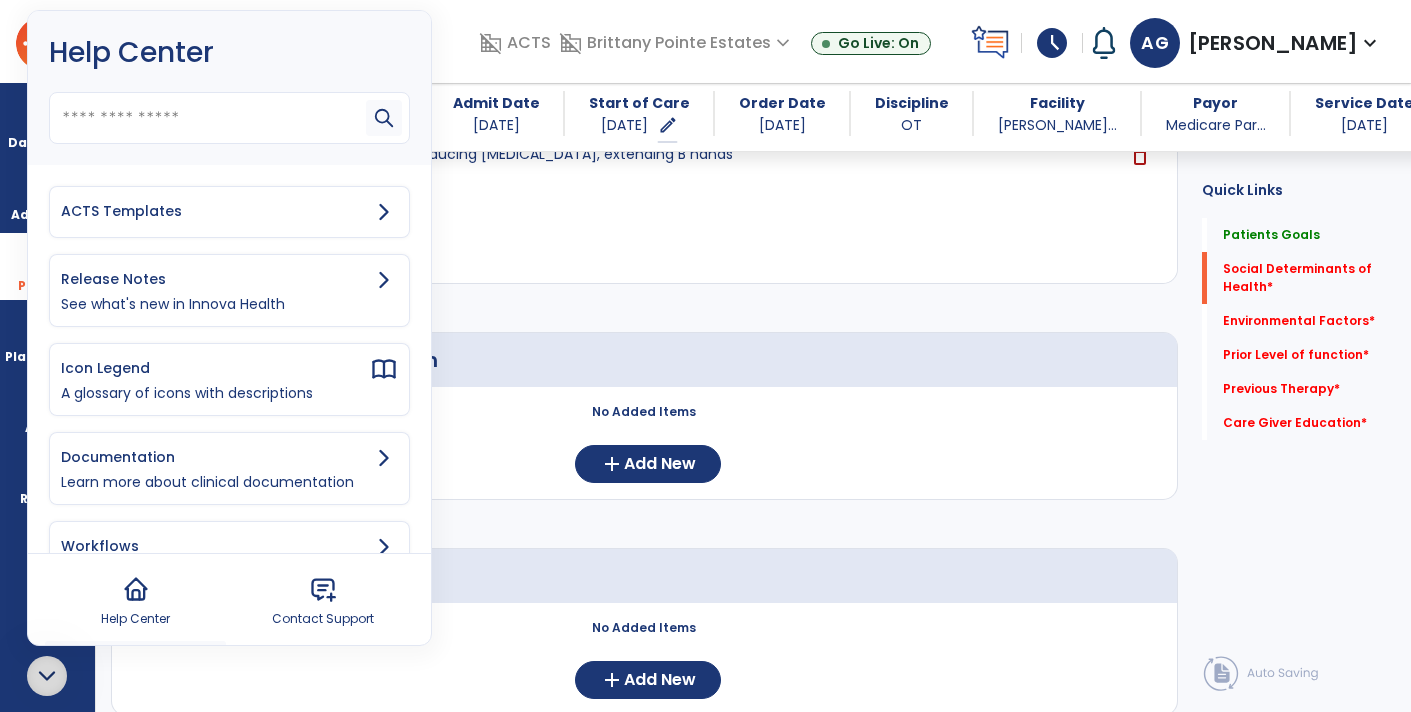 click on "ACTS Templates" at bounding box center (215, 211) 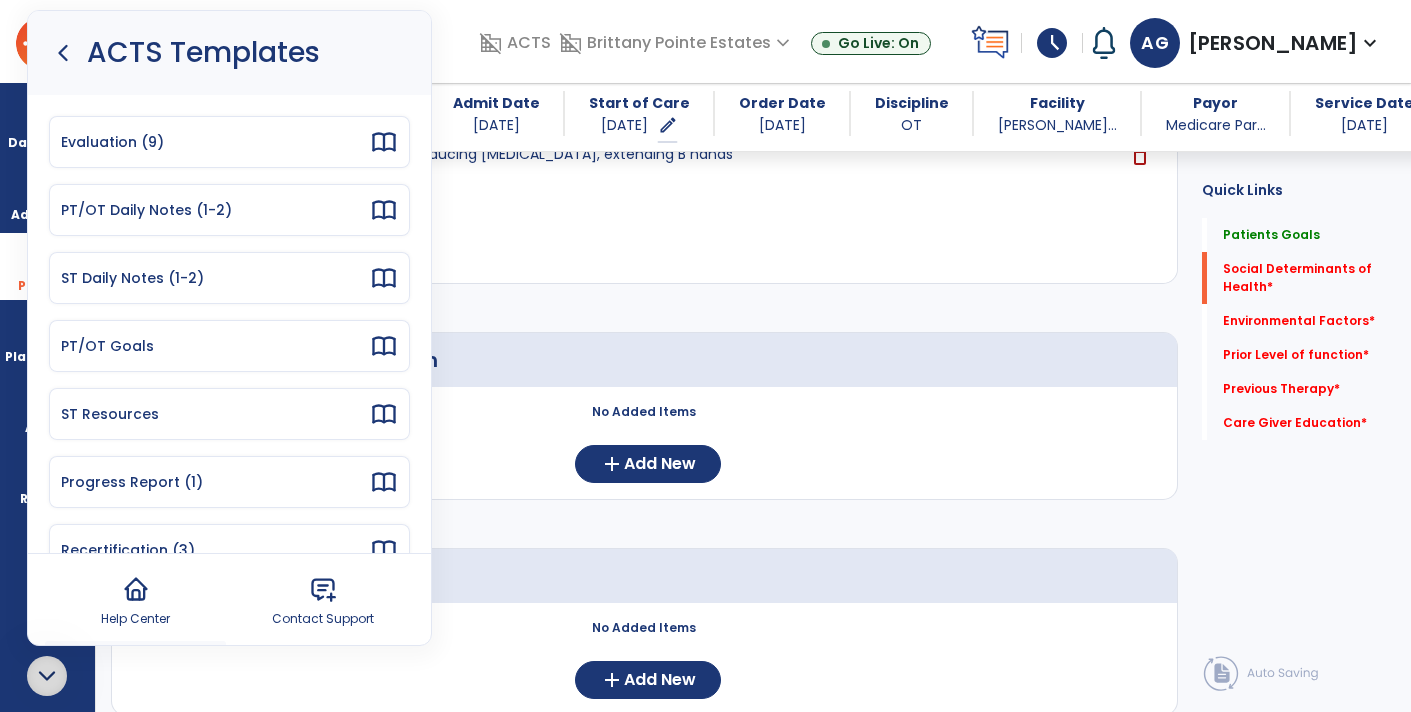 click on "Evaluation (9)" at bounding box center [215, 142] 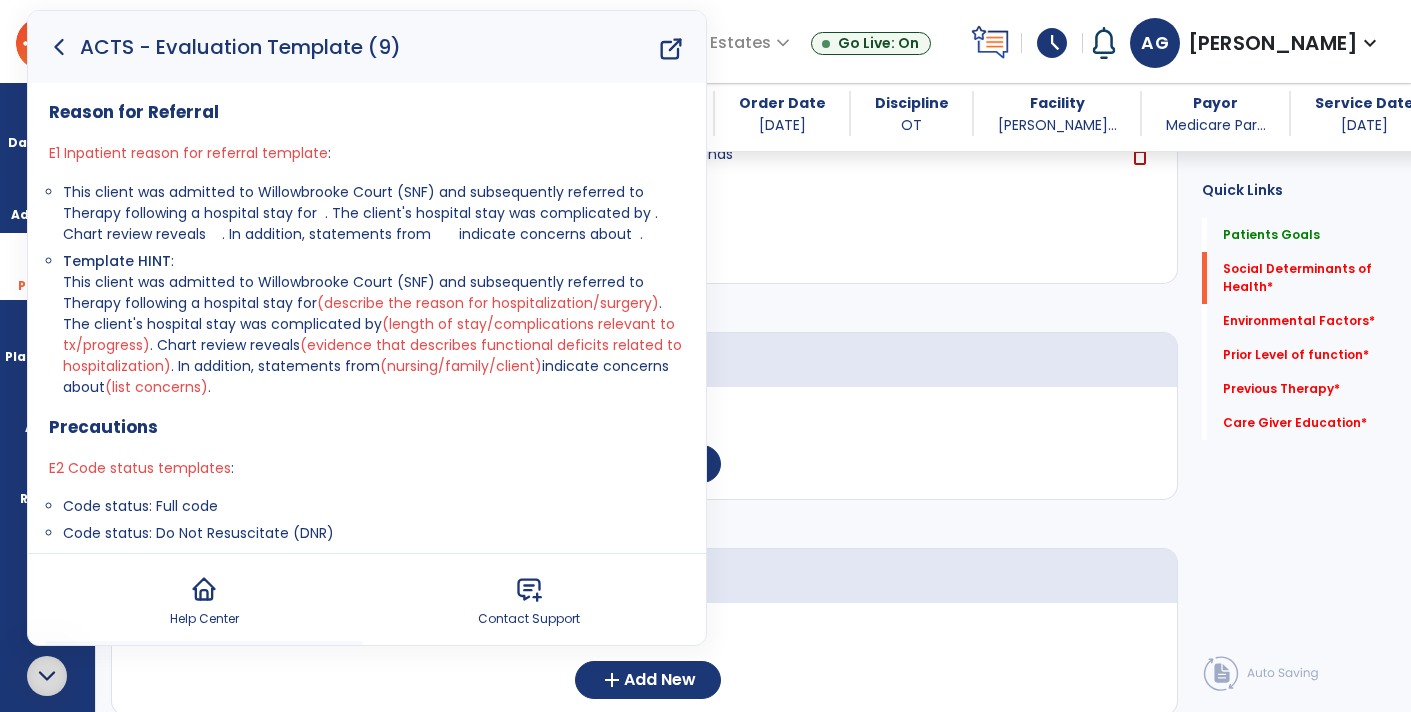 click 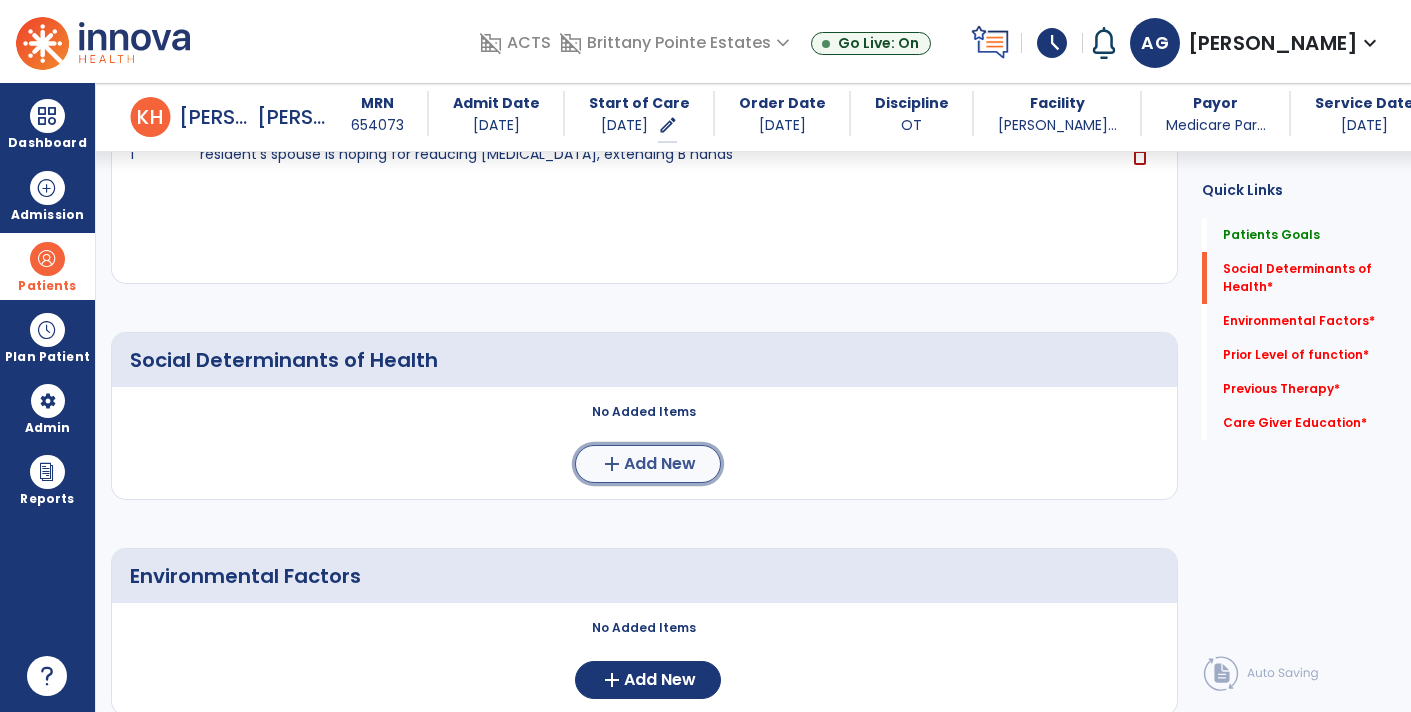 click on "Add New" 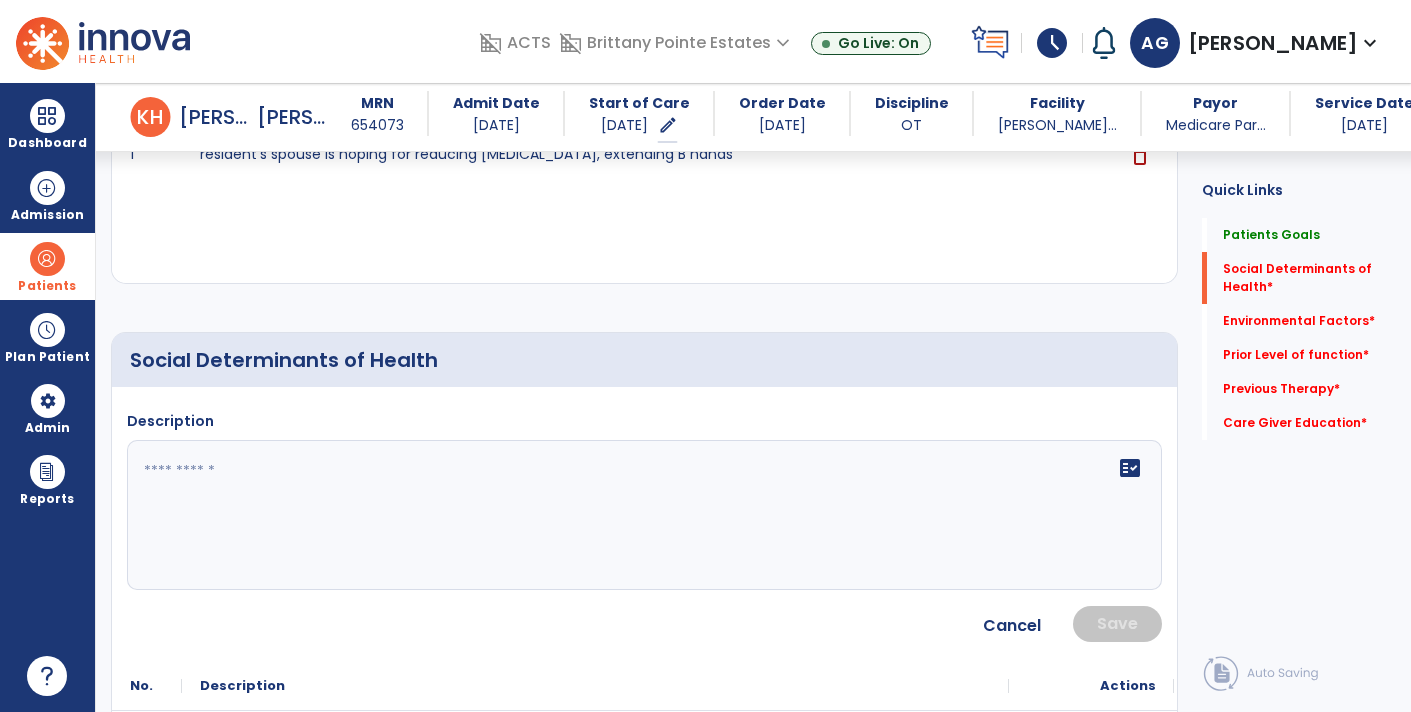 click 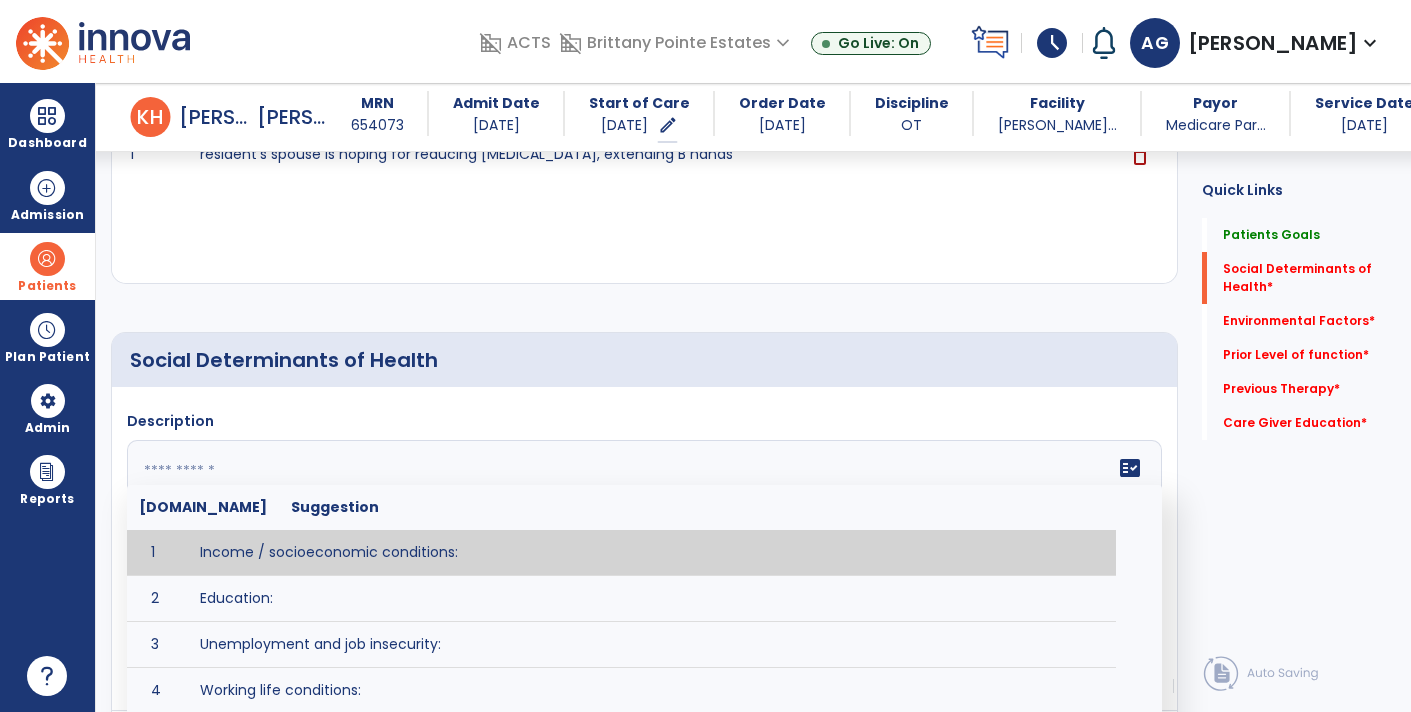 paste on "**********" 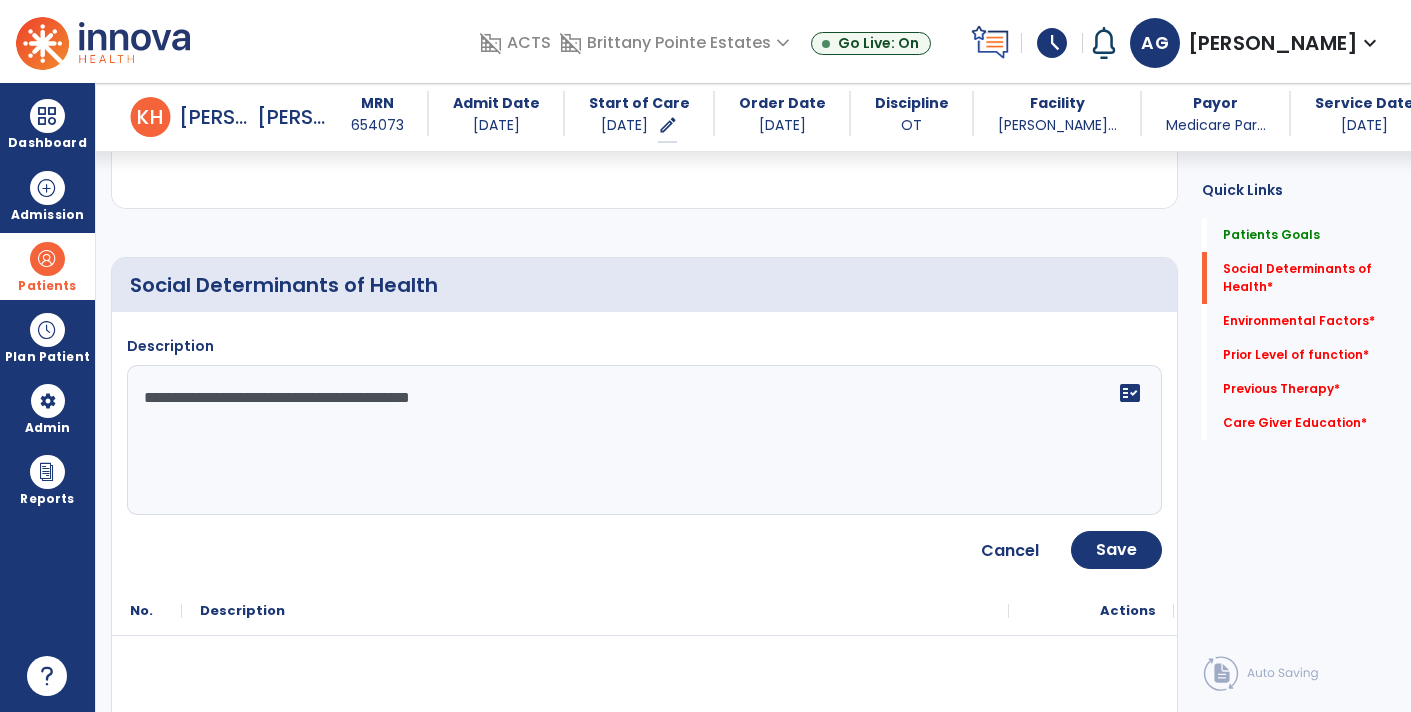 scroll, scrollTop: 388, scrollLeft: 0, axis: vertical 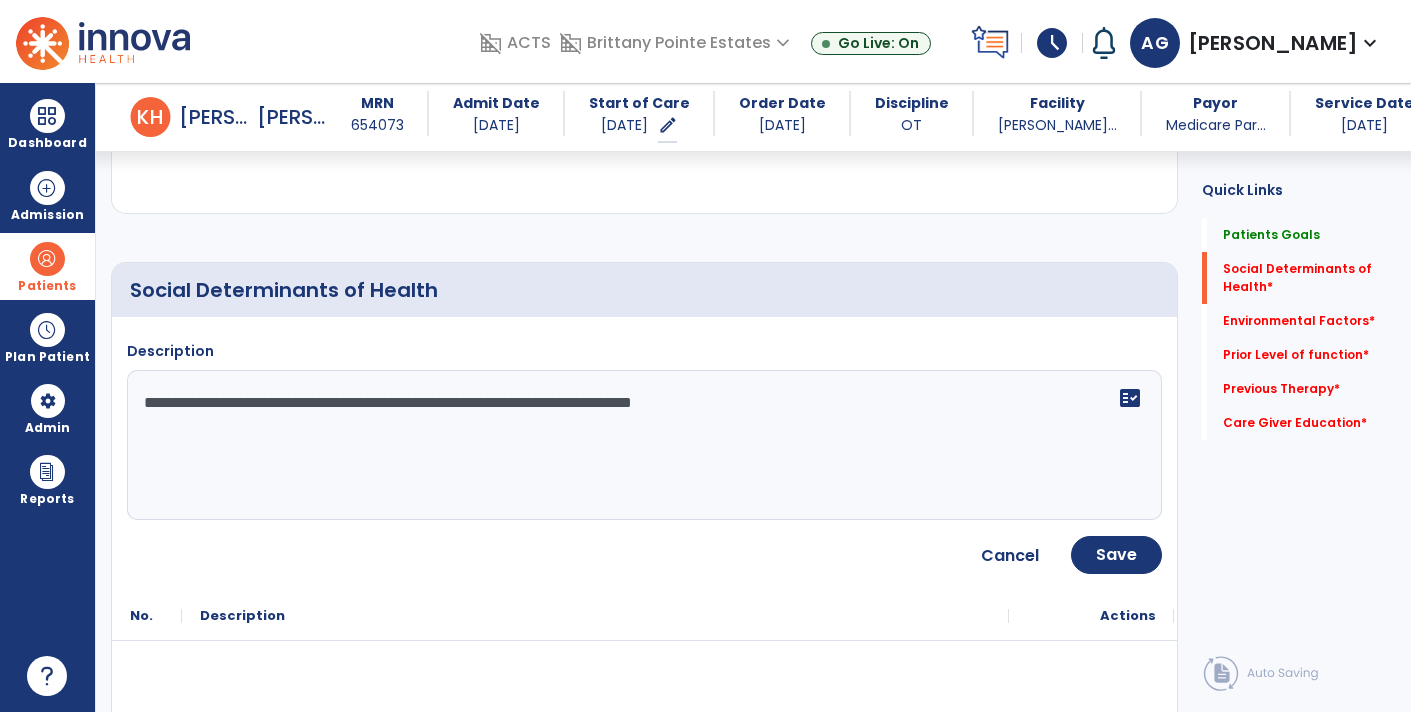 type on "**********" 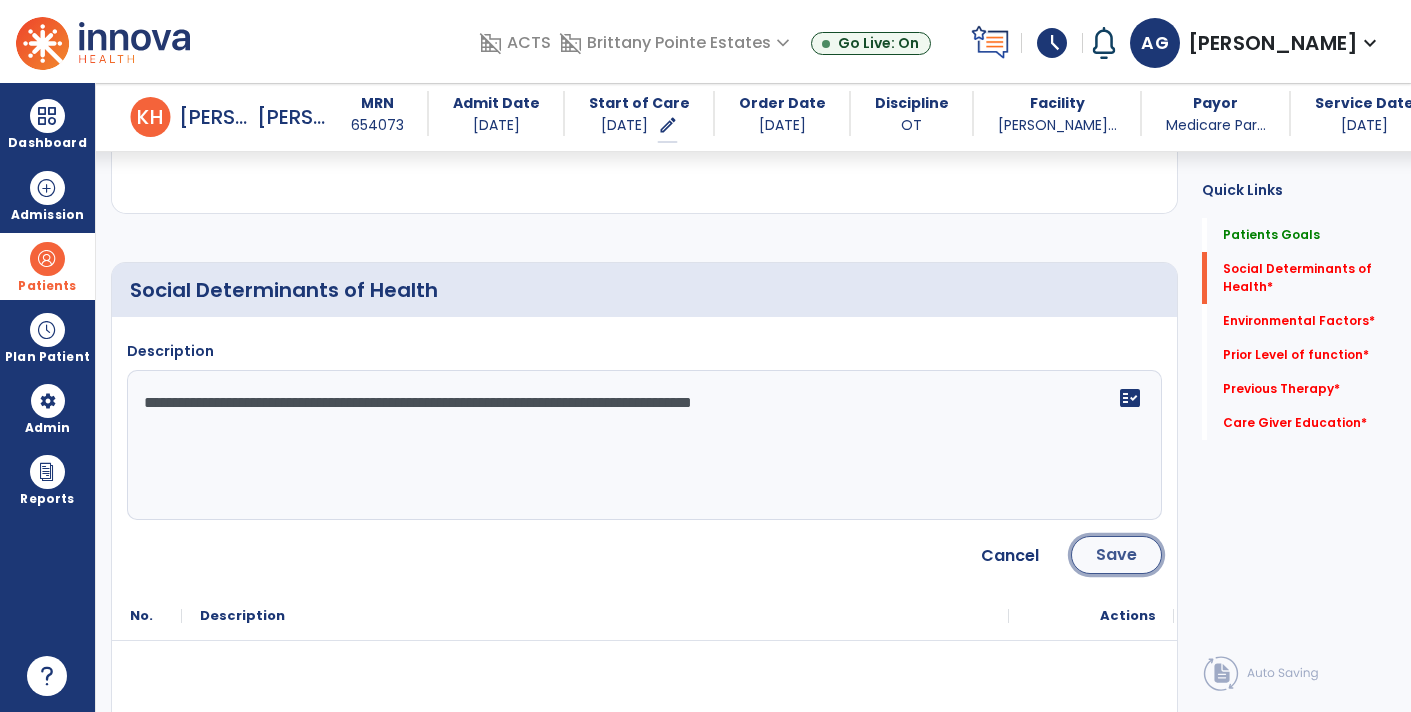 click on "Save" 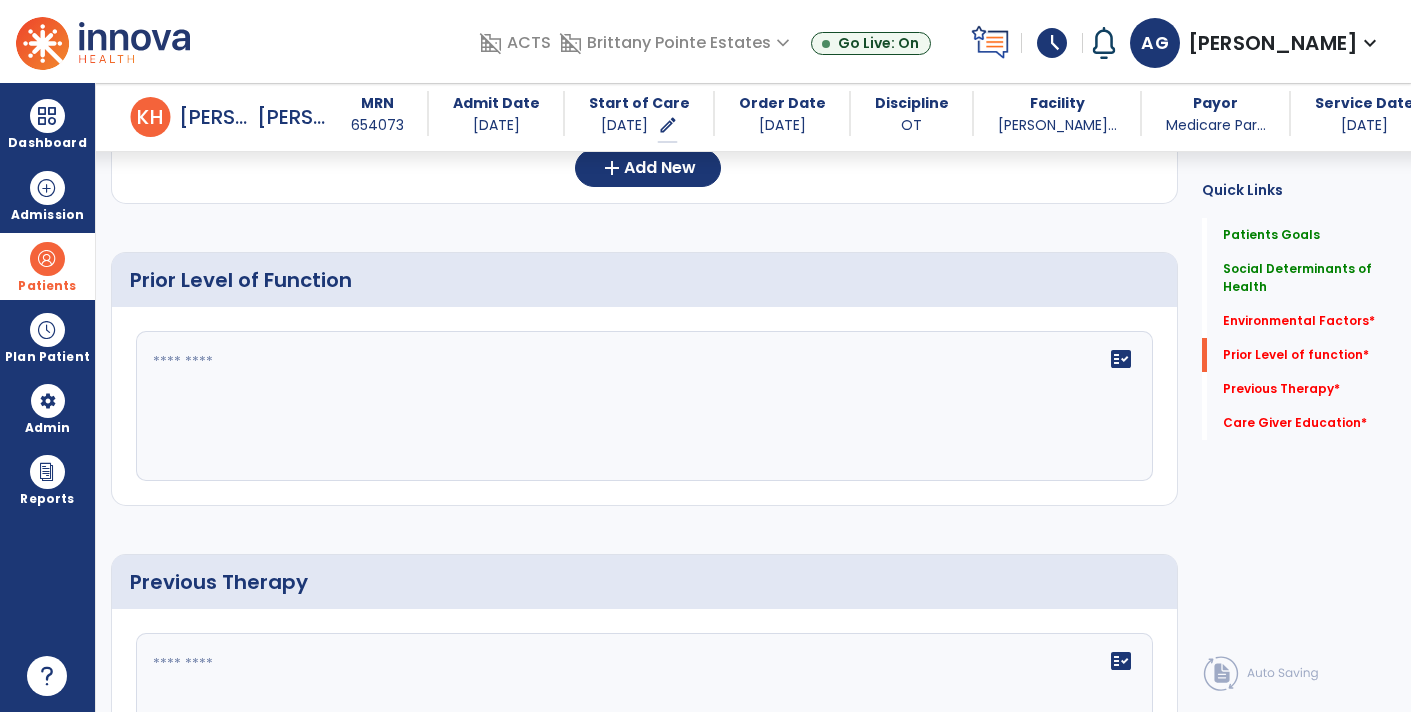 scroll, scrollTop: 1022, scrollLeft: 0, axis: vertical 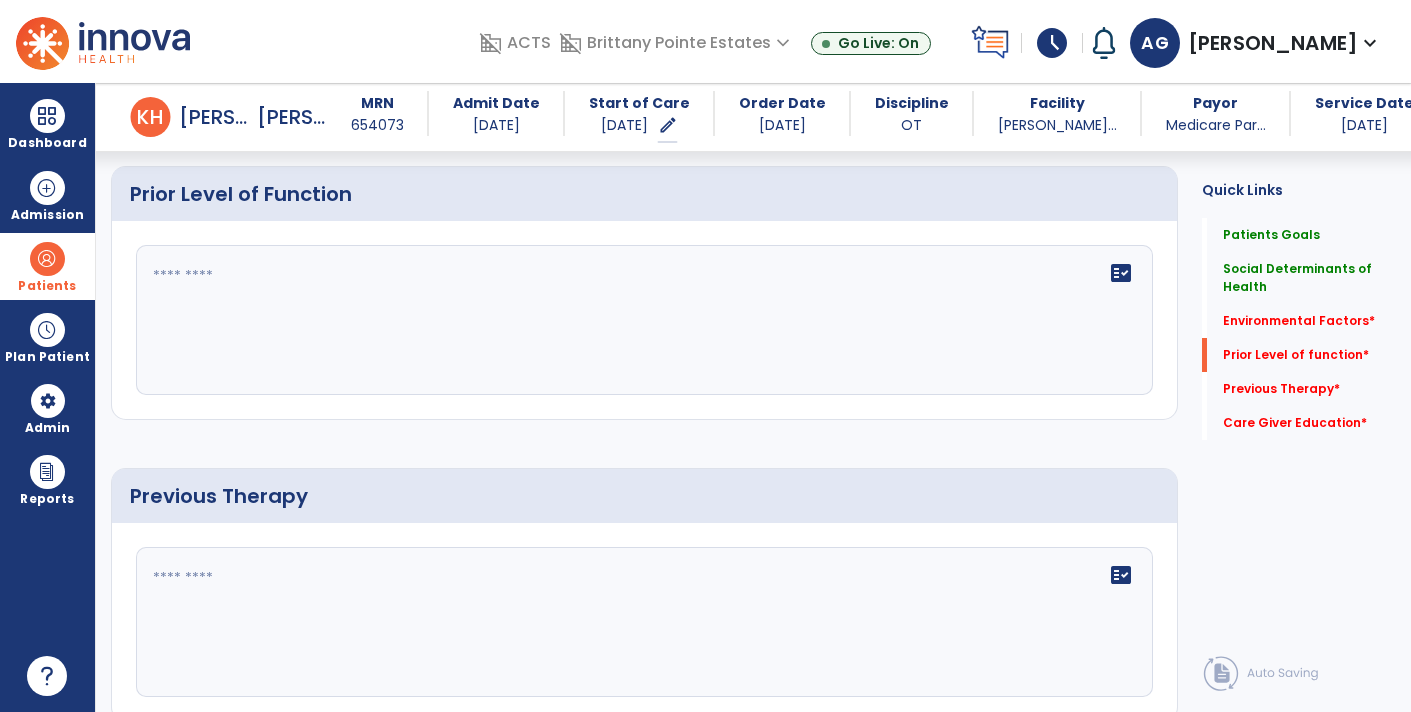click on "fact_check" 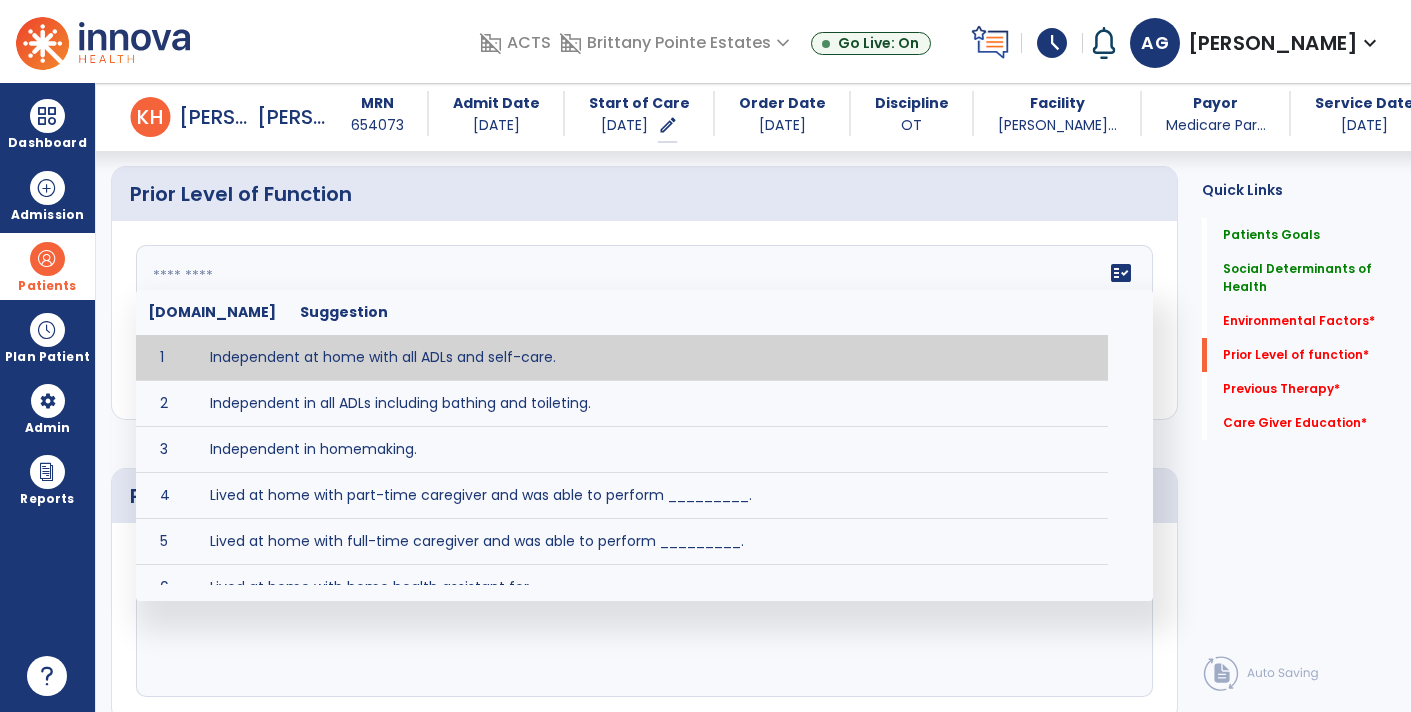 paste on "**********" 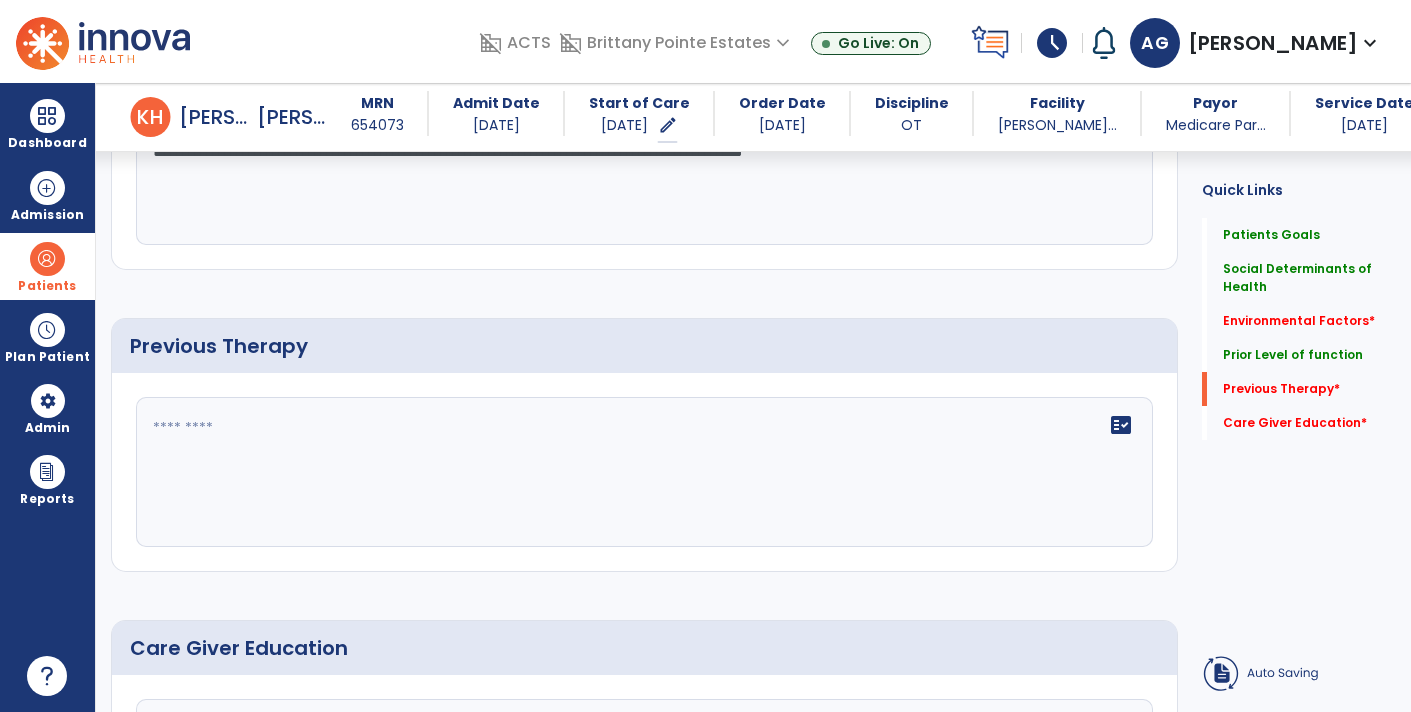 scroll, scrollTop: 1210, scrollLeft: 0, axis: vertical 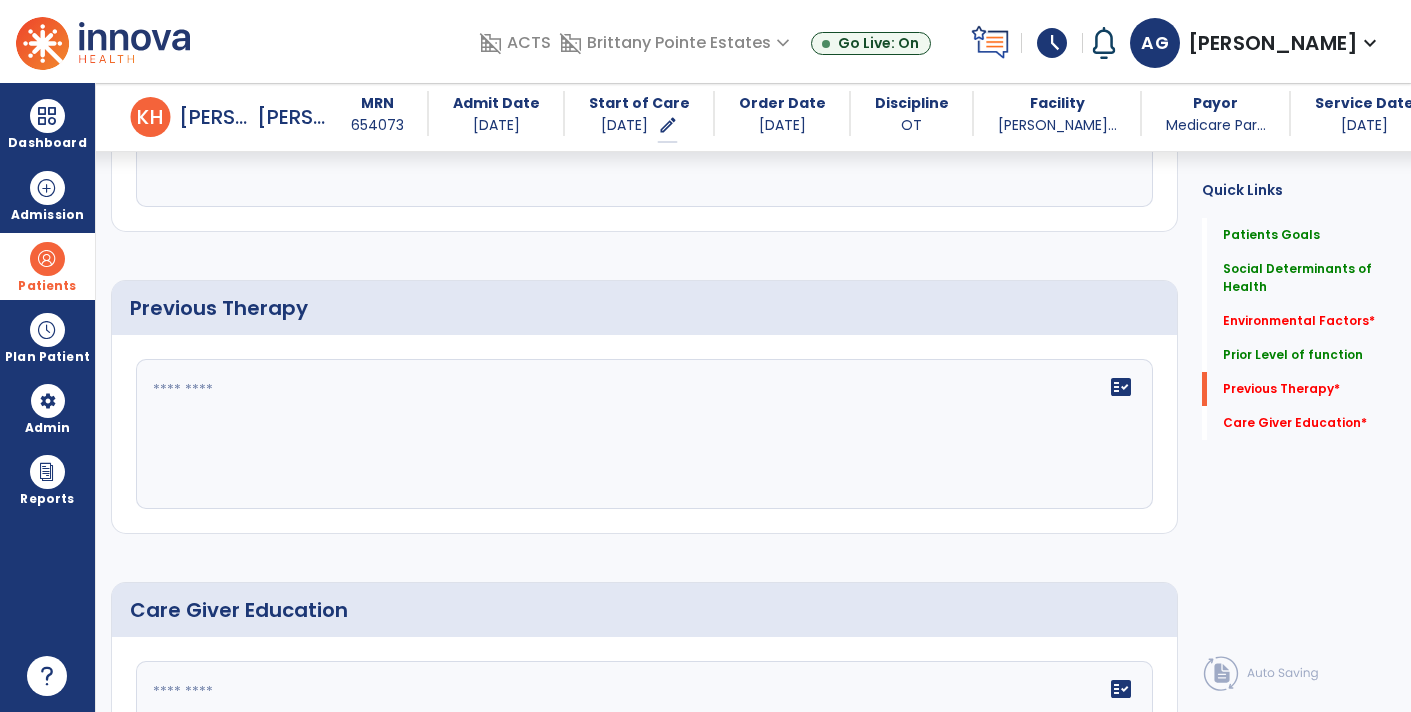 type on "**********" 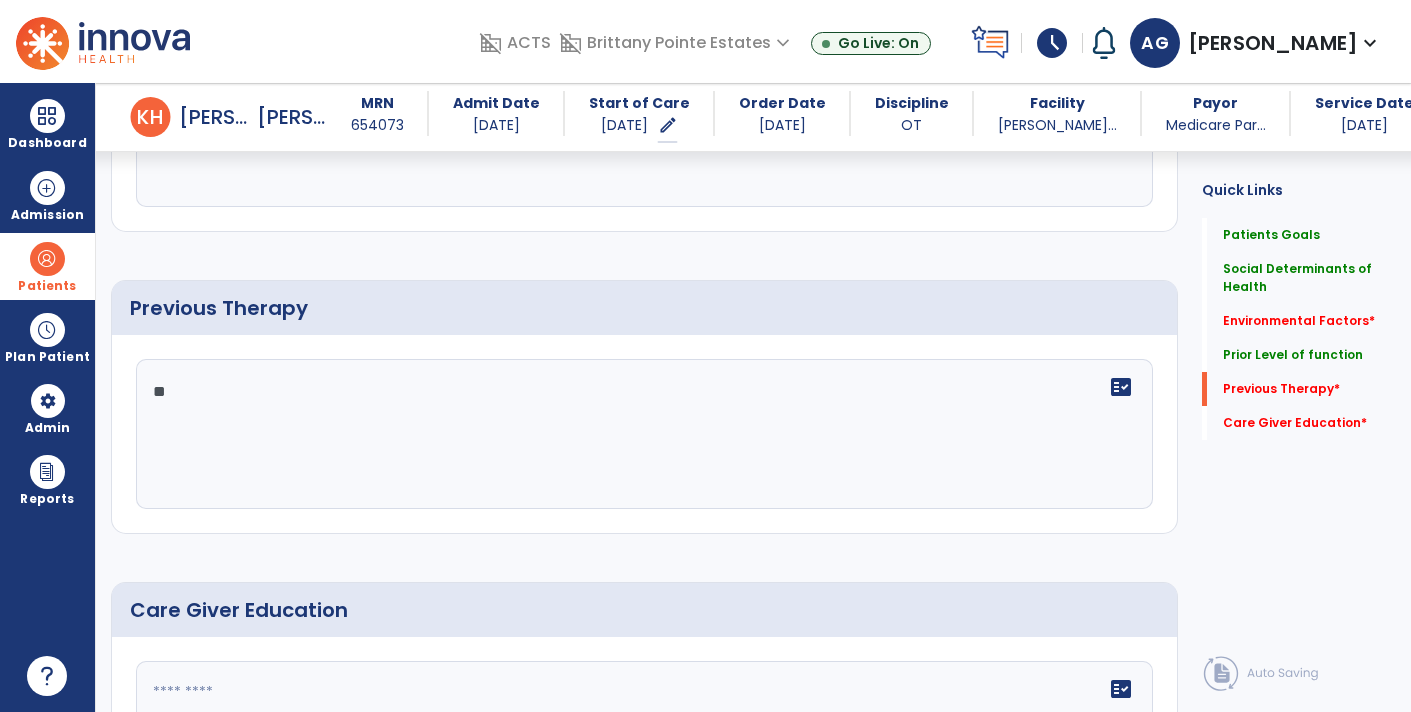 paste on "**********" 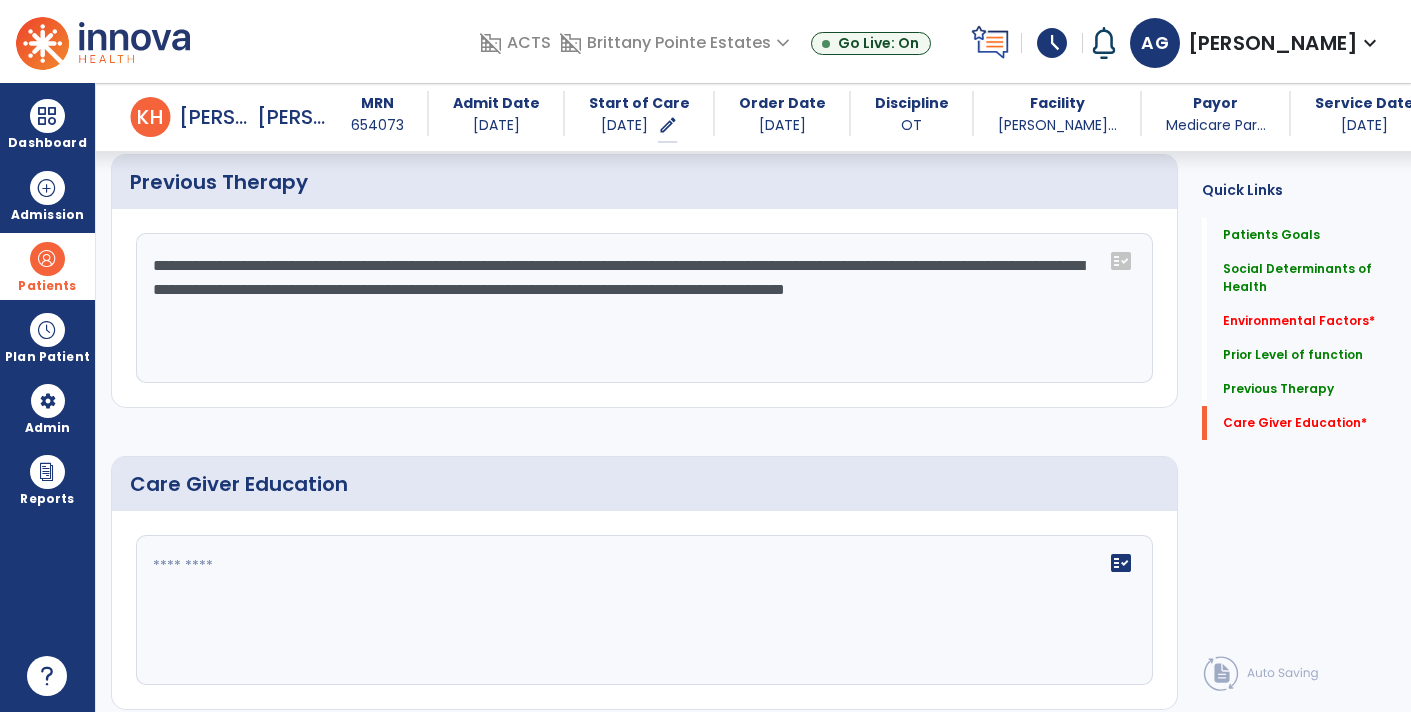 scroll, scrollTop: 1343, scrollLeft: 0, axis: vertical 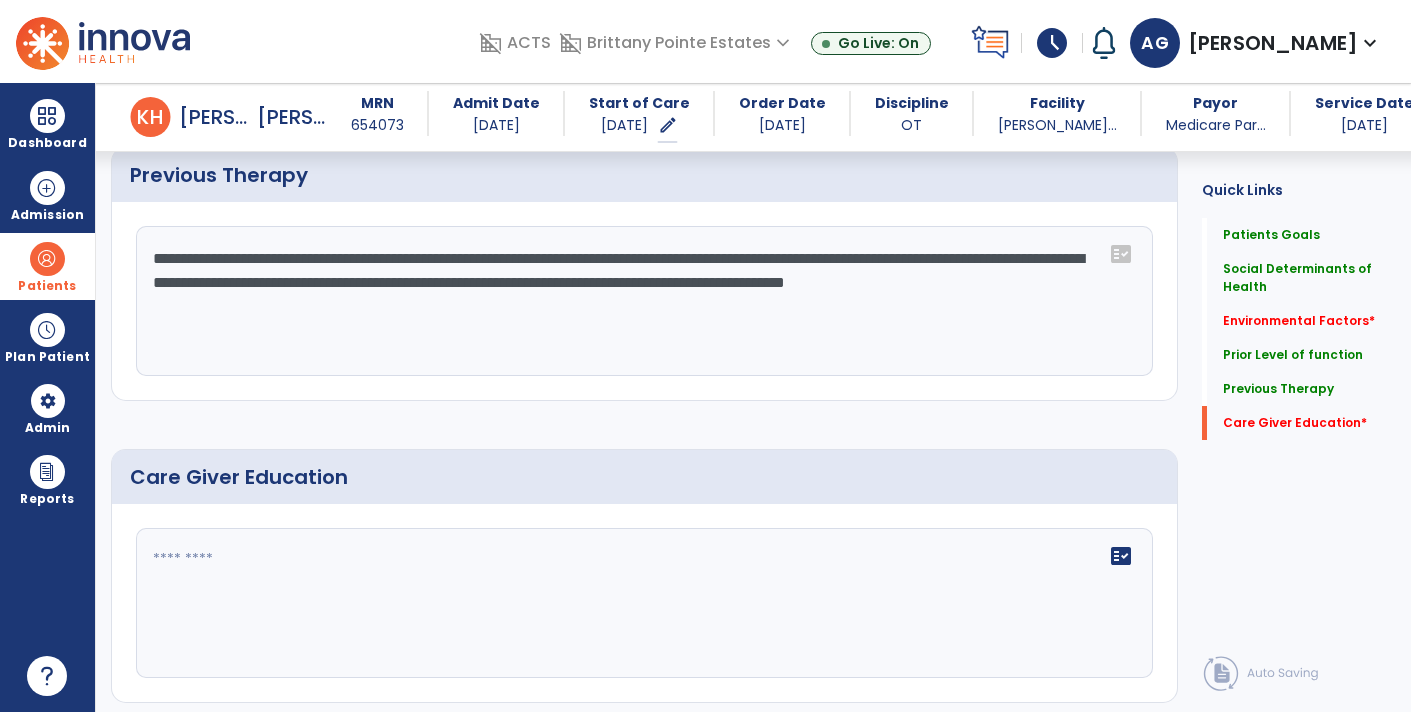 type on "**********" 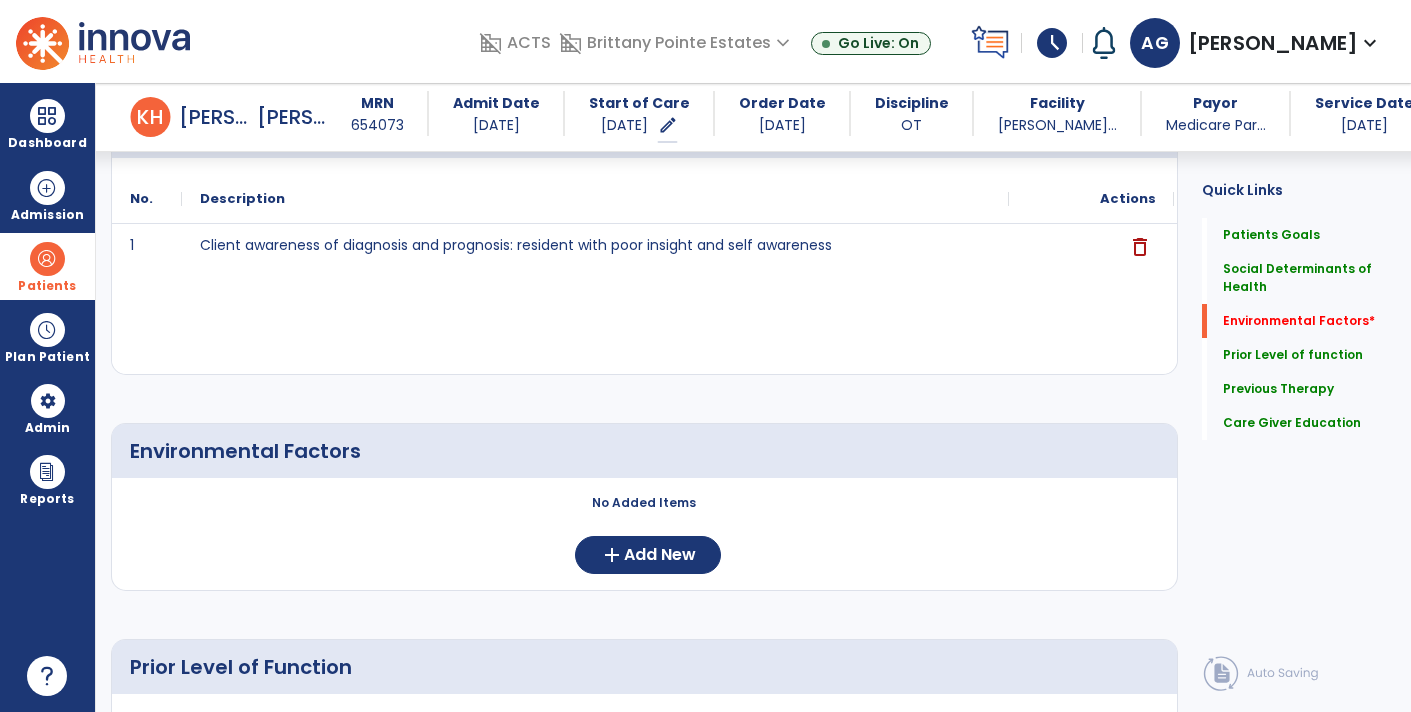 scroll, scrollTop: 574, scrollLeft: 0, axis: vertical 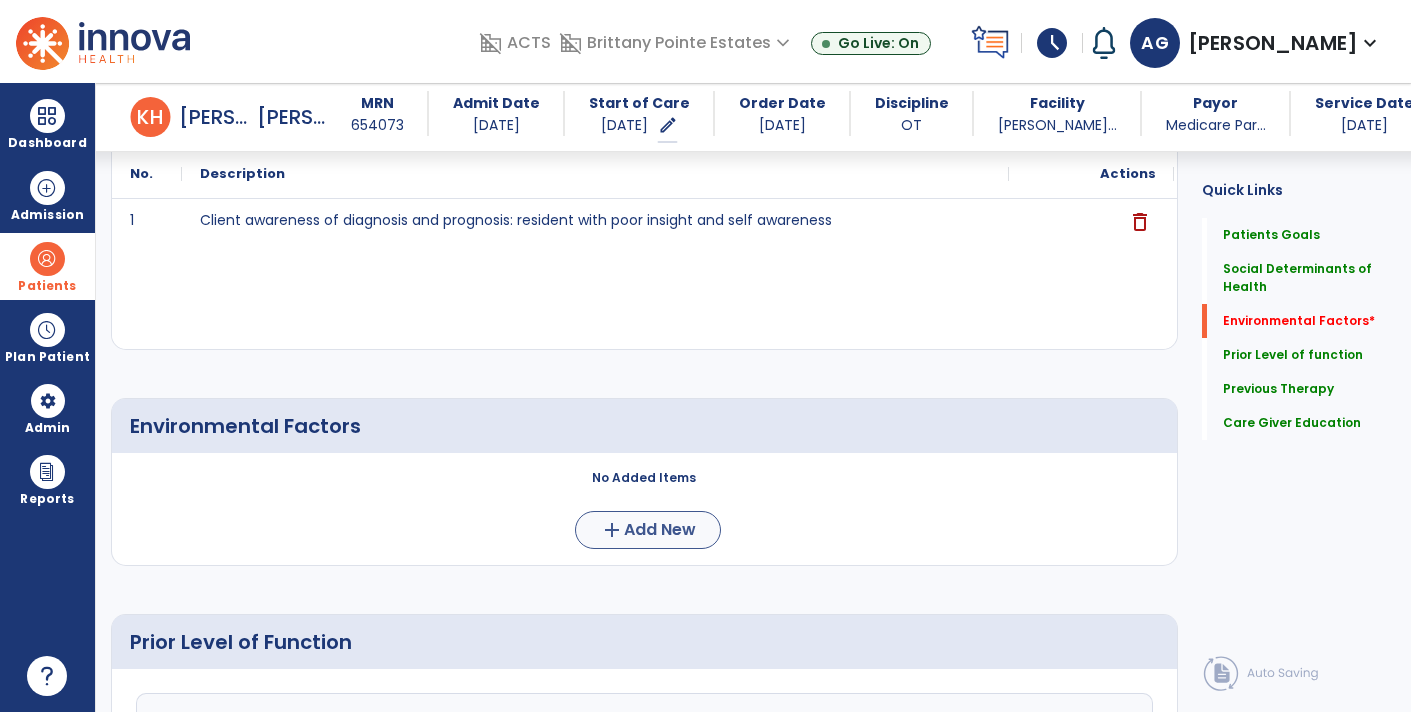 type on "***" 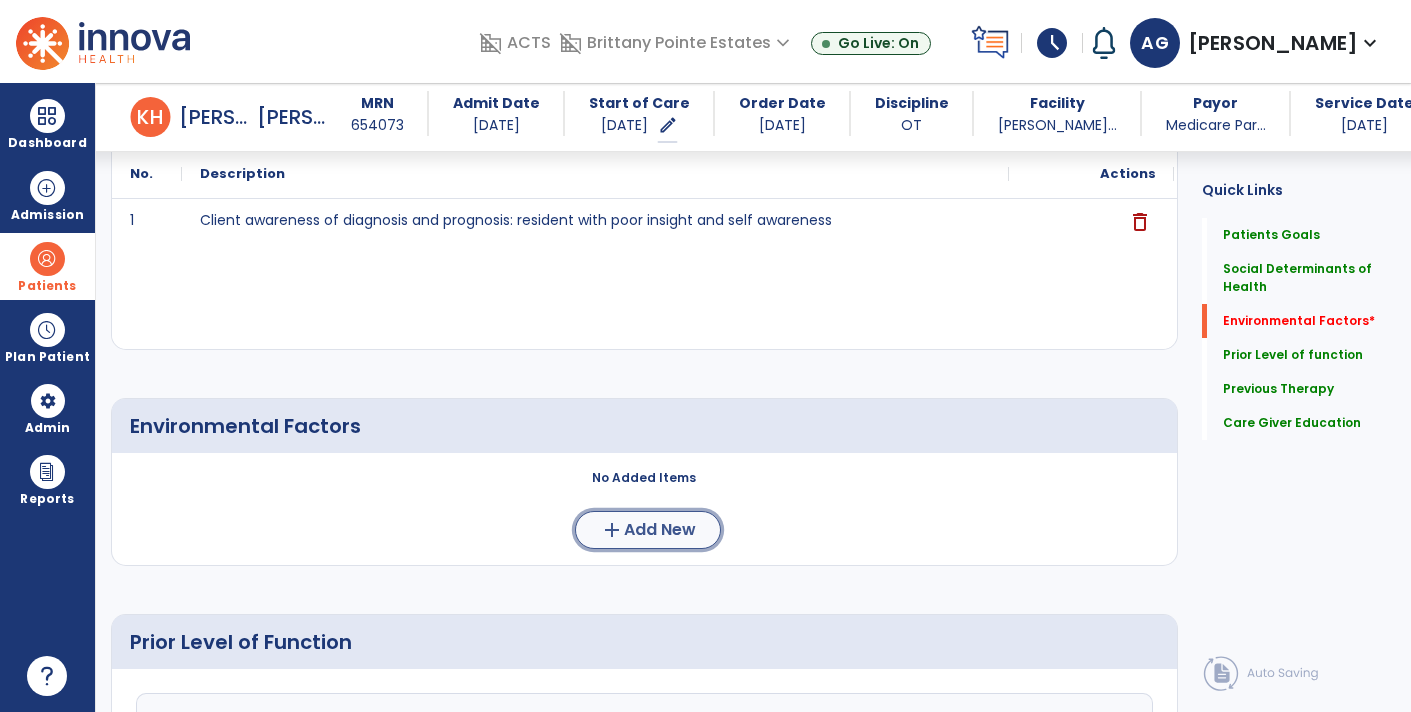 click on "Add New" 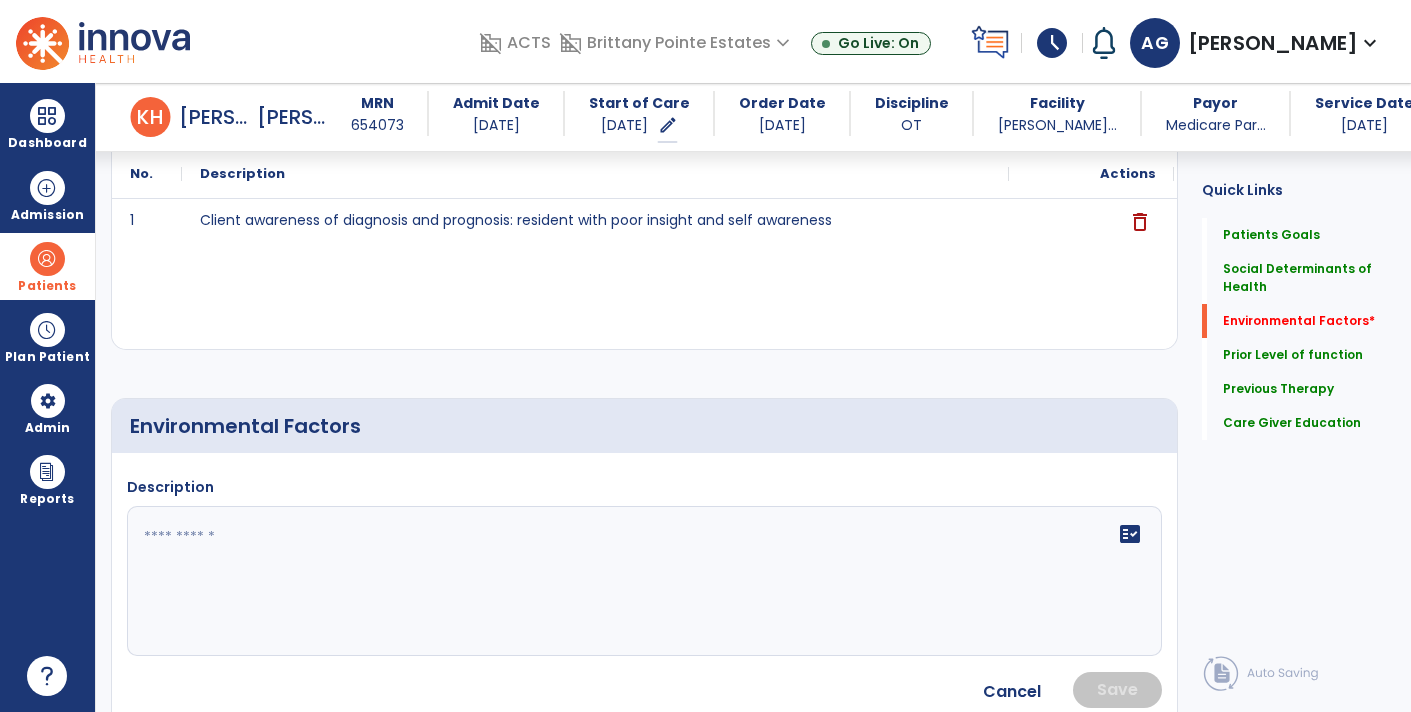 click 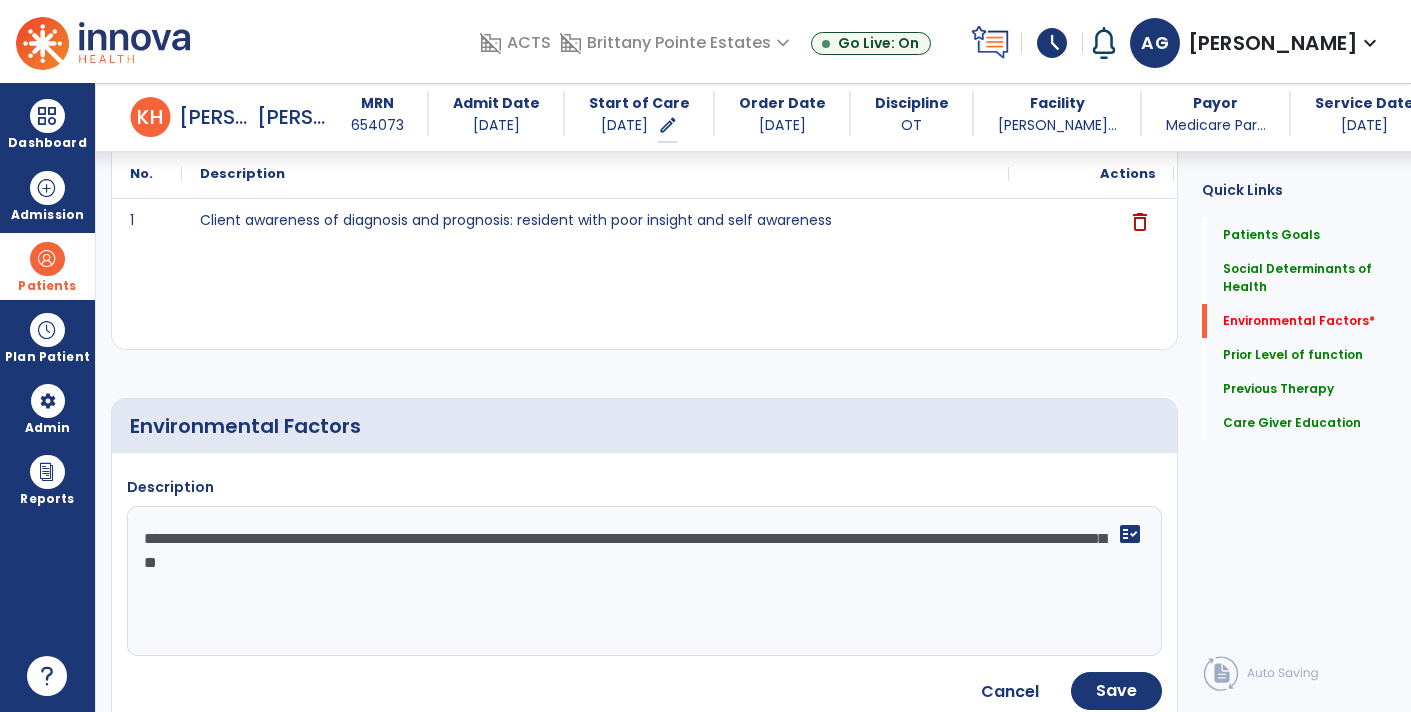 type on "**********" 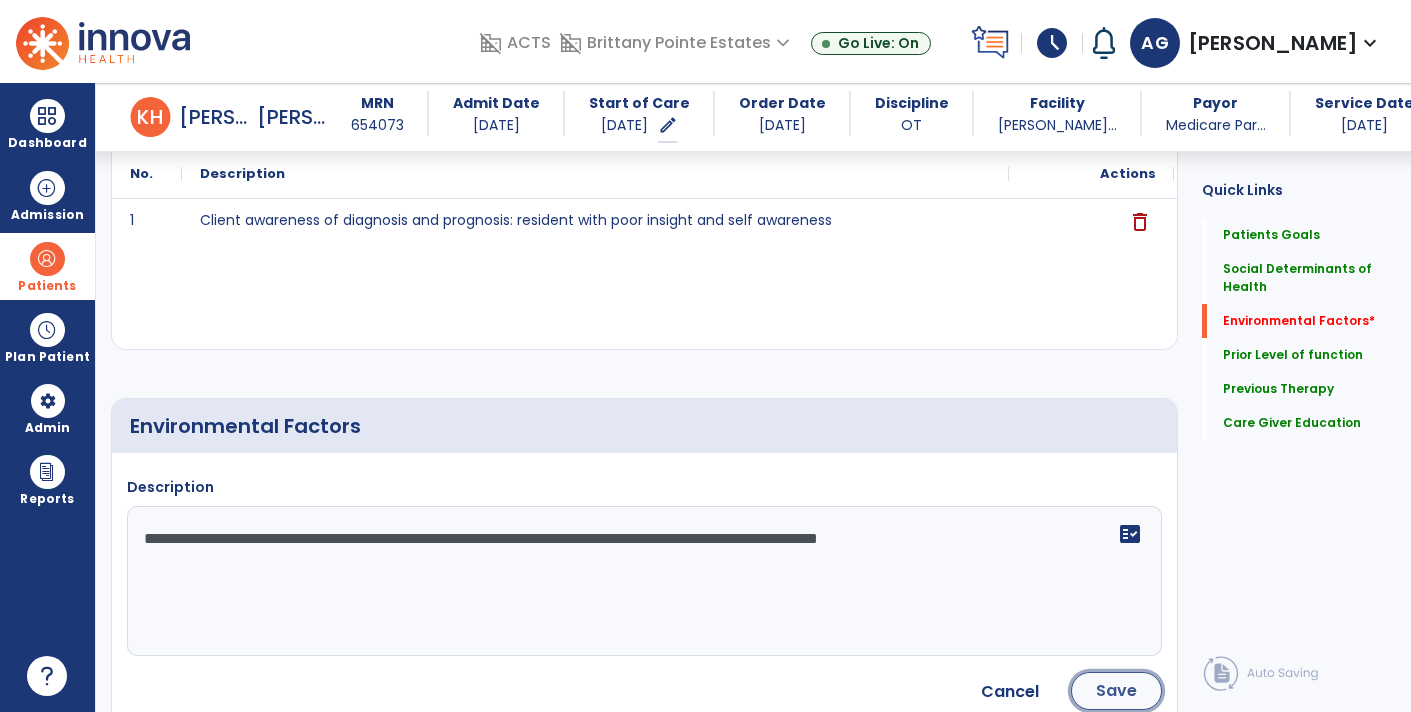 click on "Save" 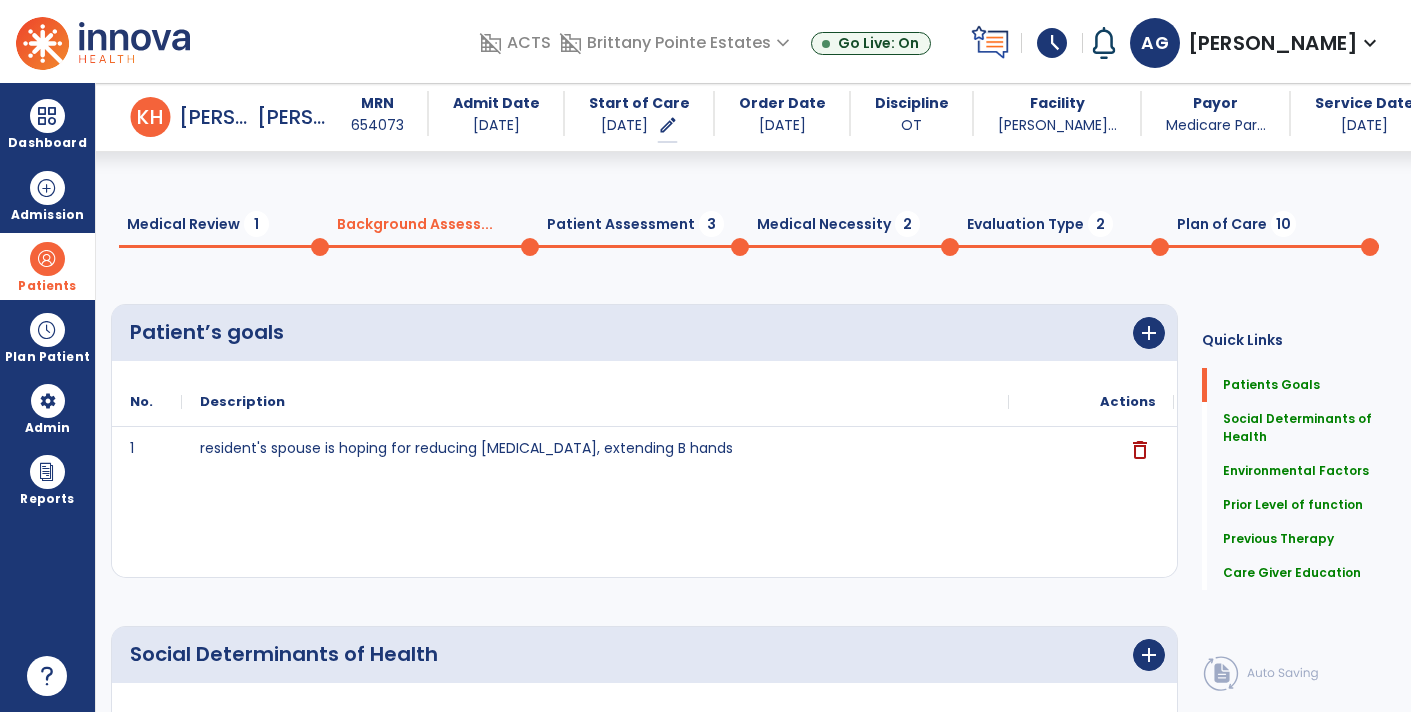 scroll, scrollTop: 0, scrollLeft: 0, axis: both 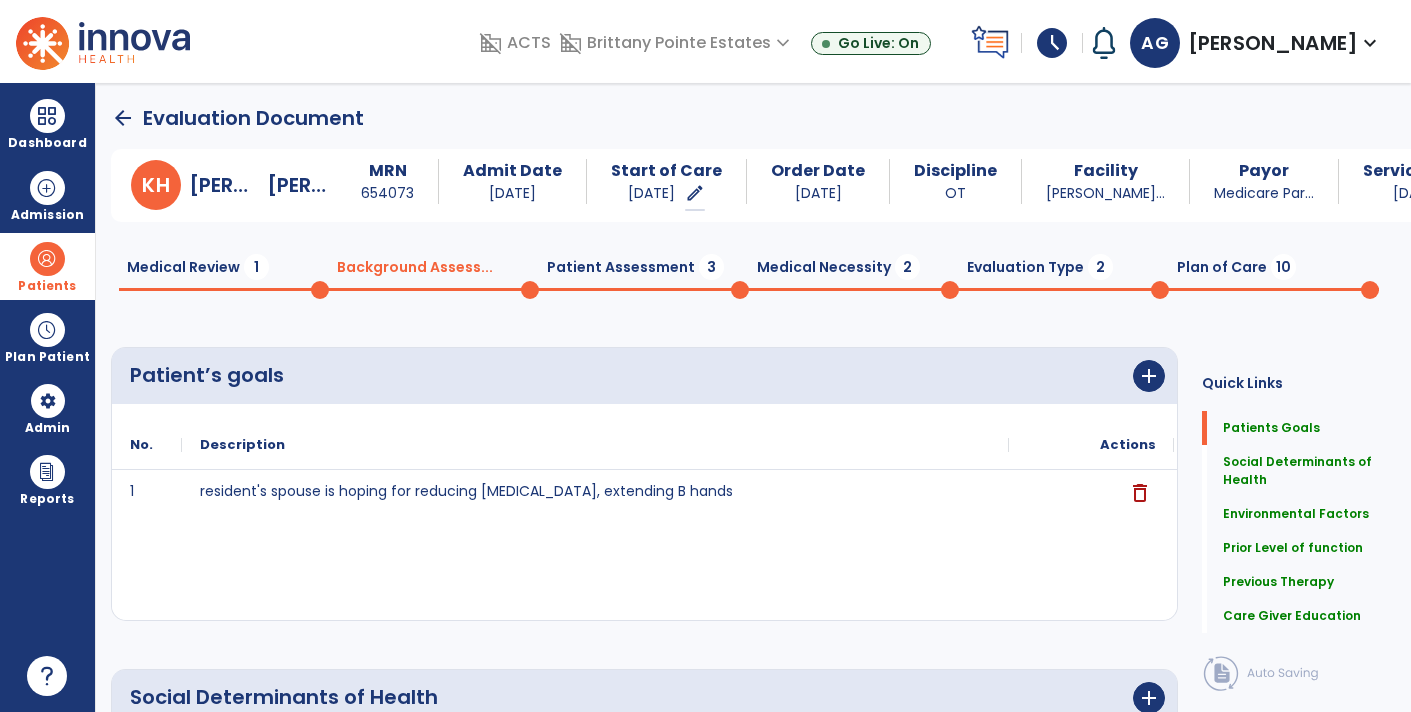 click on "Patient Assessment  3" 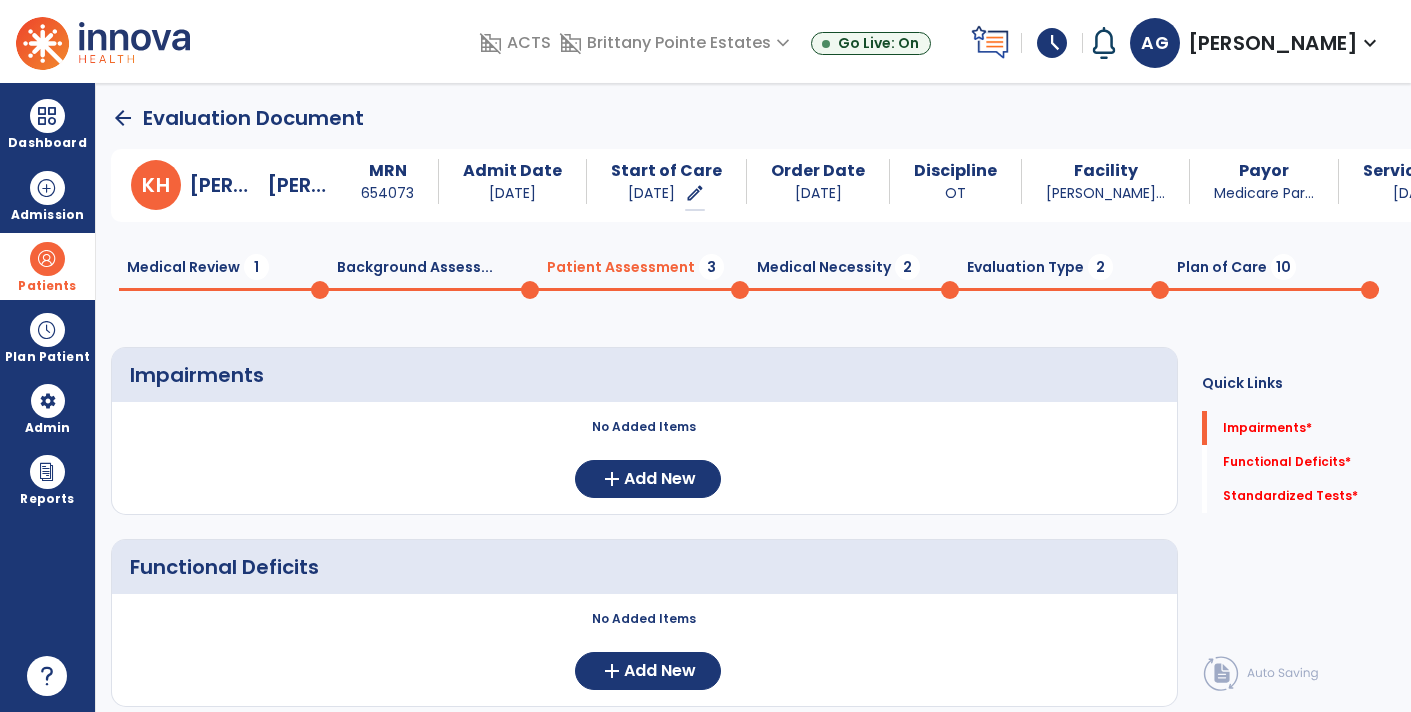 scroll, scrollTop: 234, scrollLeft: 0, axis: vertical 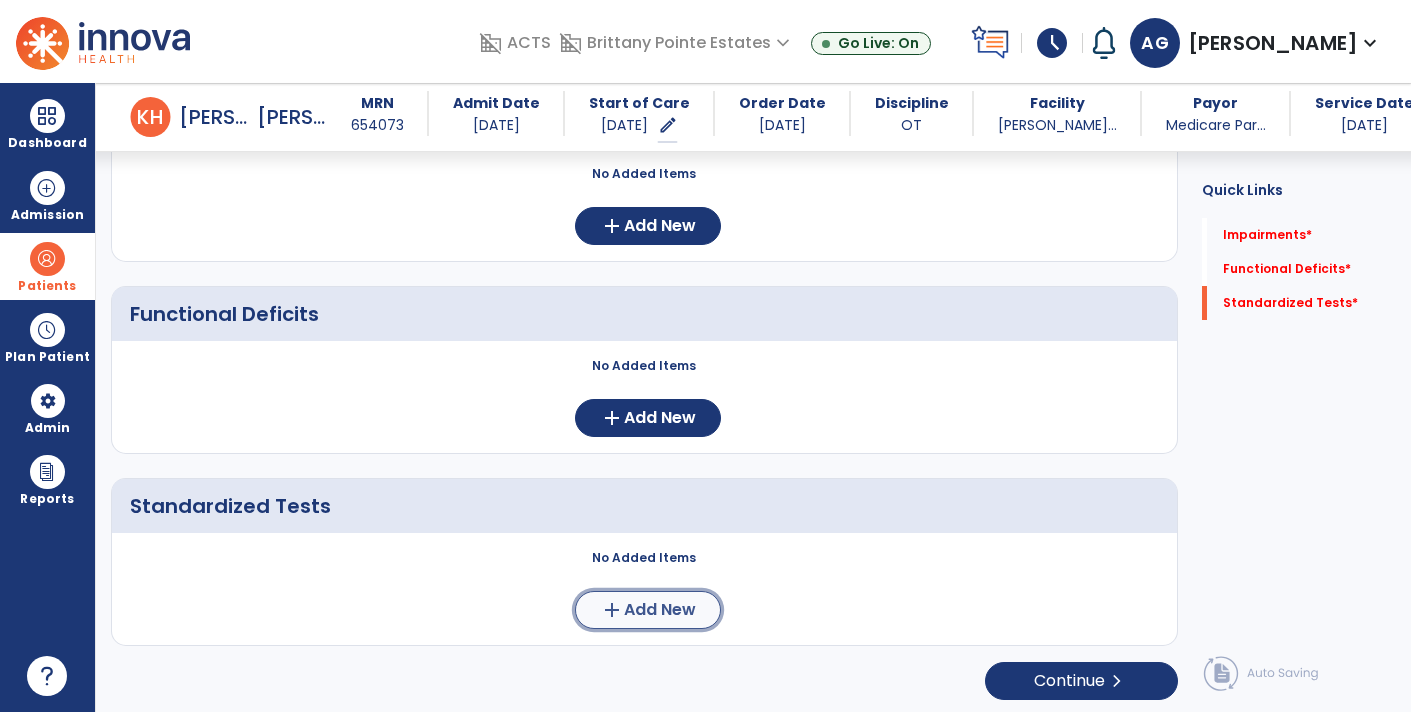 click on "Add New" 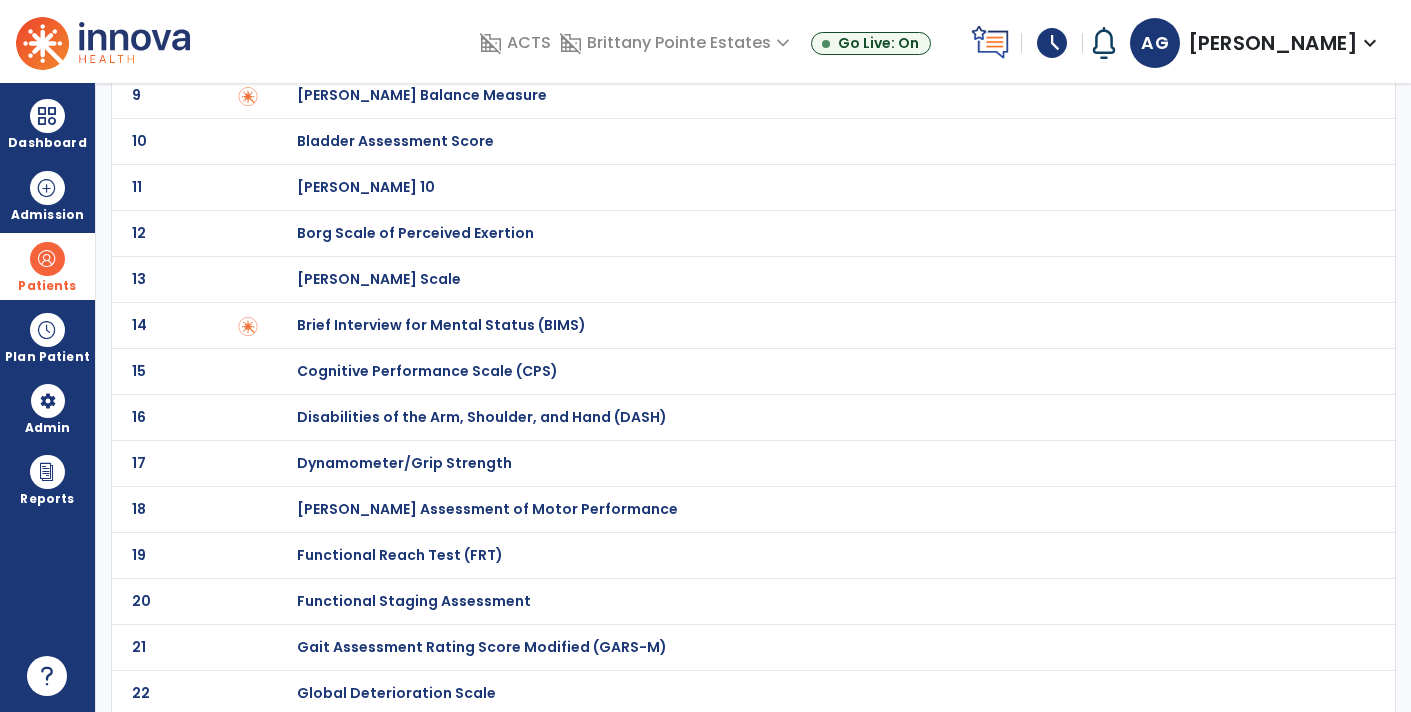 scroll, scrollTop: 465, scrollLeft: 0, axis: vertical 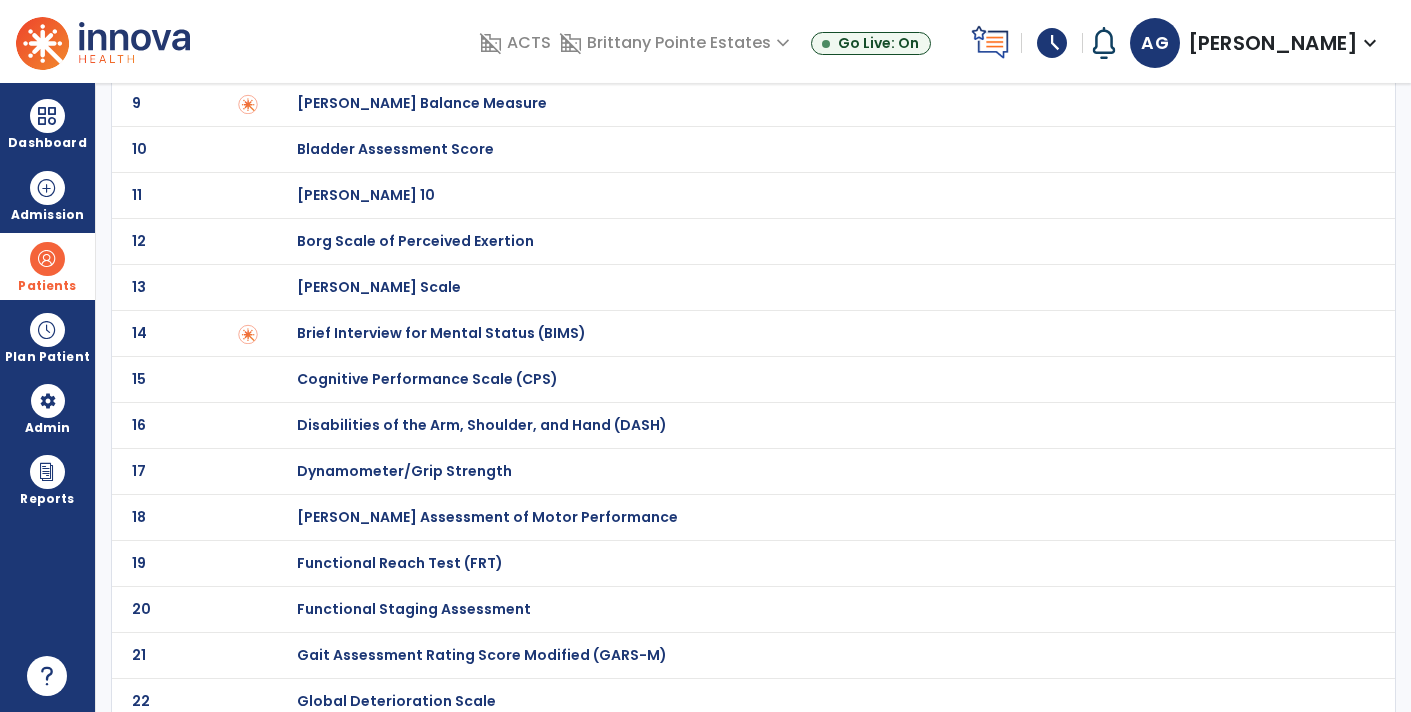 click on "Dynamometer/Grip Strength" at bounding box center [368, -265] 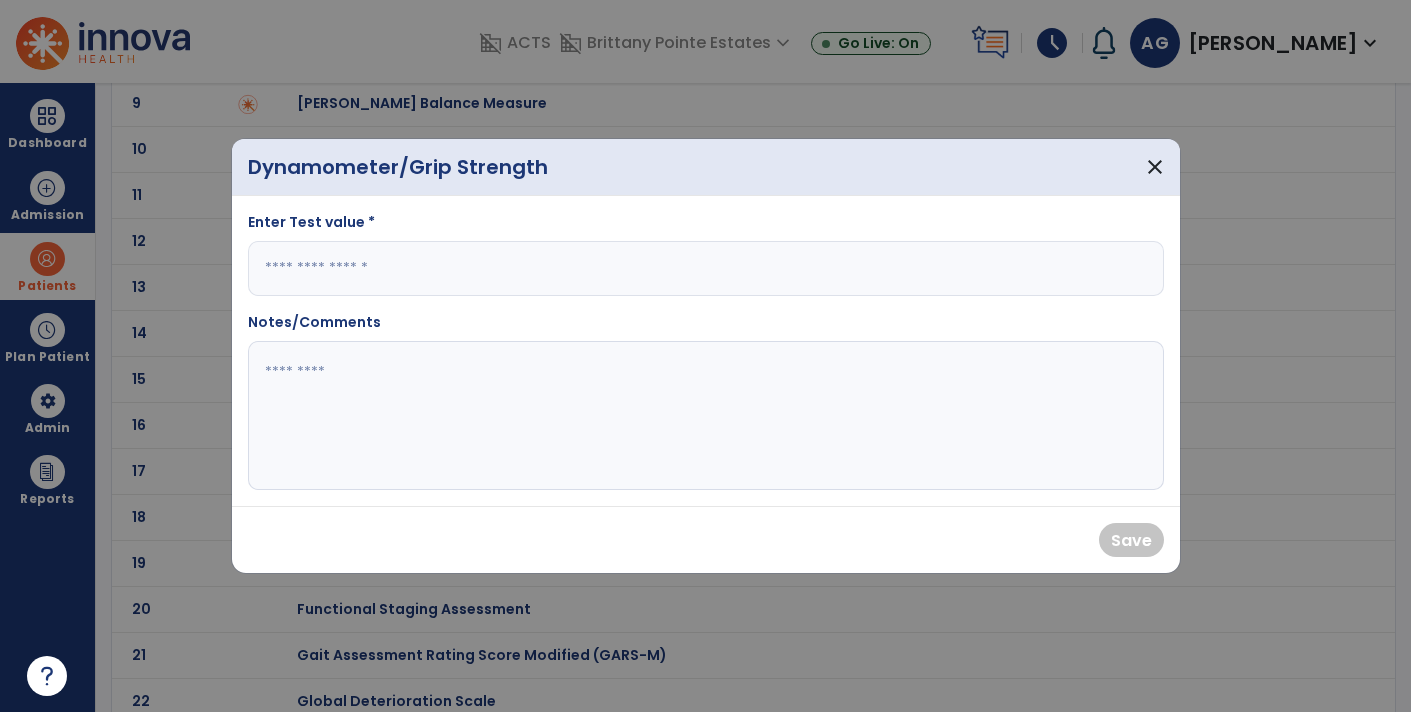 click at bounding box center (706, 268) 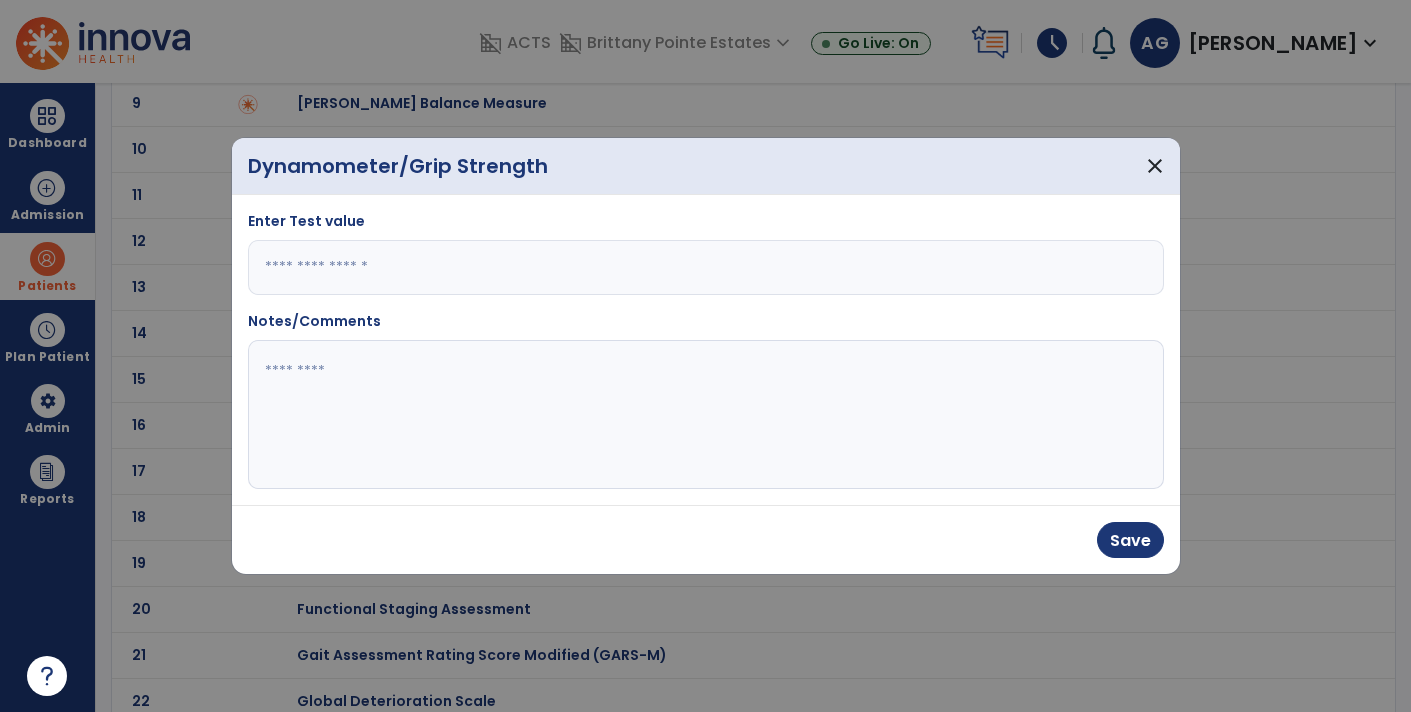 type on "*" 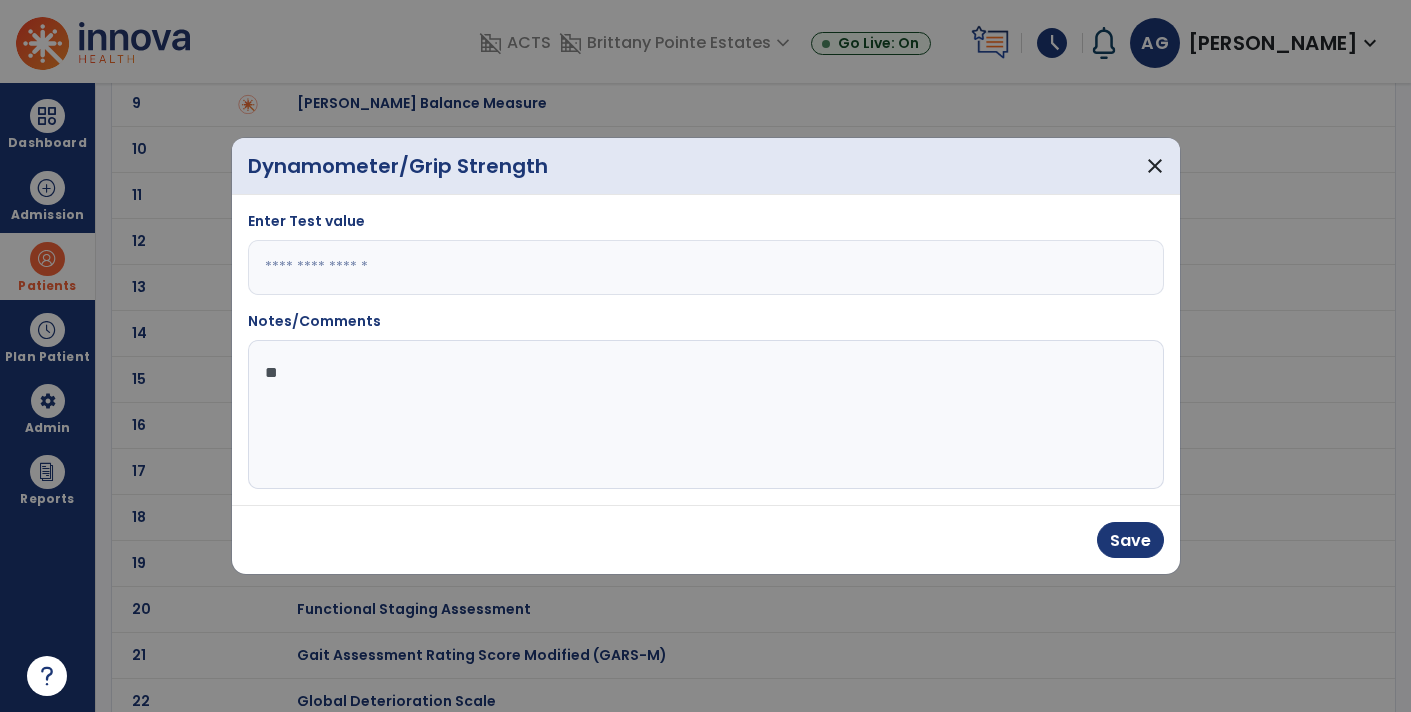 type on "***" 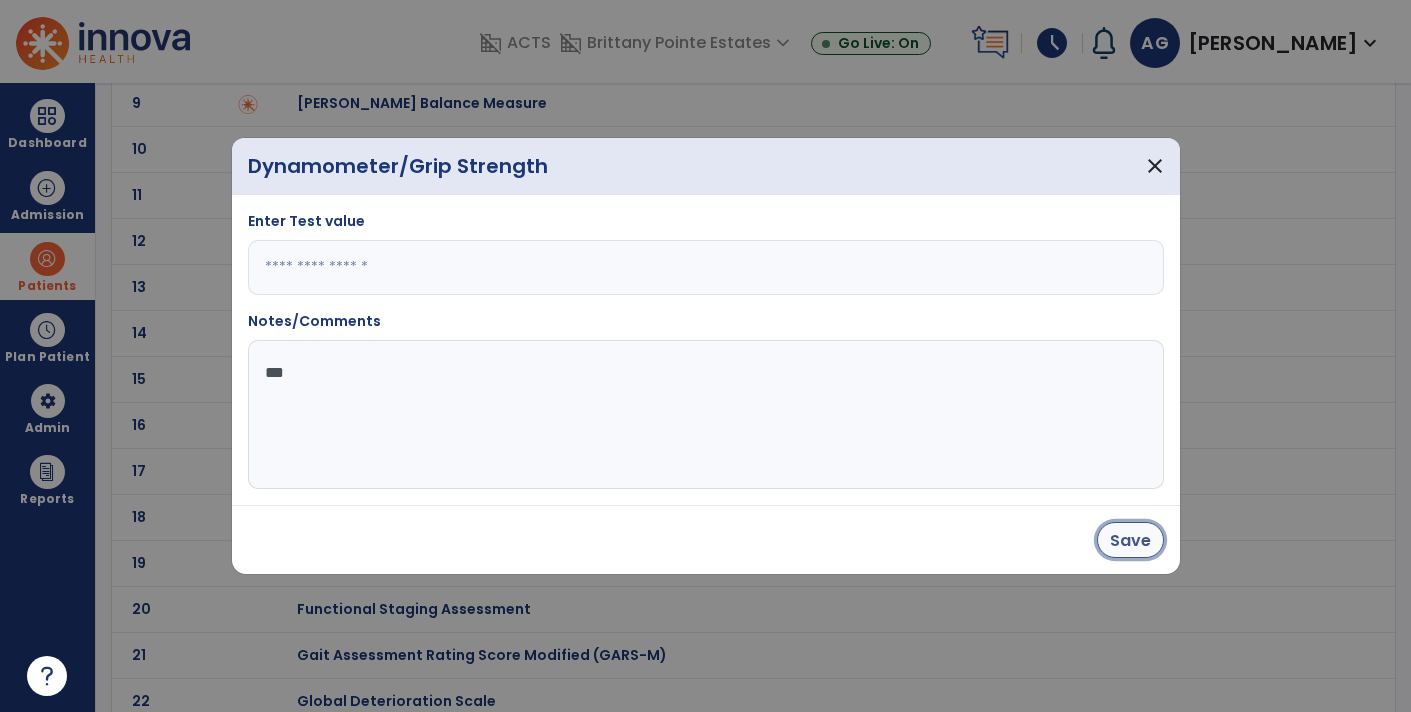 click on "Save" at bounding box center (1130, 540) 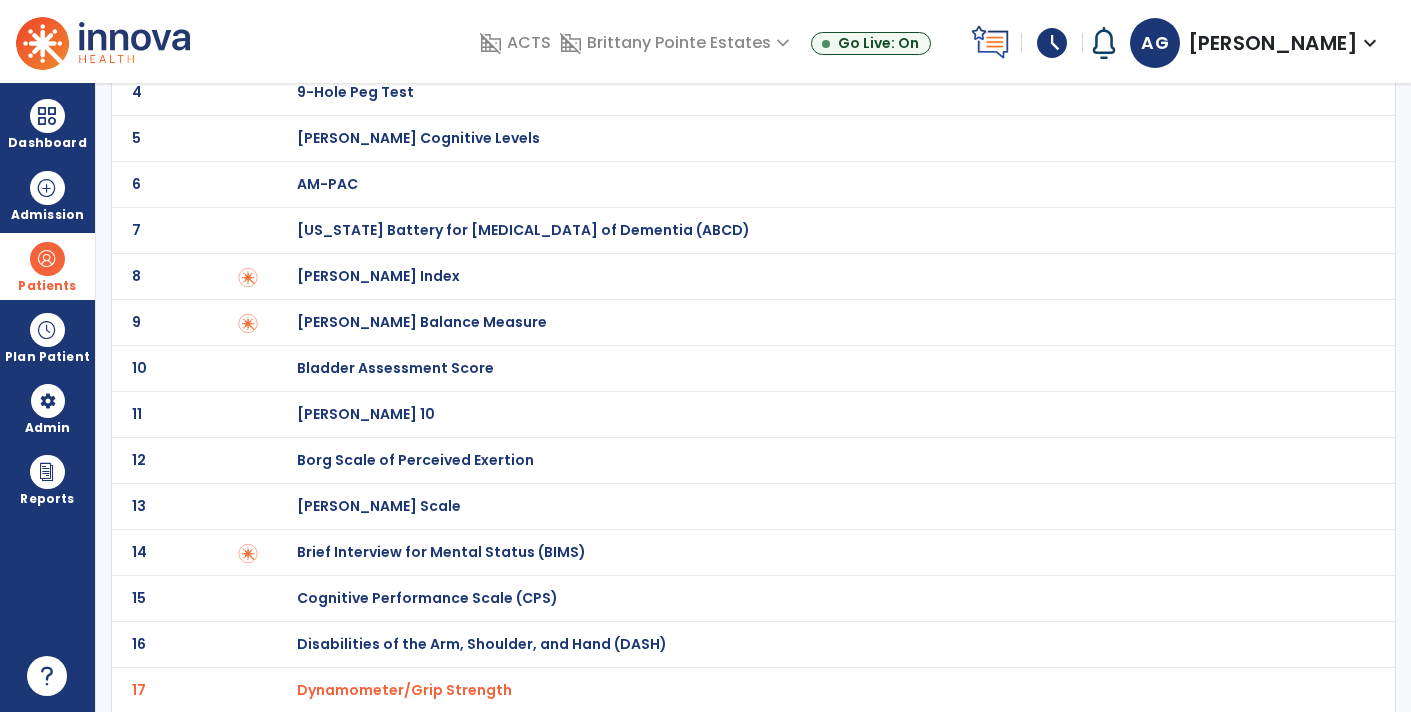 scroll, scrollTop: 0, scrollLeft: 0, axis: both 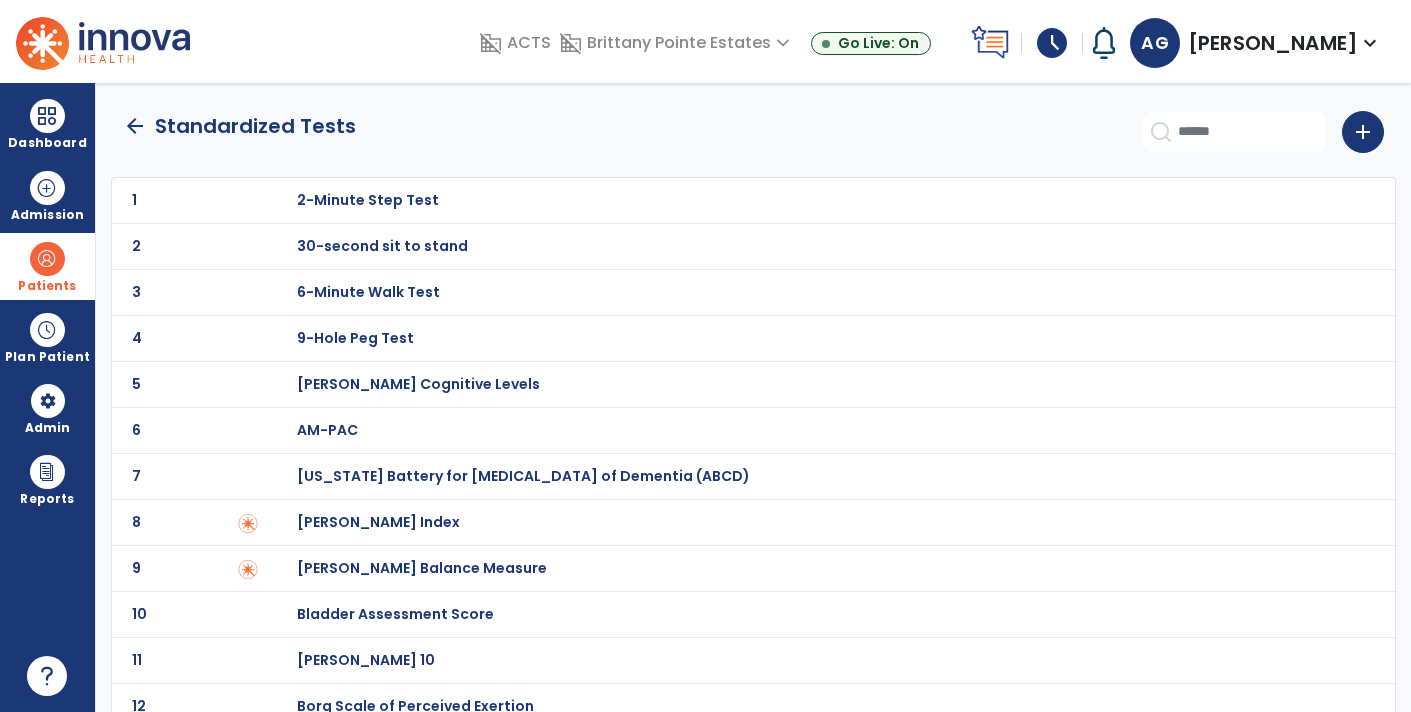click on "arrow_back" 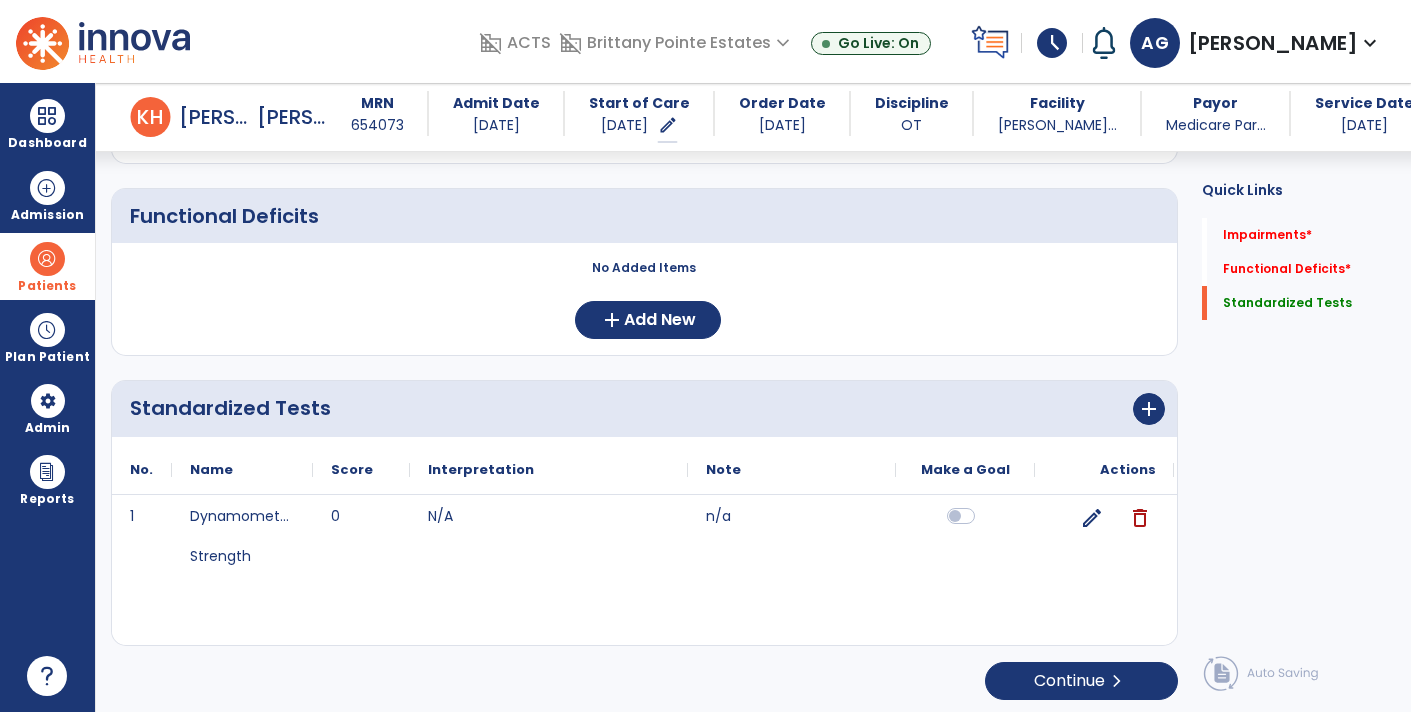 scroll, scrollTop: 0, scrollLeft: 0, axis: both 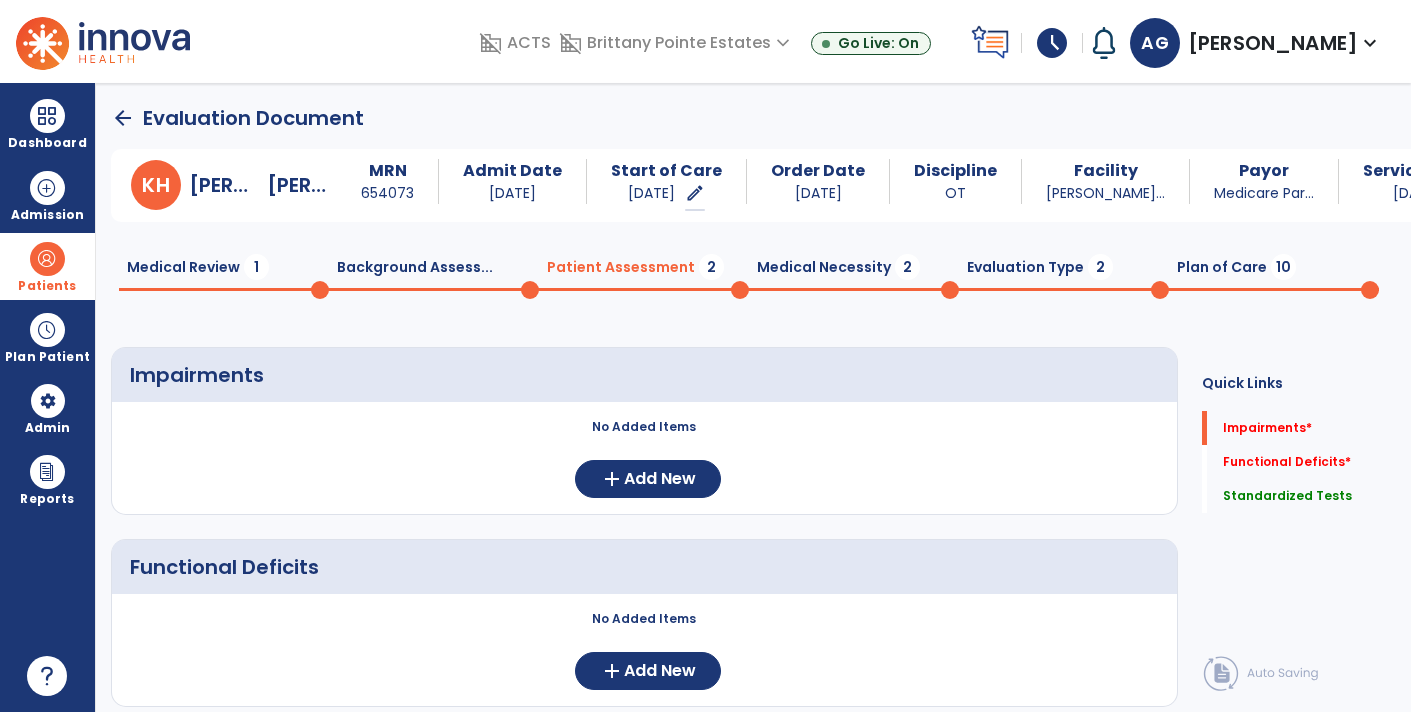 click on "Medical Necessity  2" 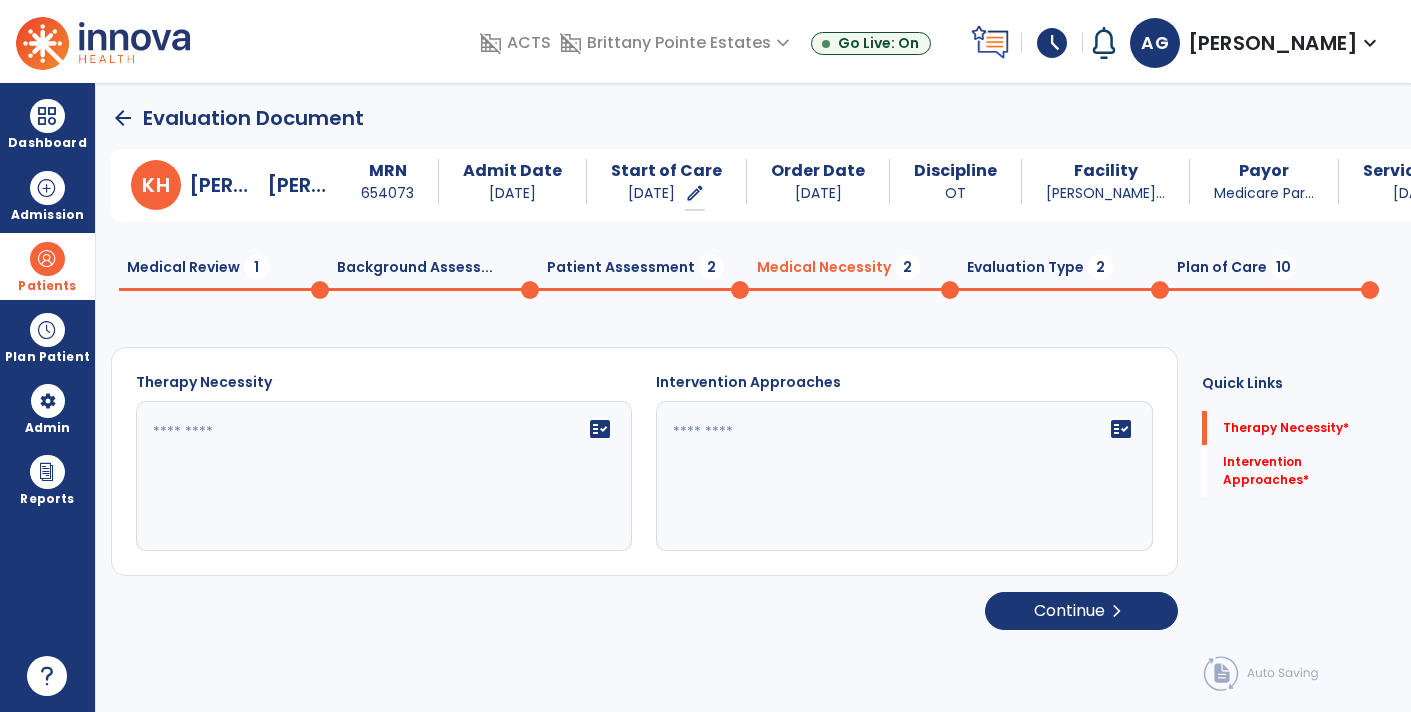click 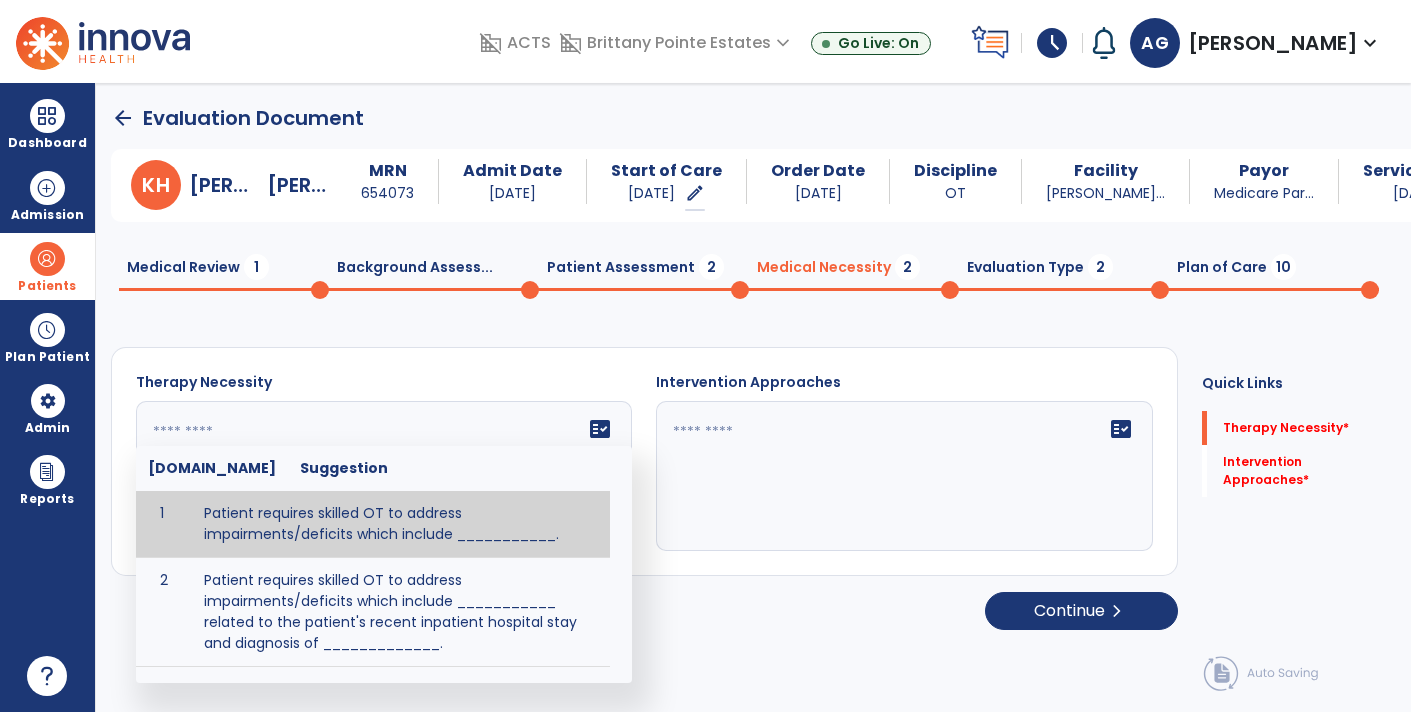 paste on "**********" 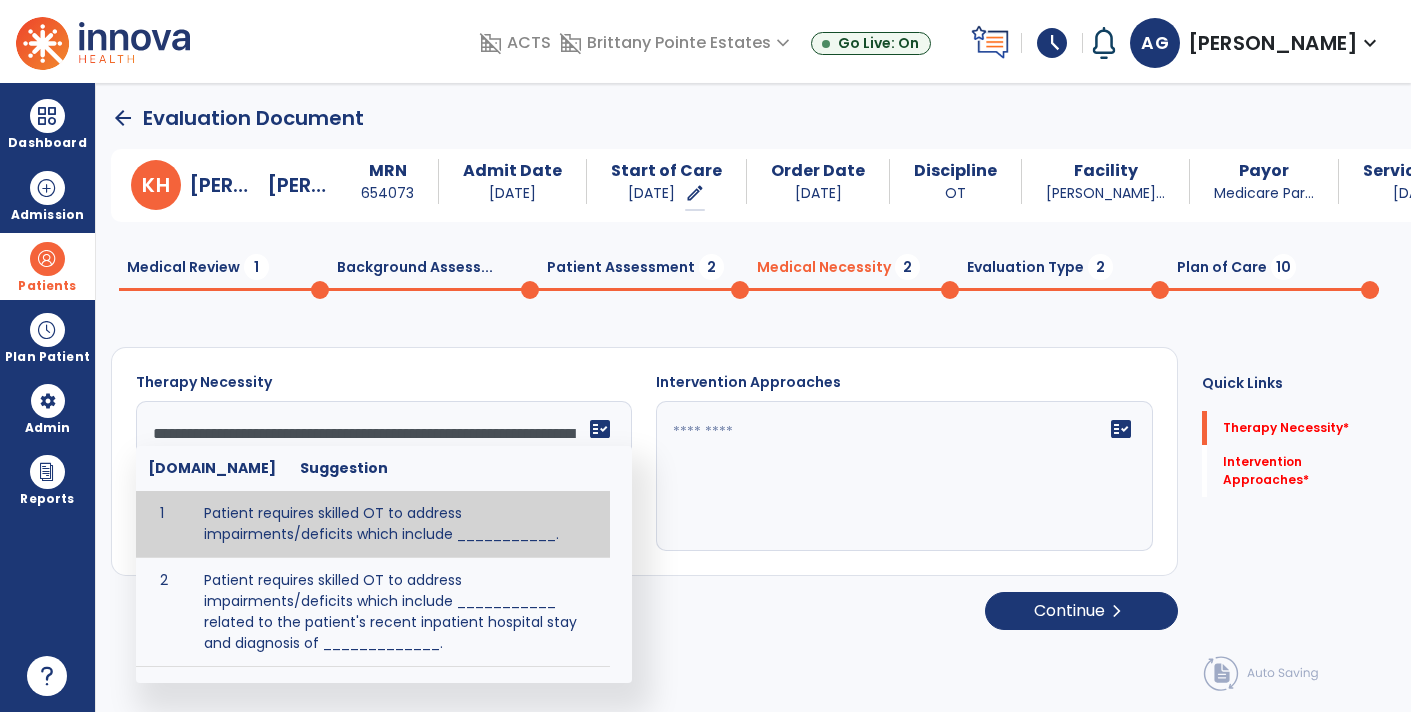 scroll, scrollTop: 63, scrollLeft: 0, axis: vertical 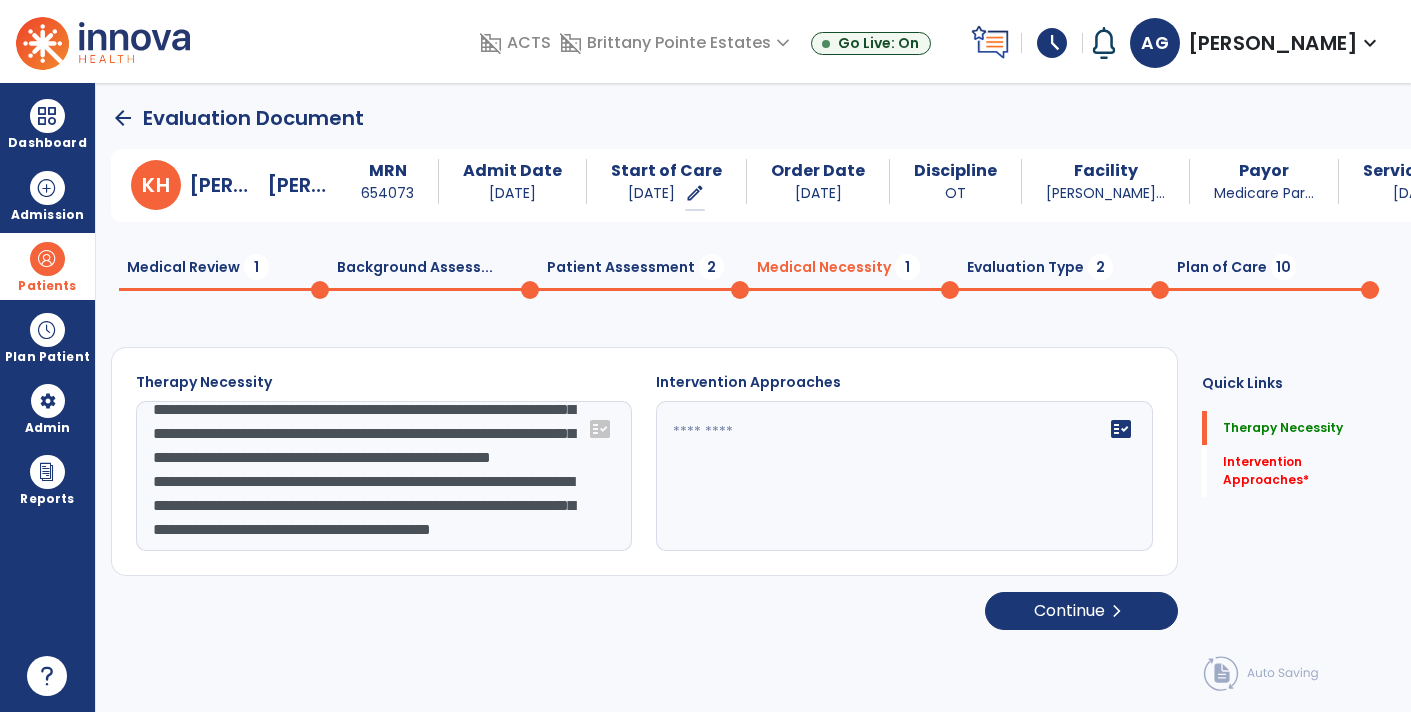 type on "**********" 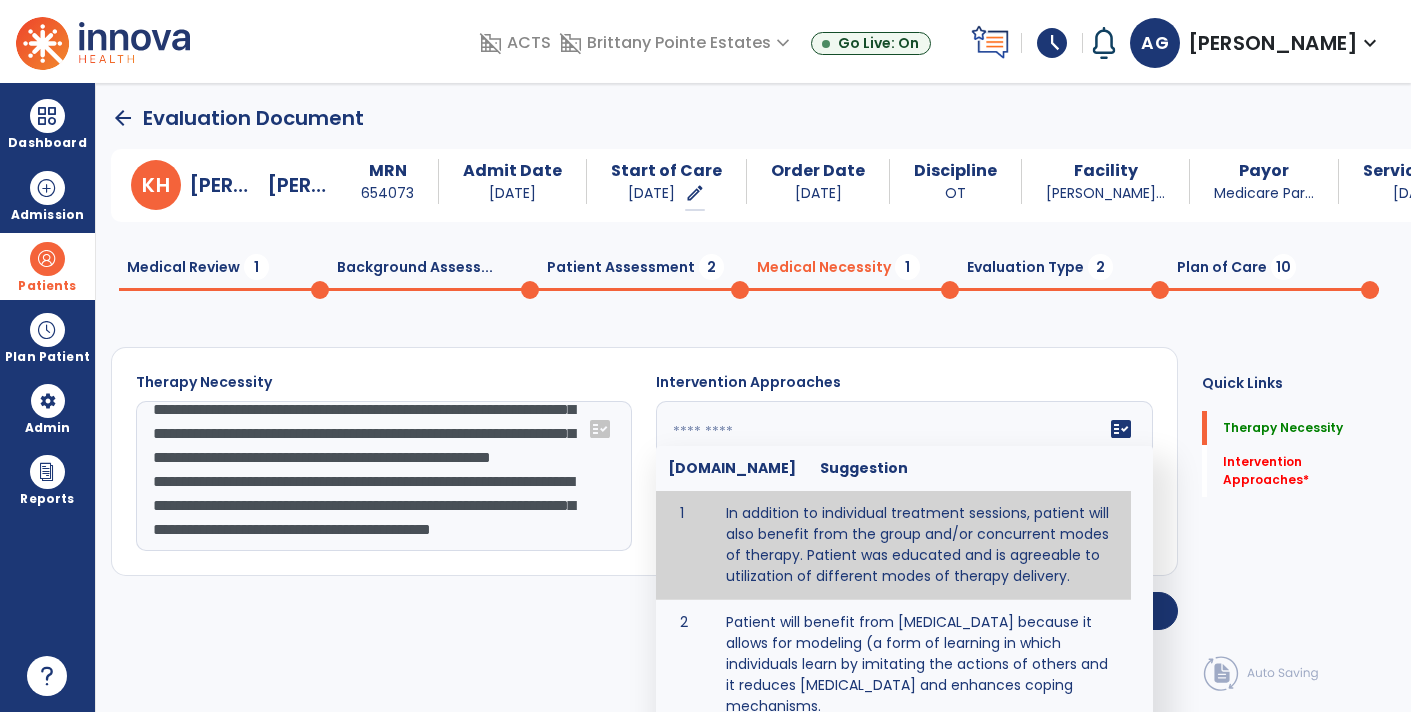 paste on "**********" 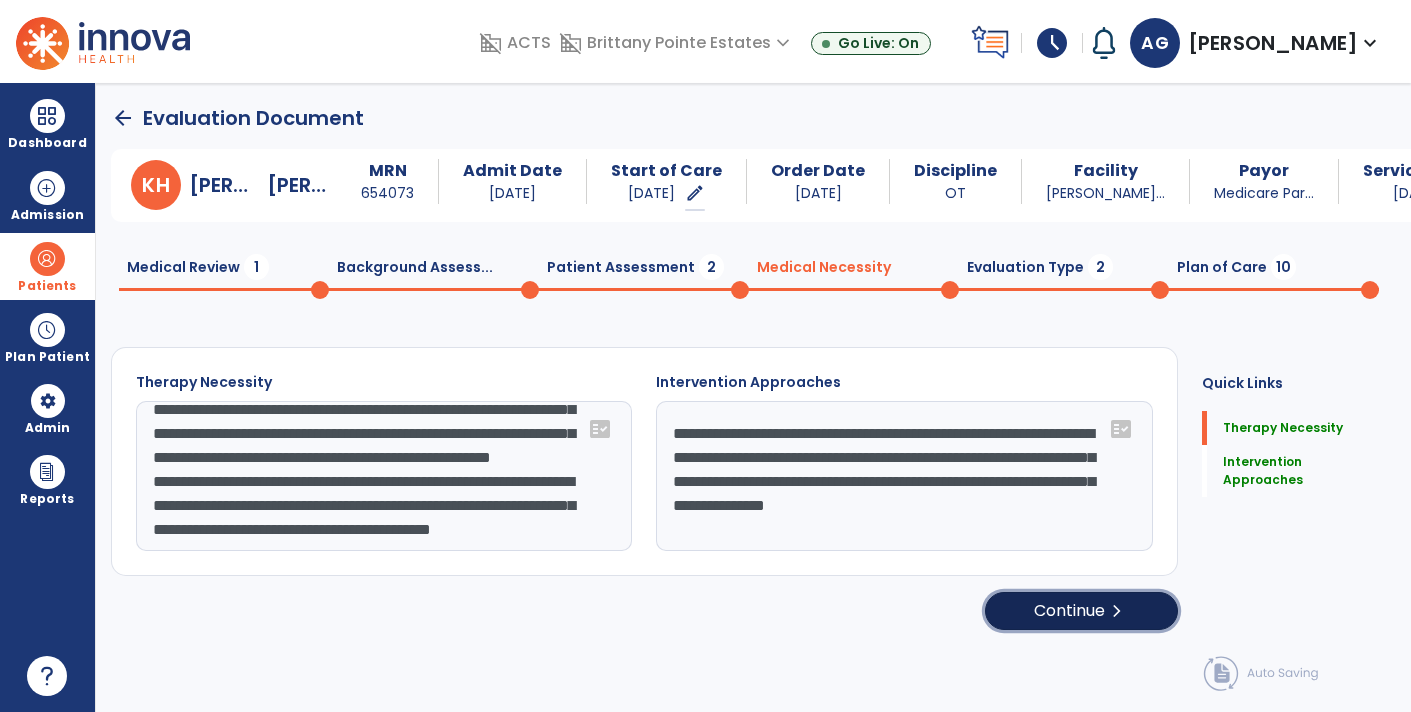 click on "chevron_right" 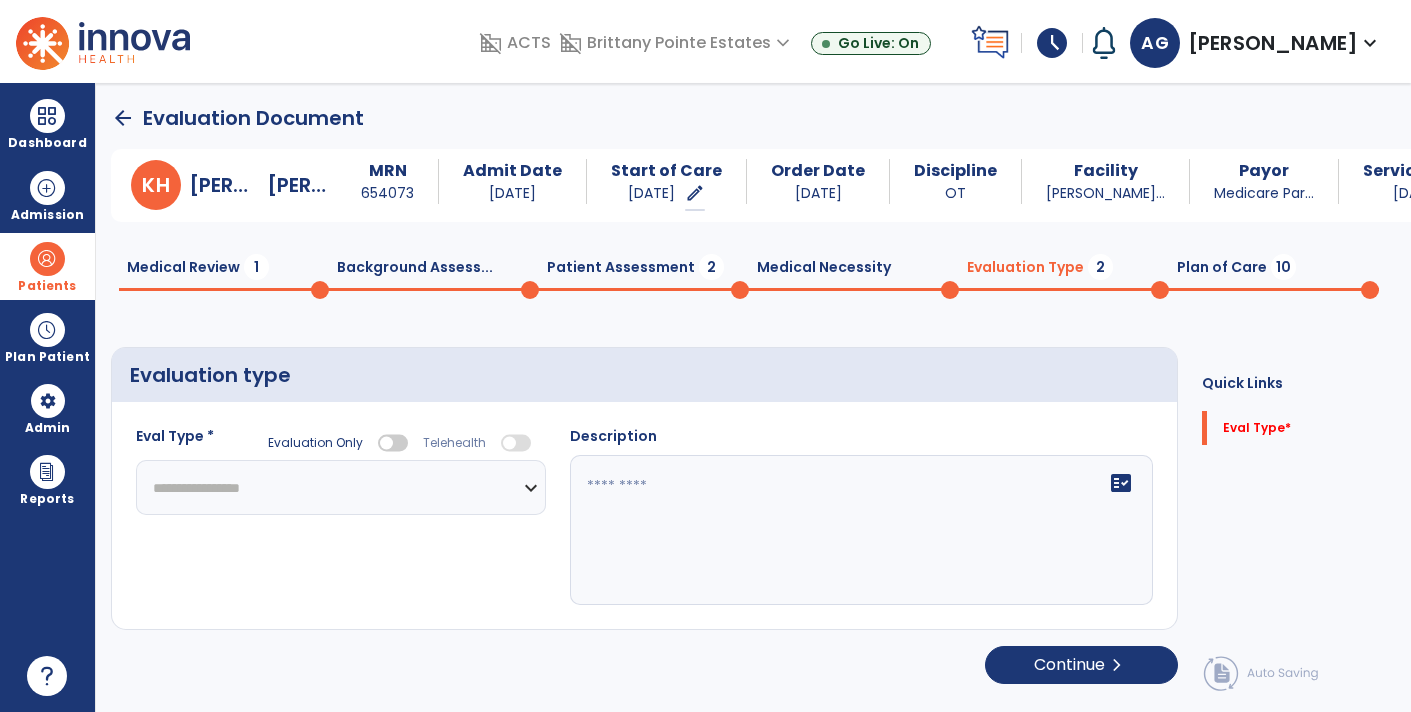 click on "**********" 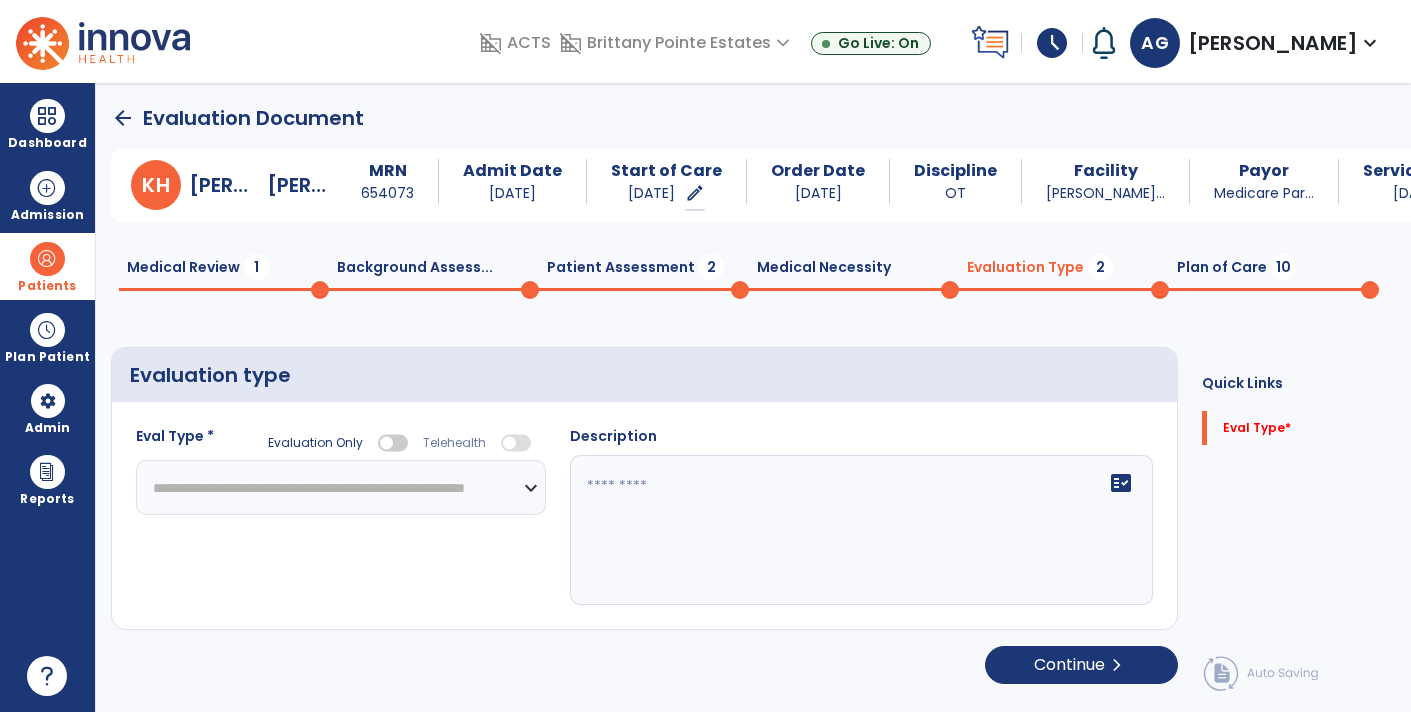 click on "**********" 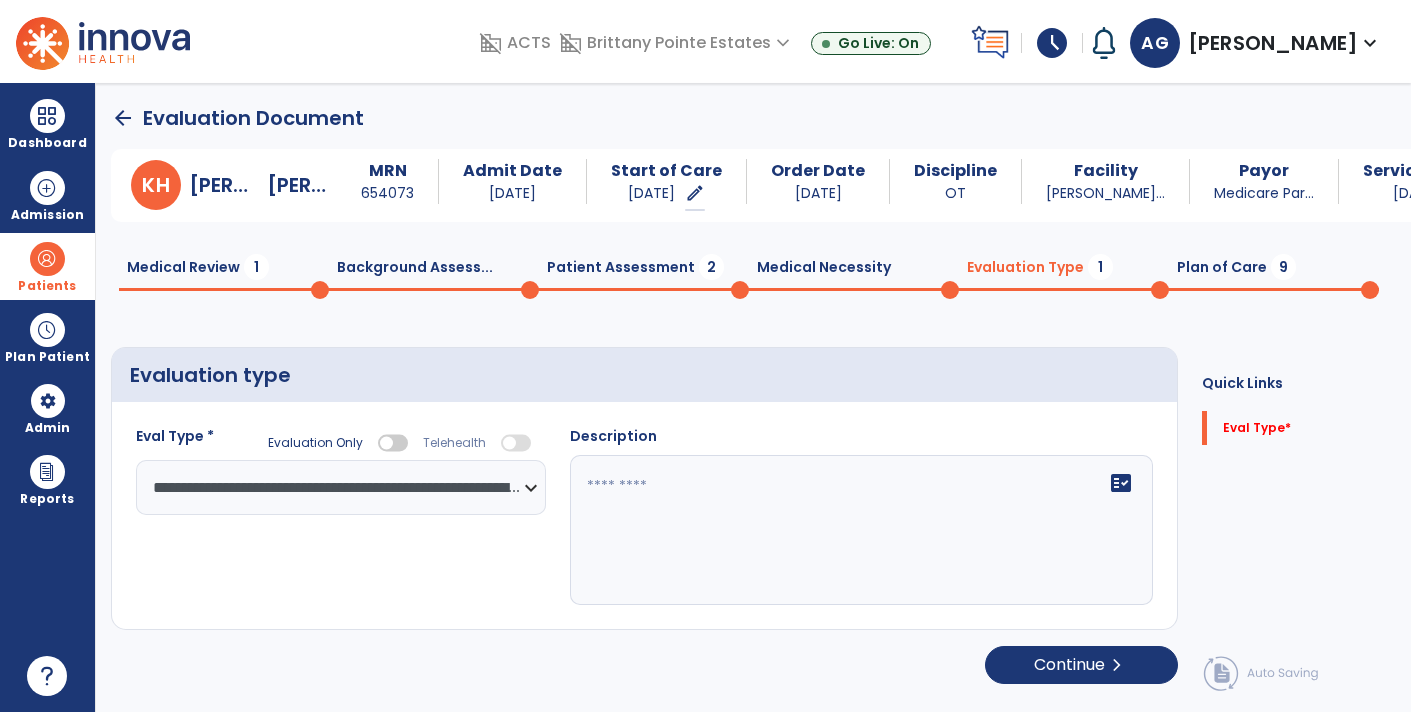 click on "fact_check" 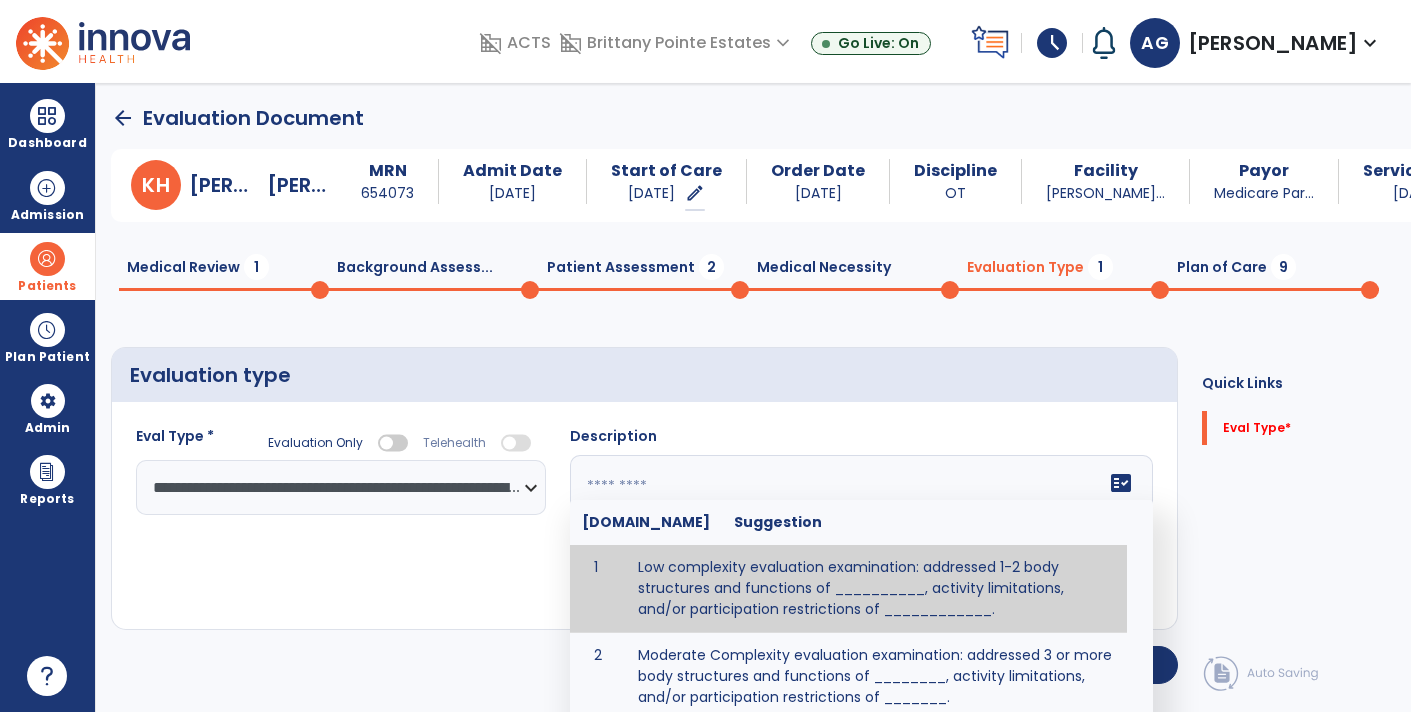 paste on "**********" 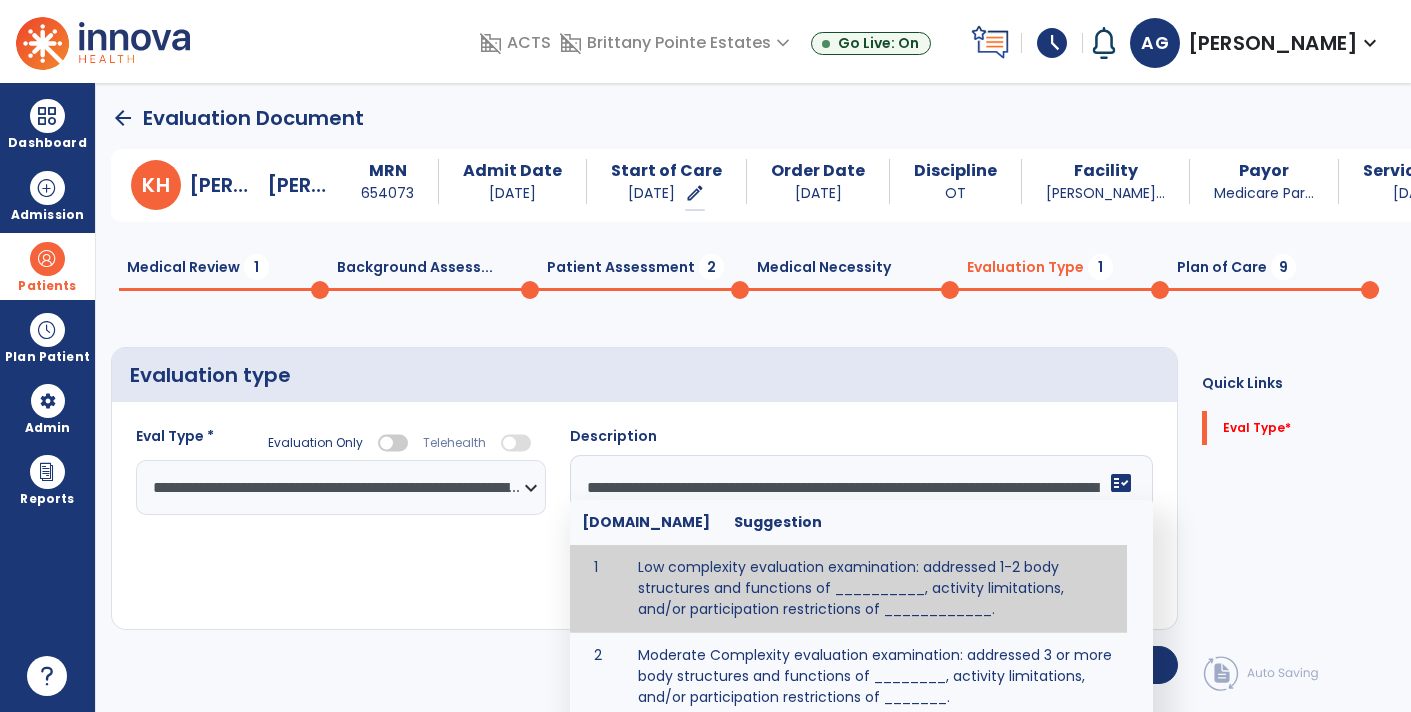 scroll, scrollTop: 15, scrollLeft: 0, axis: vertical 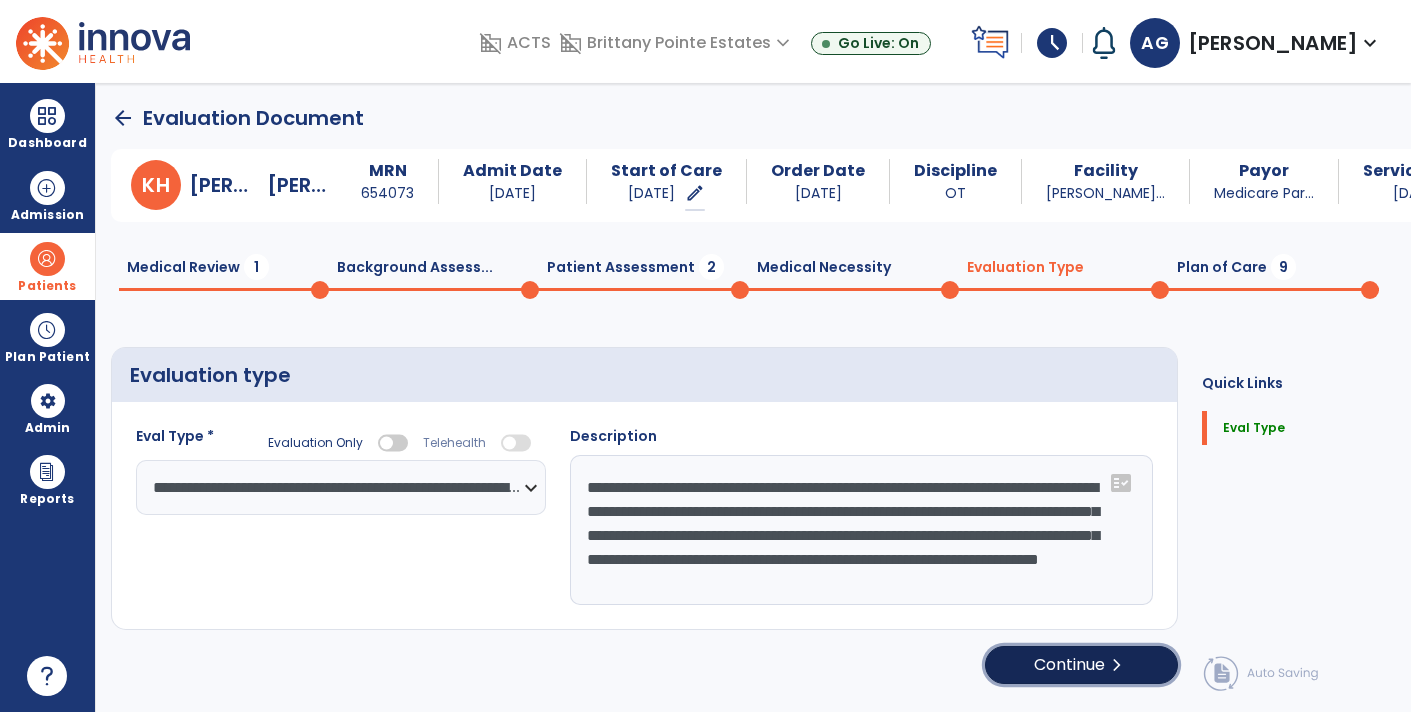 click on "Continue  chevron_right" 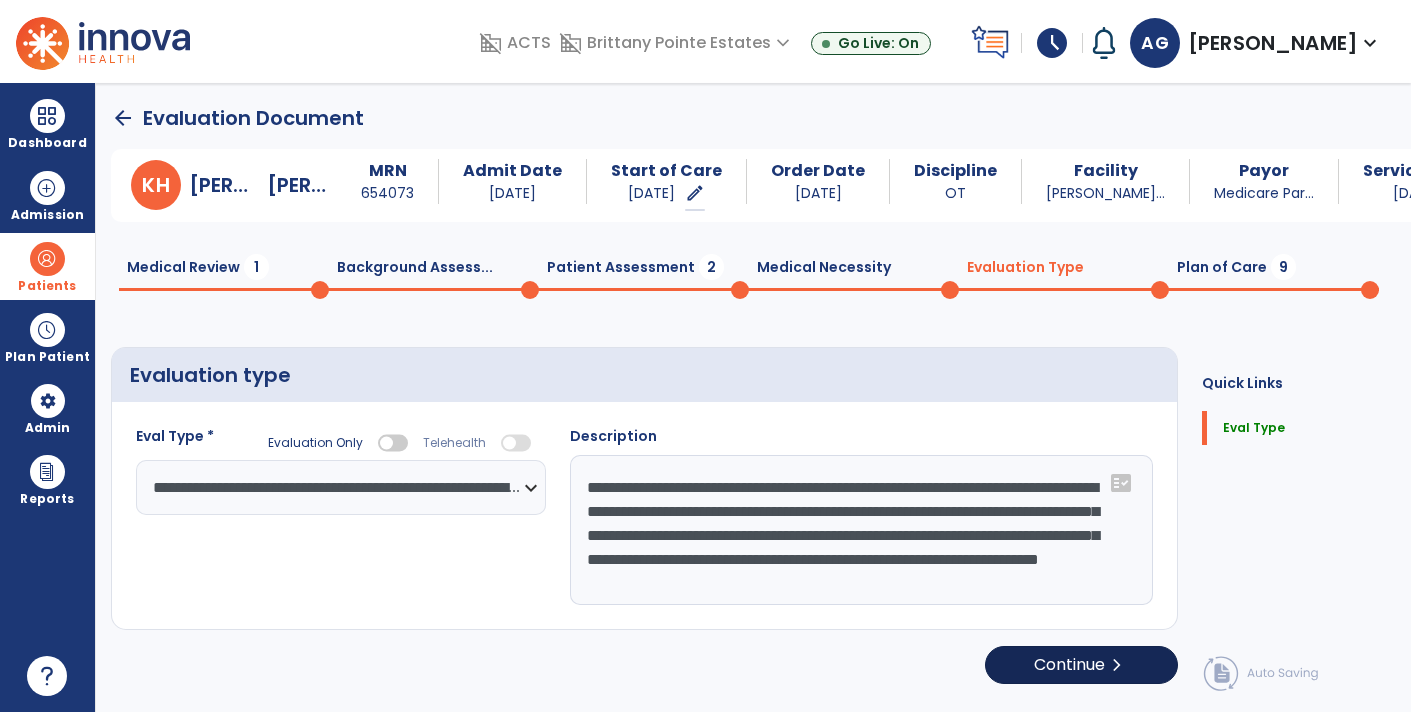 select on "*****" 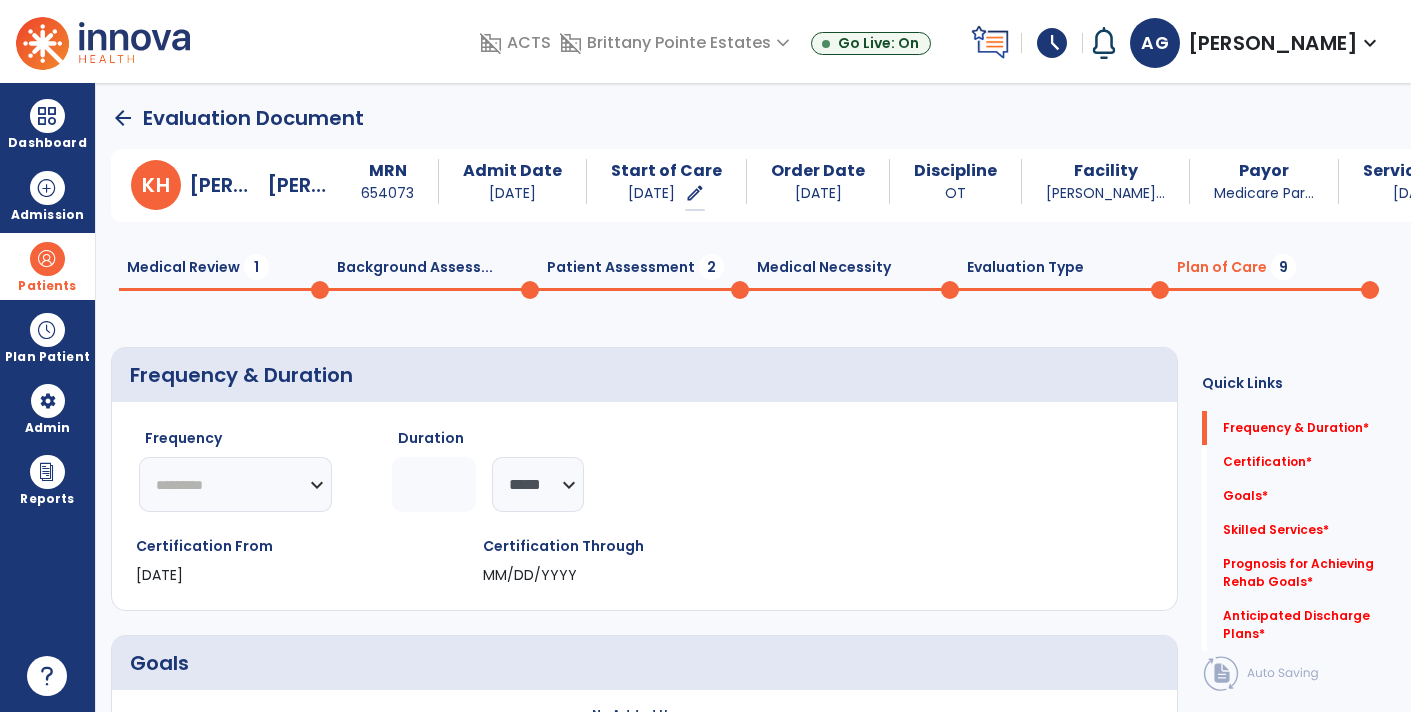 click on "********* ** ** ** ** ** ** **" 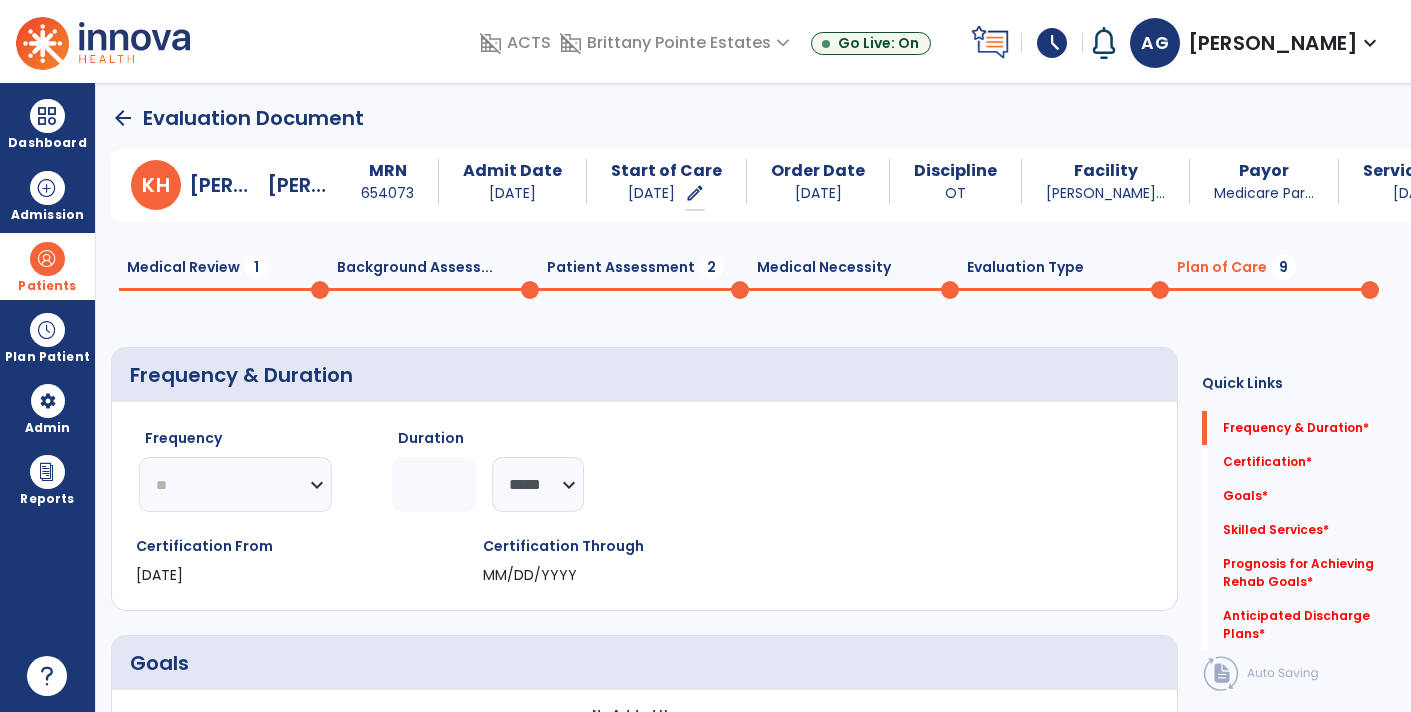 click on "********* ** ** ** ** ** ** **" 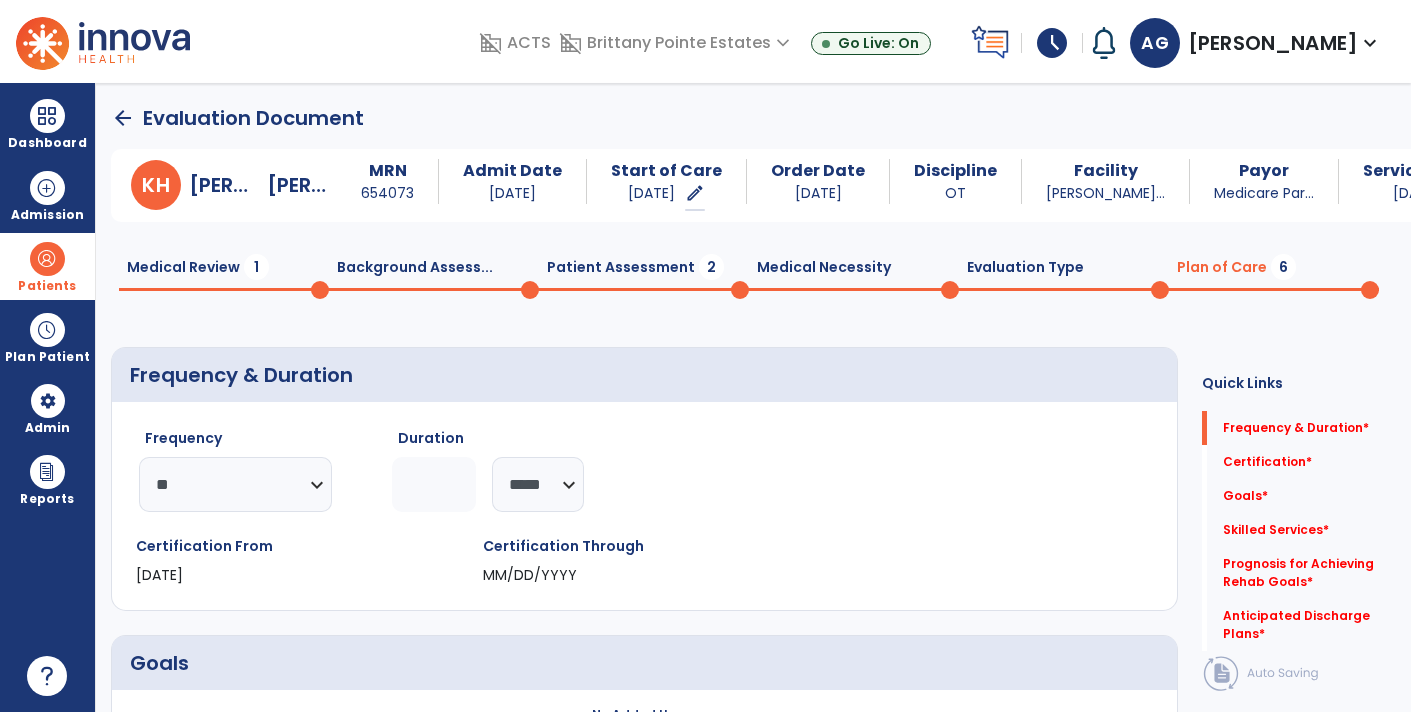 click 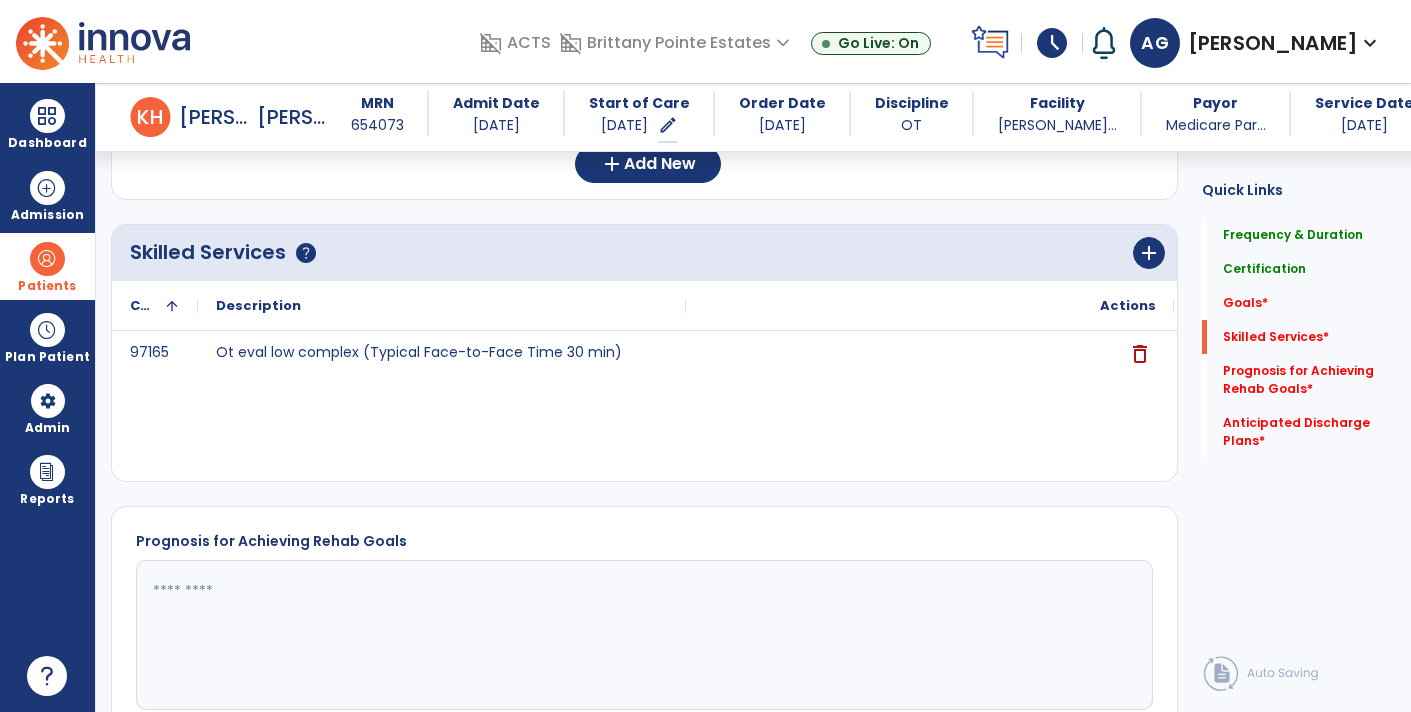 scroll, scrollTop: 585, scrollLeft: 0, axis: vertical 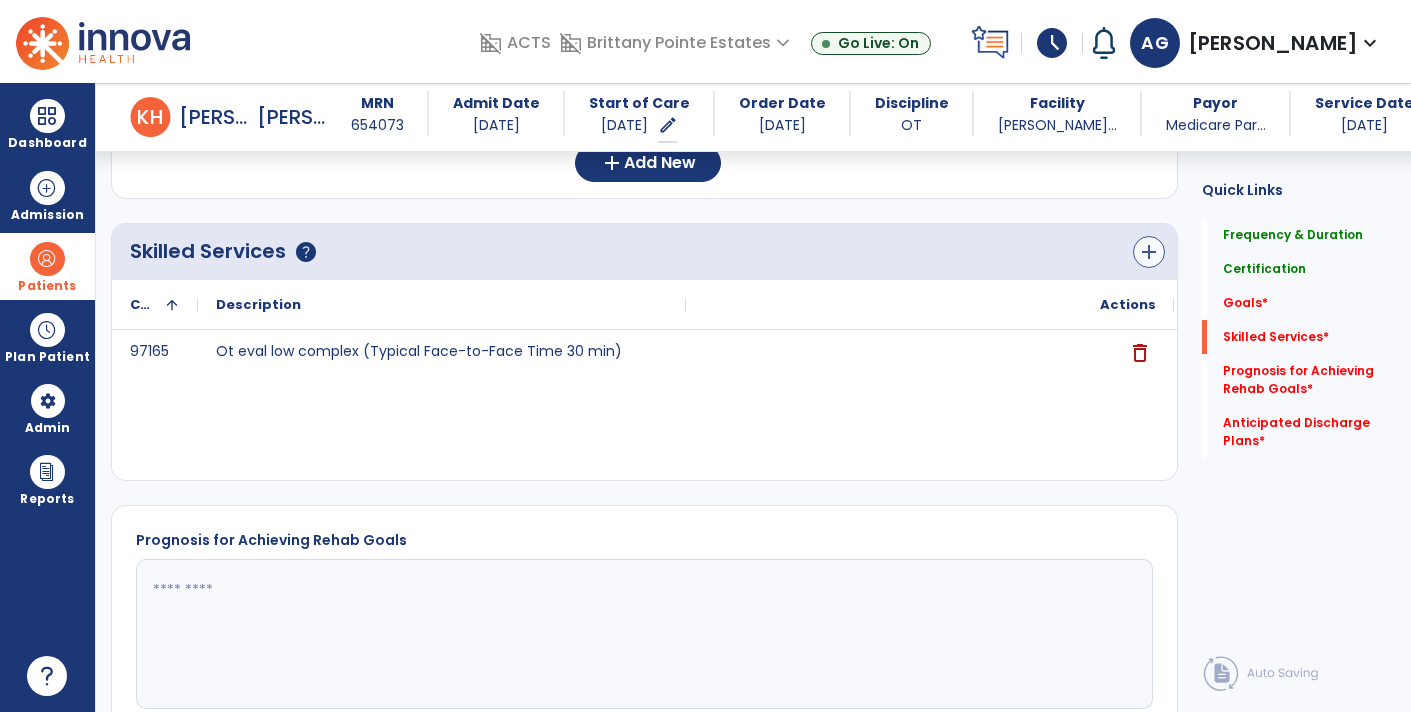 type on "*" 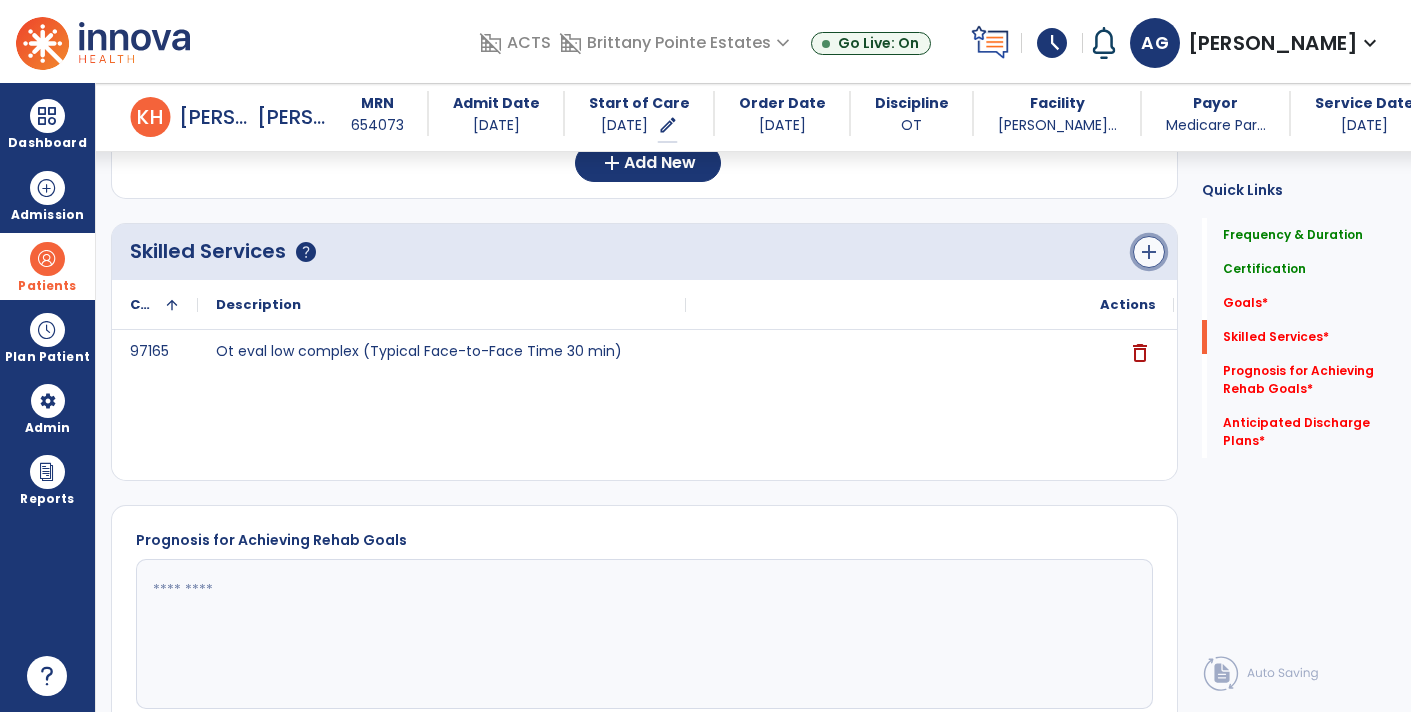 click on "add" 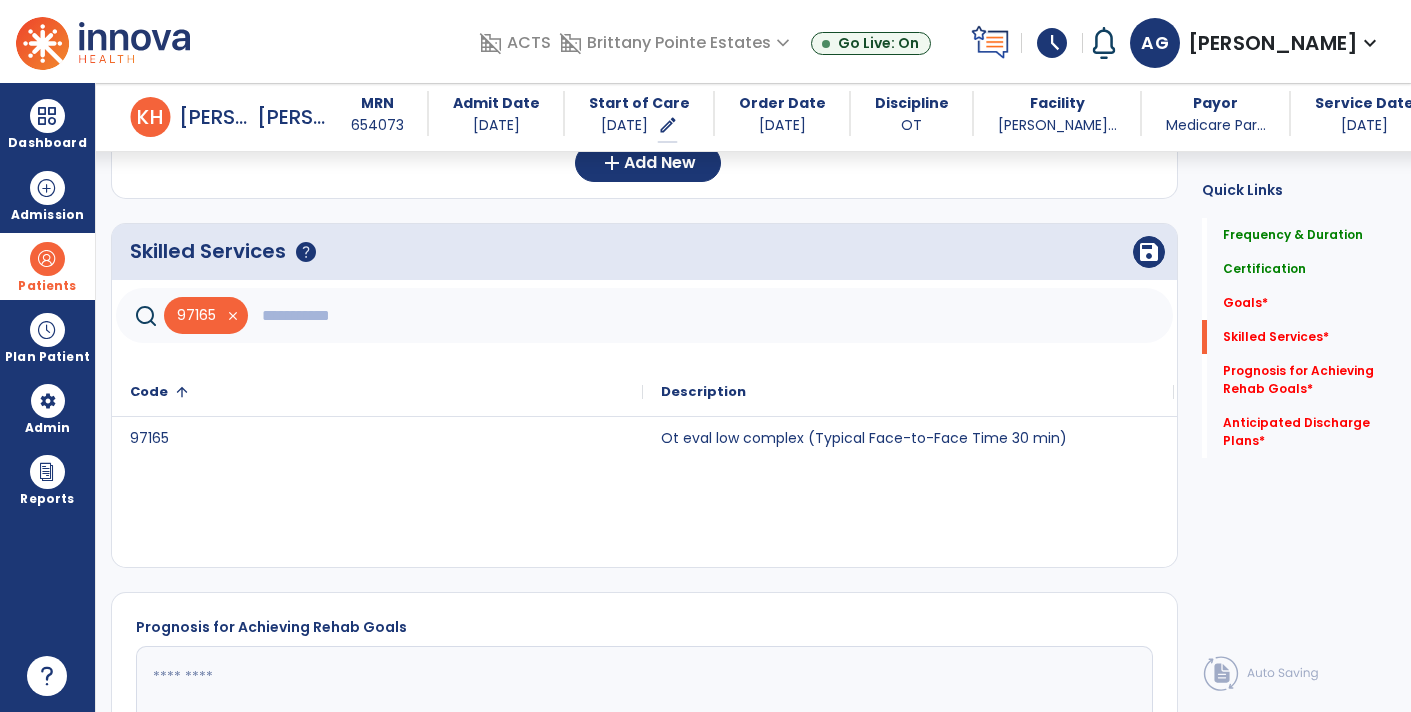 click 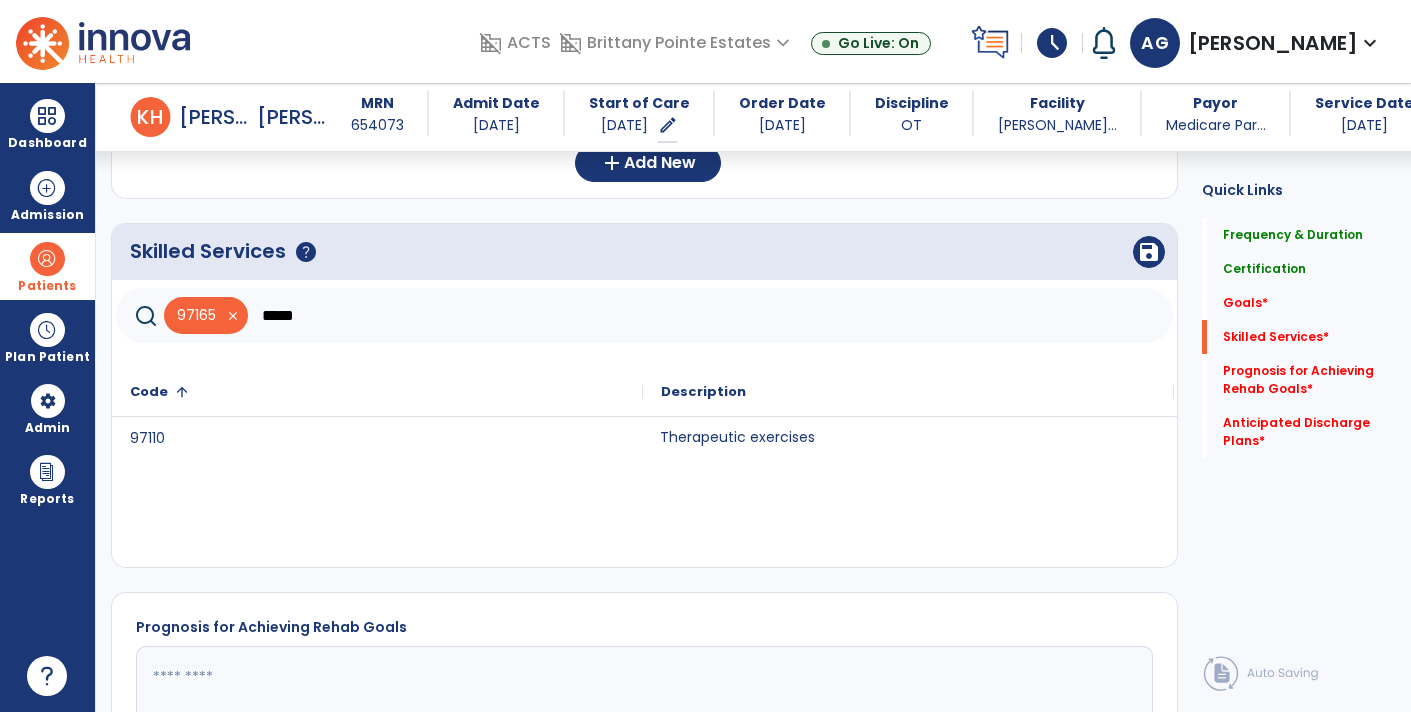 click on "Therapeutic exercises" 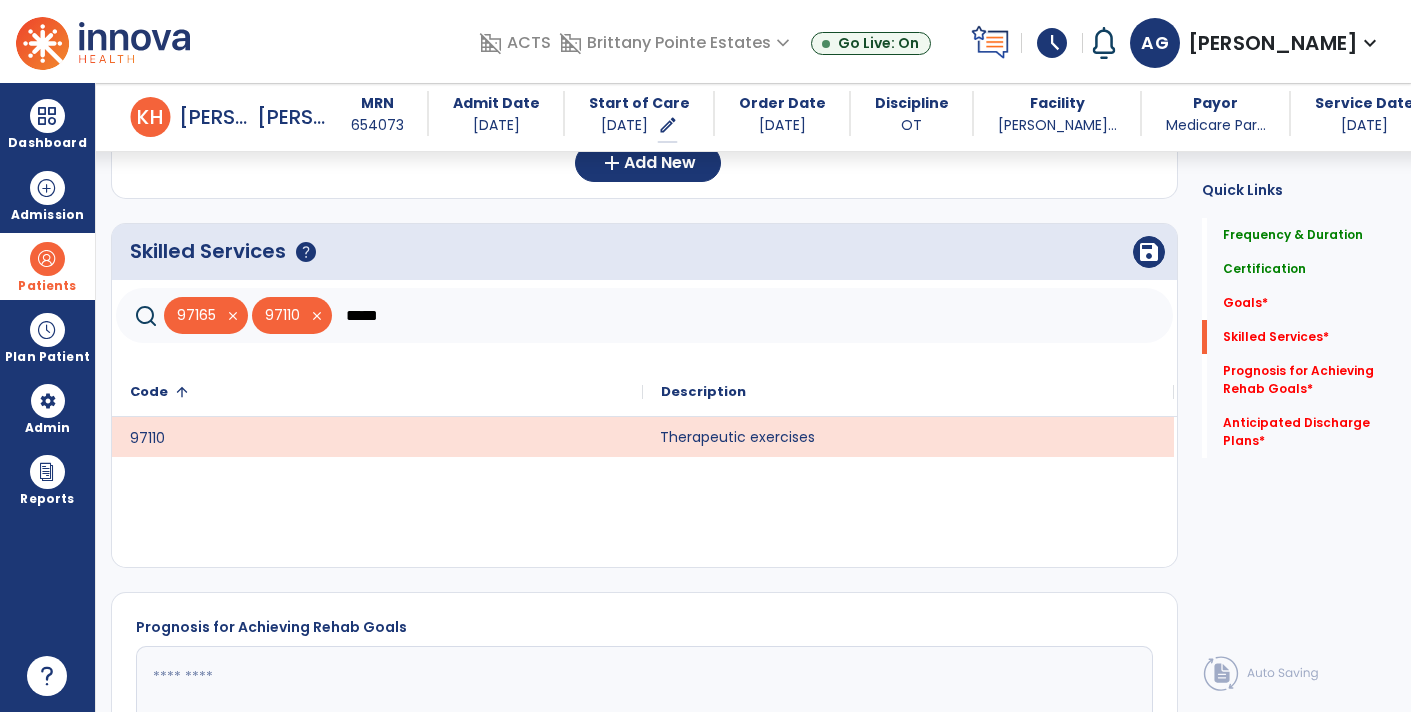 click on "*****" 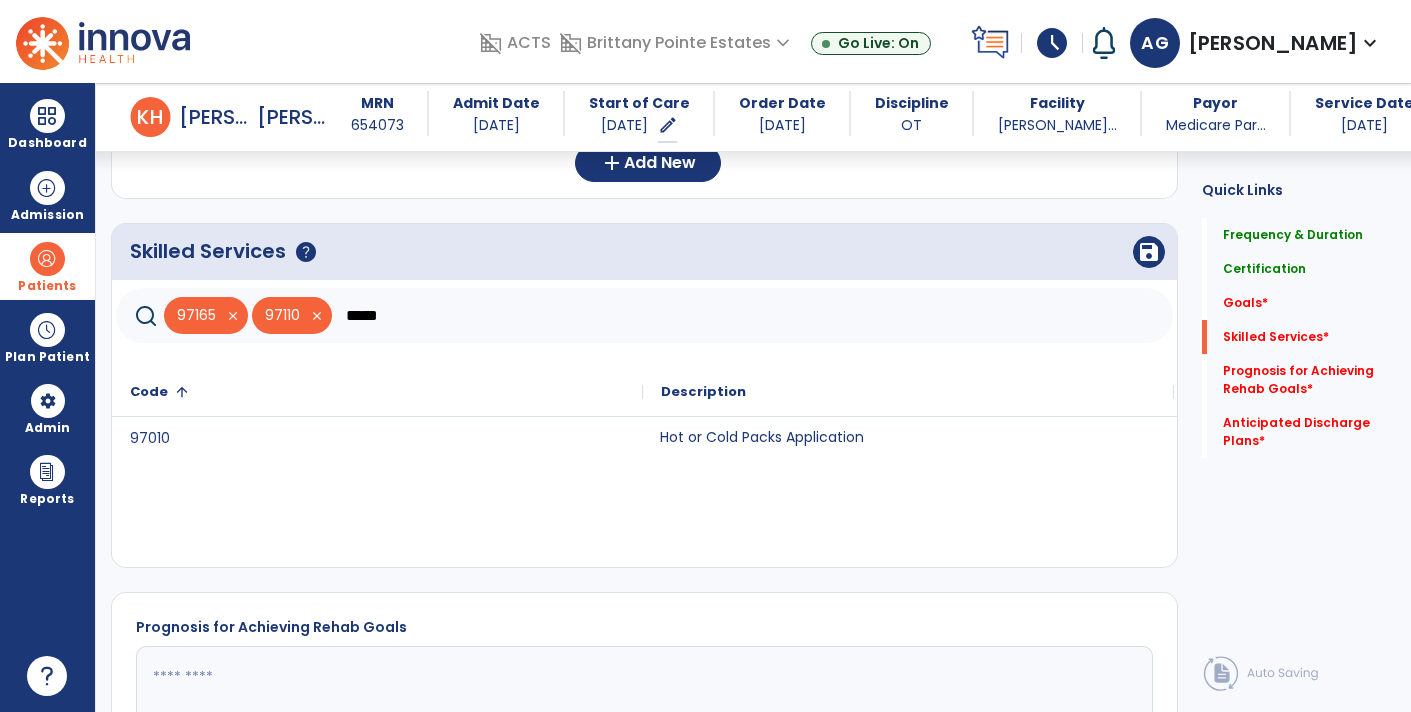 click on "Hot or Cold Packs Application" 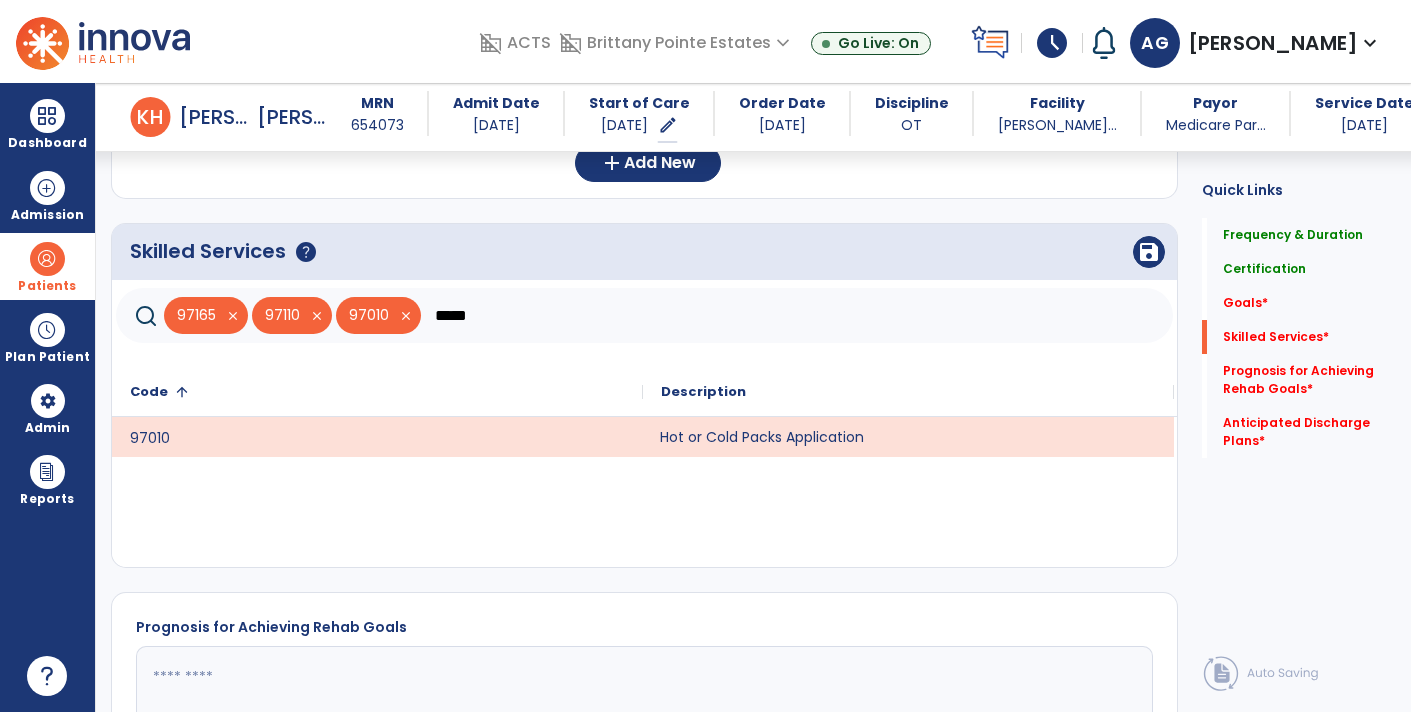 click on "*****" 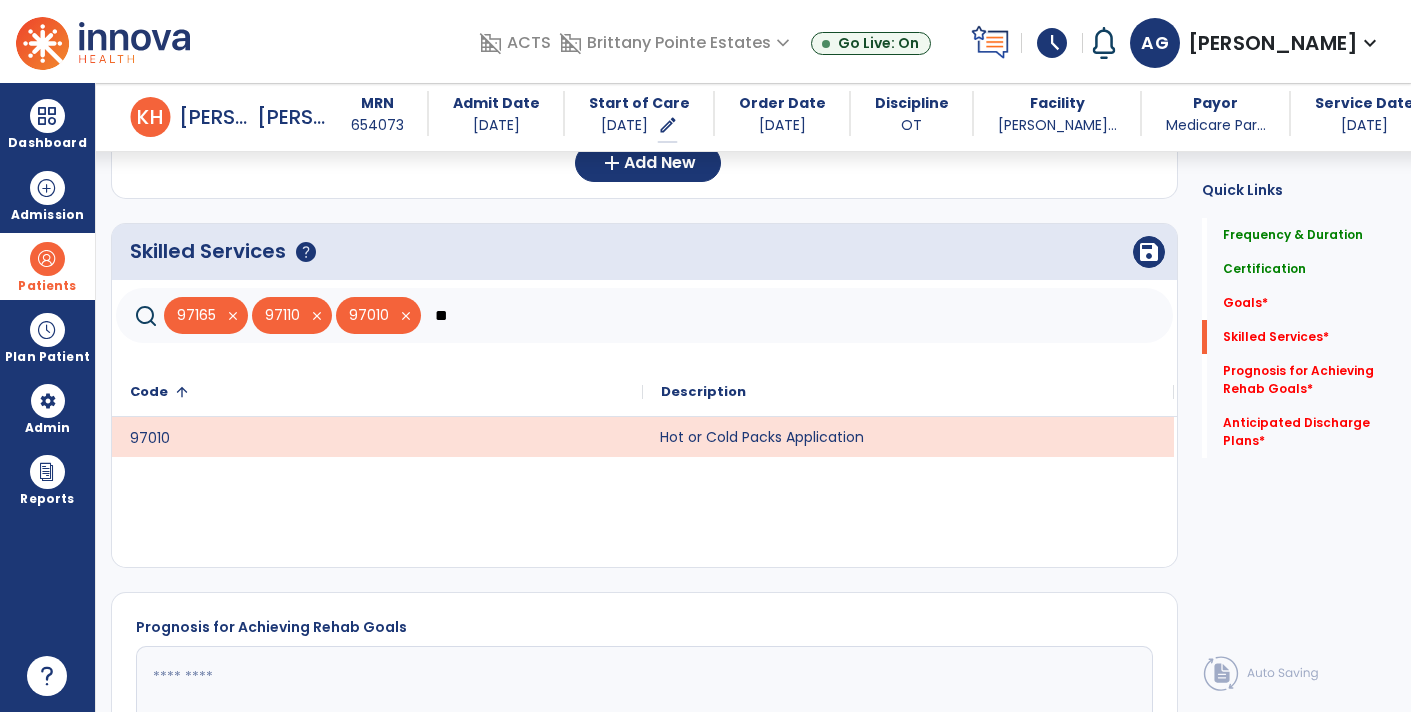 type on "*" 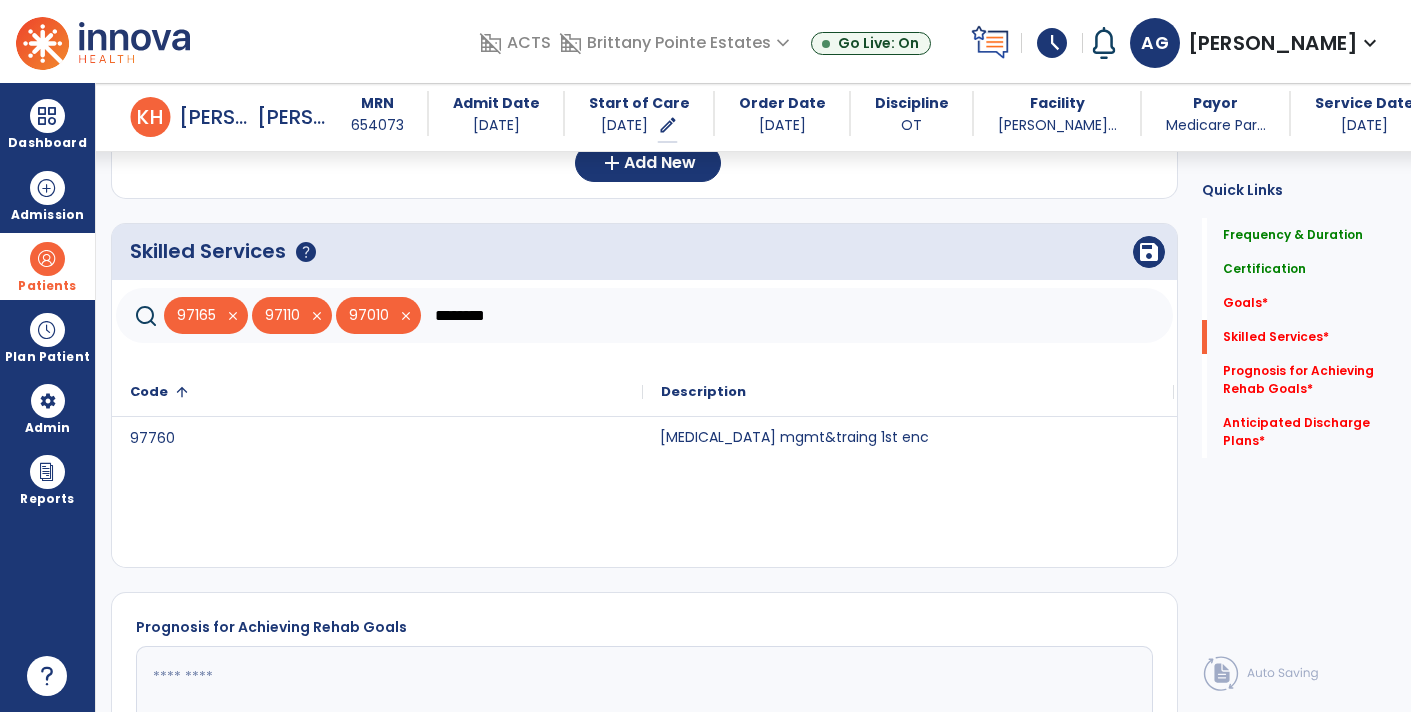 click on "[MEDICAL_DATA] mgmt&traing 1st enc" 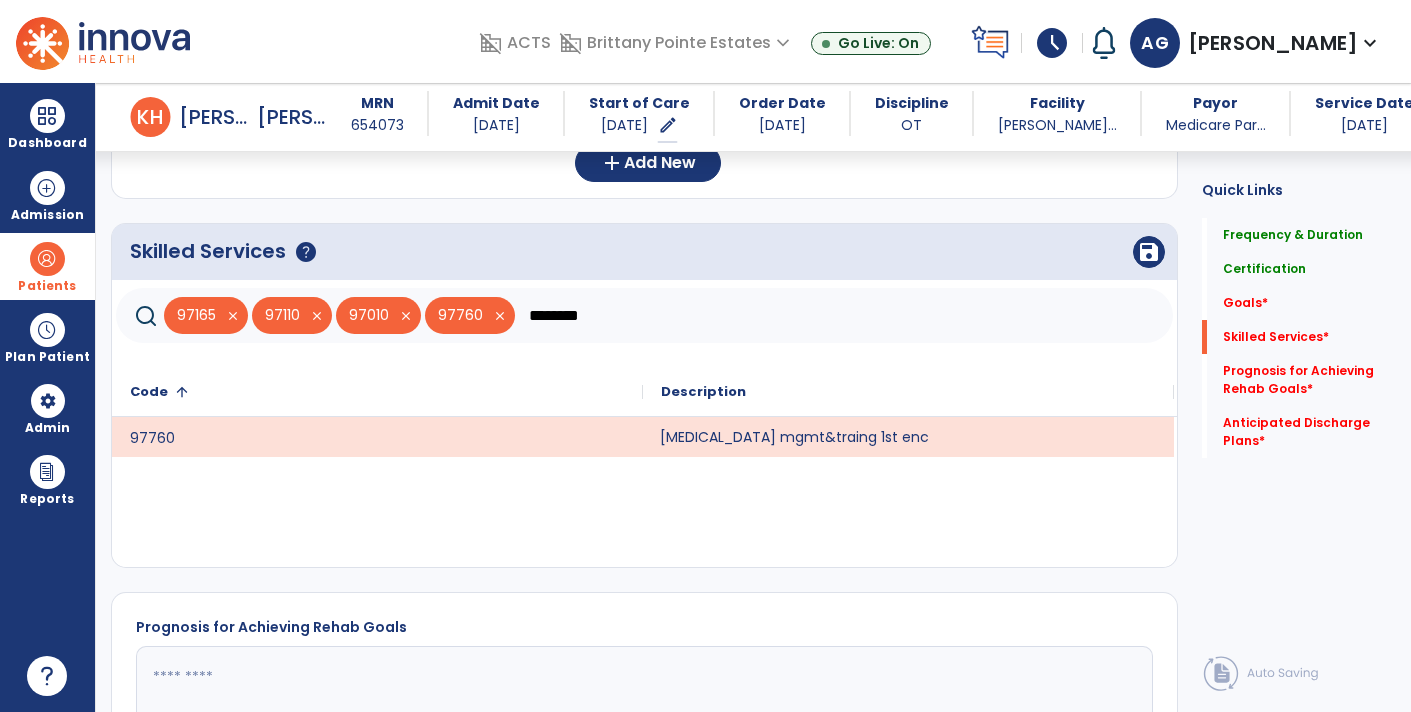 click on "********" 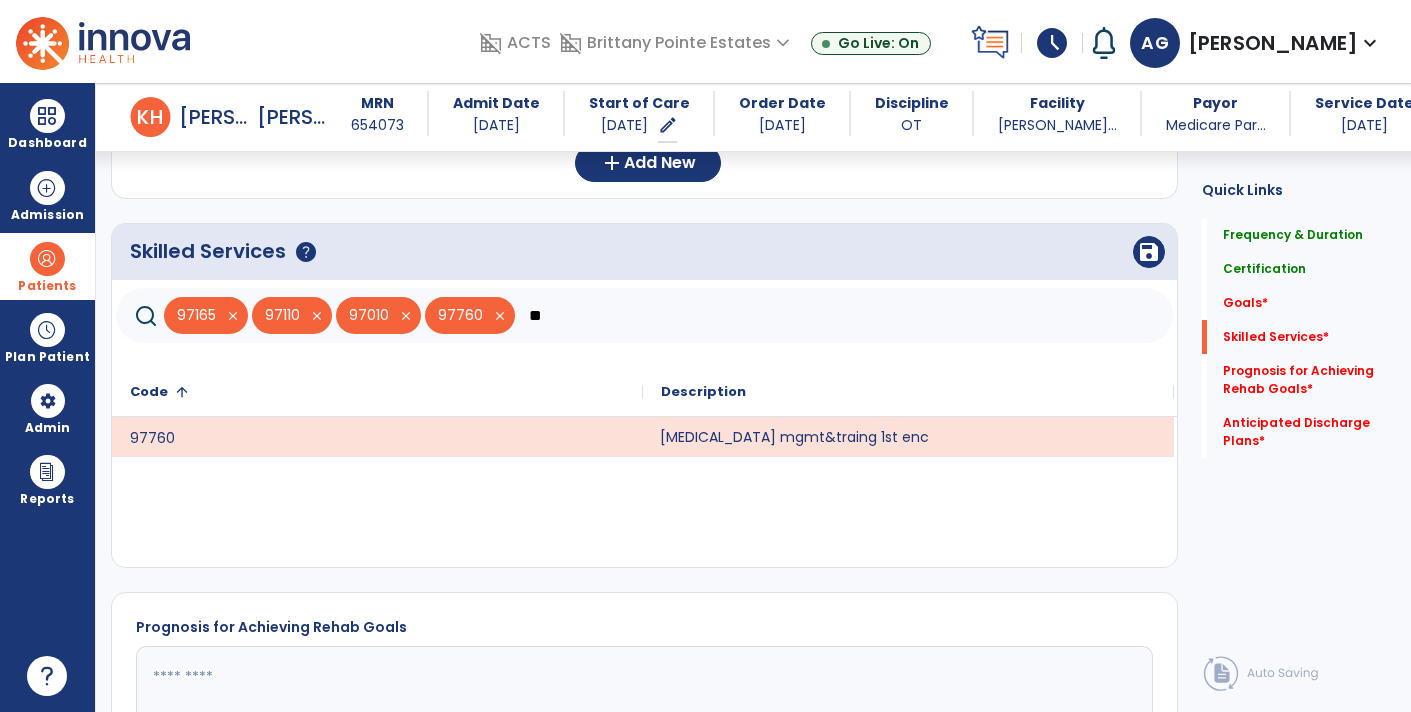 type on "*" 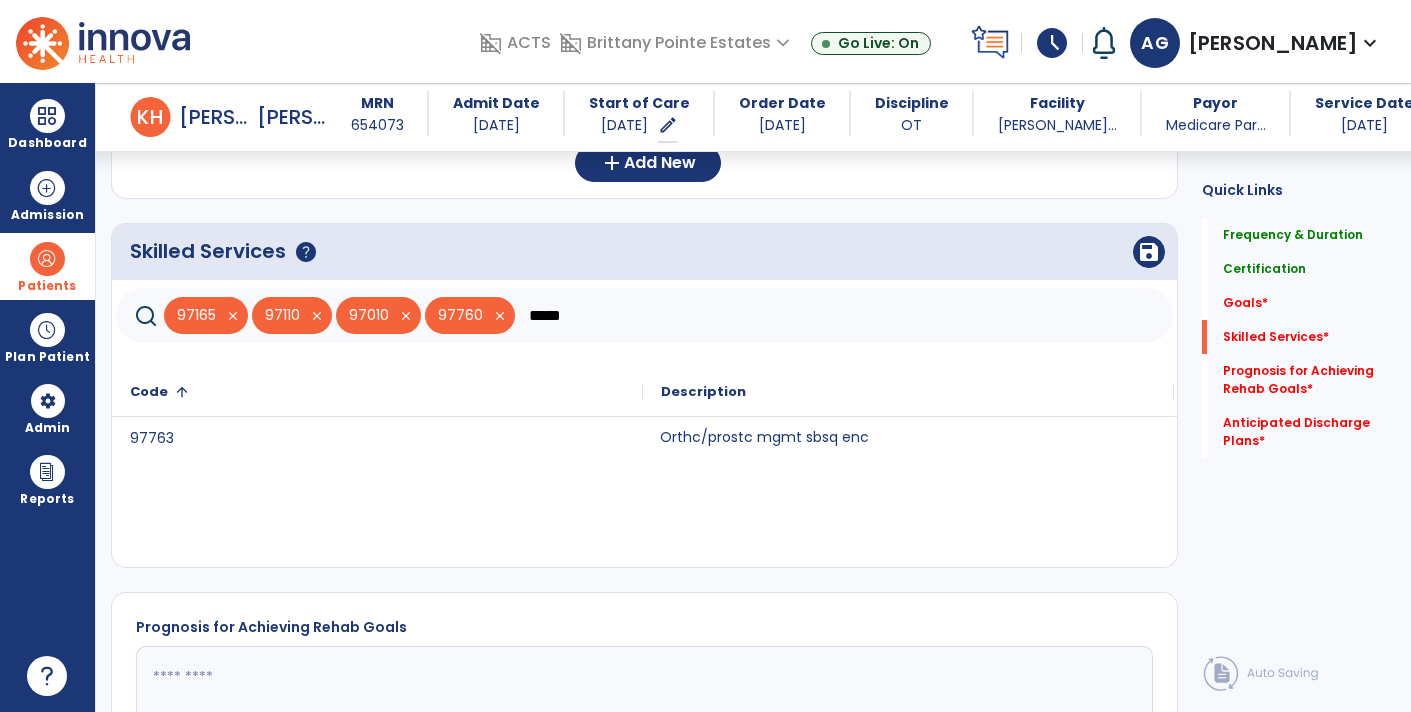 click on "Orthc/prostc mgmt sbsq enc" 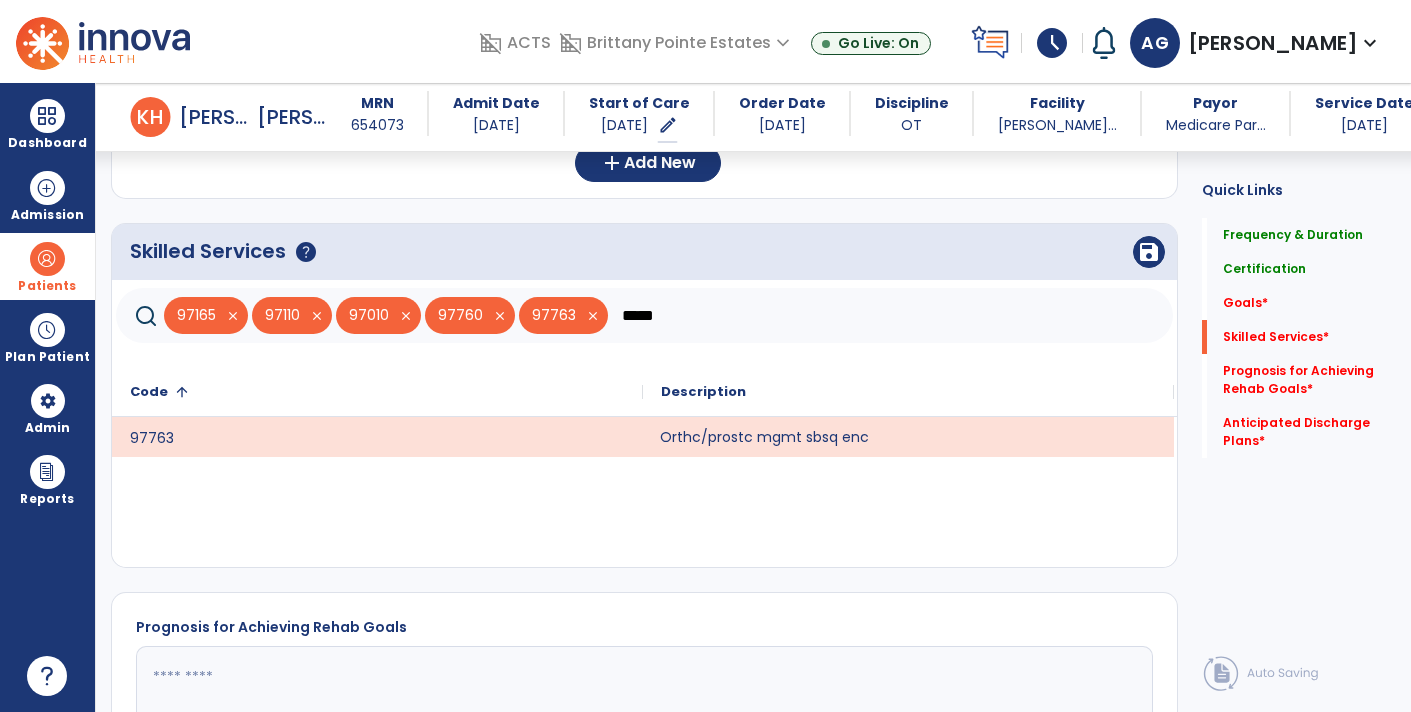 click on "*****" 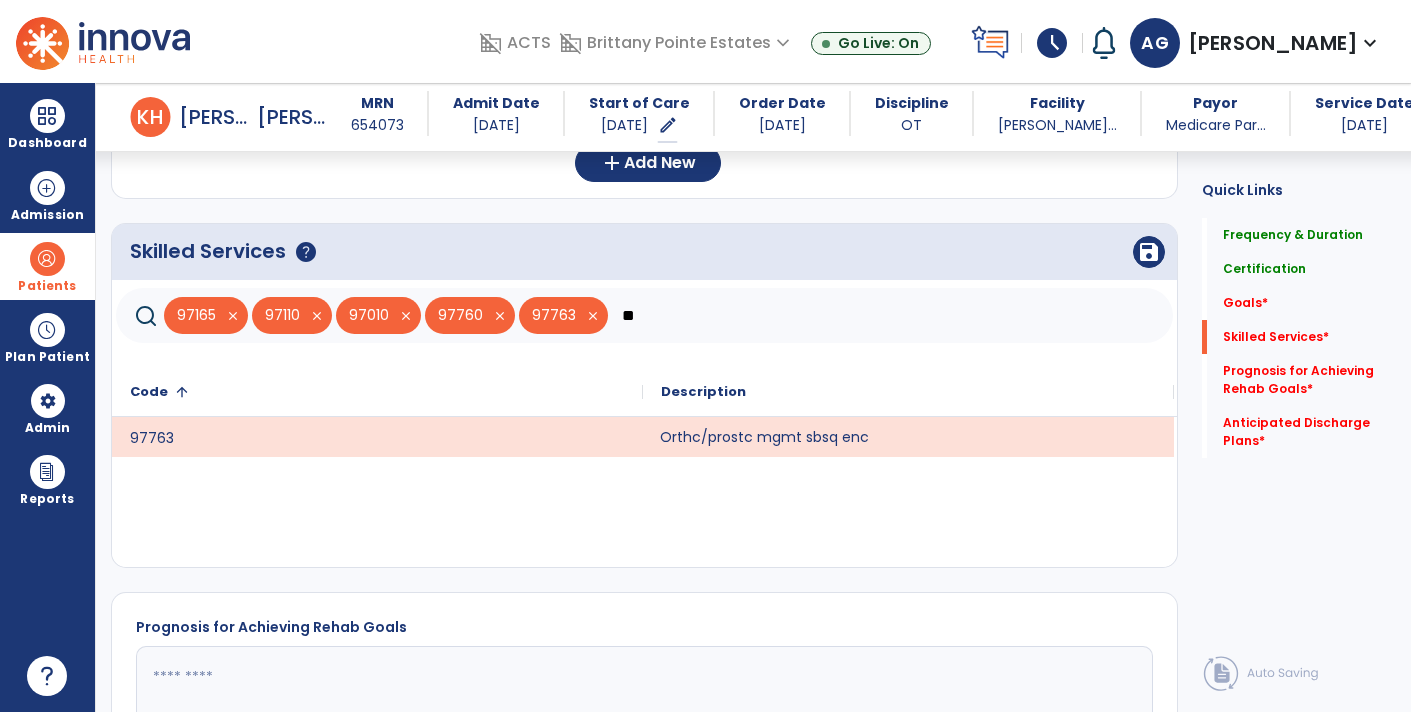 type on "*" 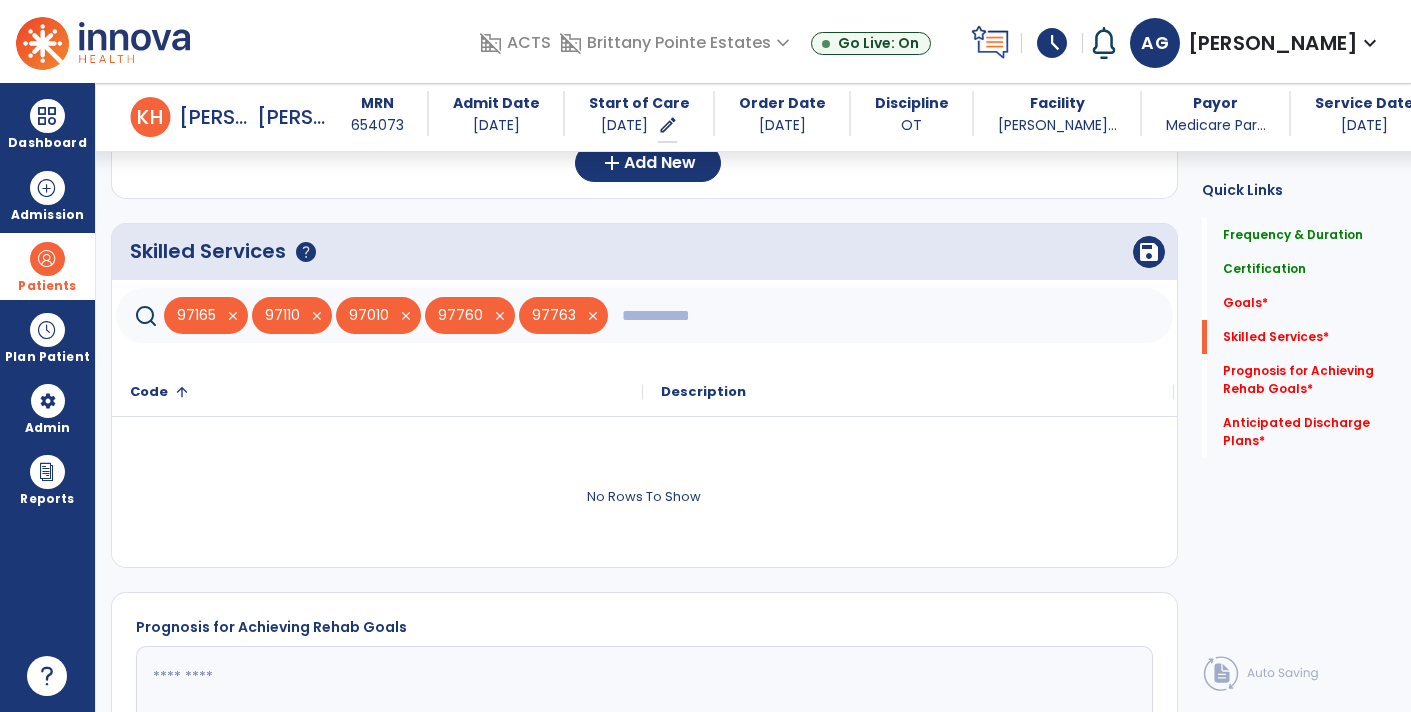 click 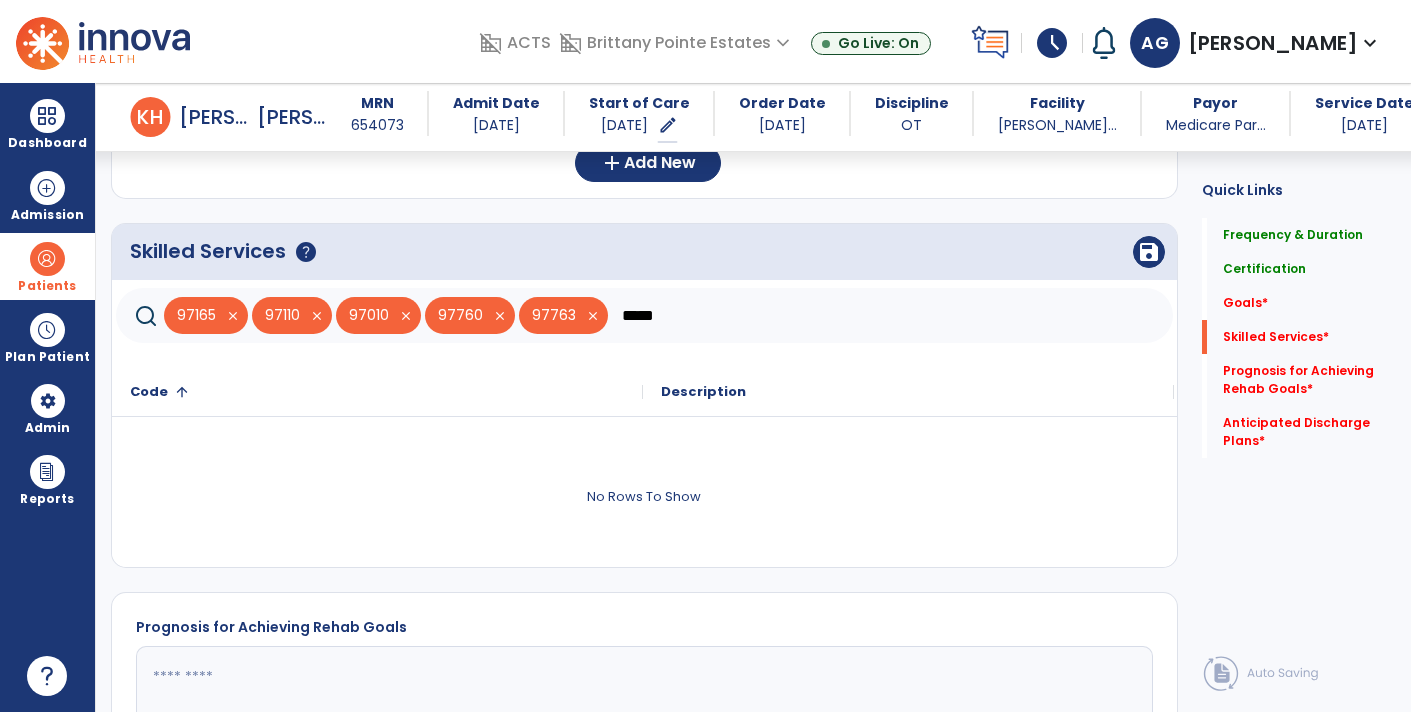 type on "*****" 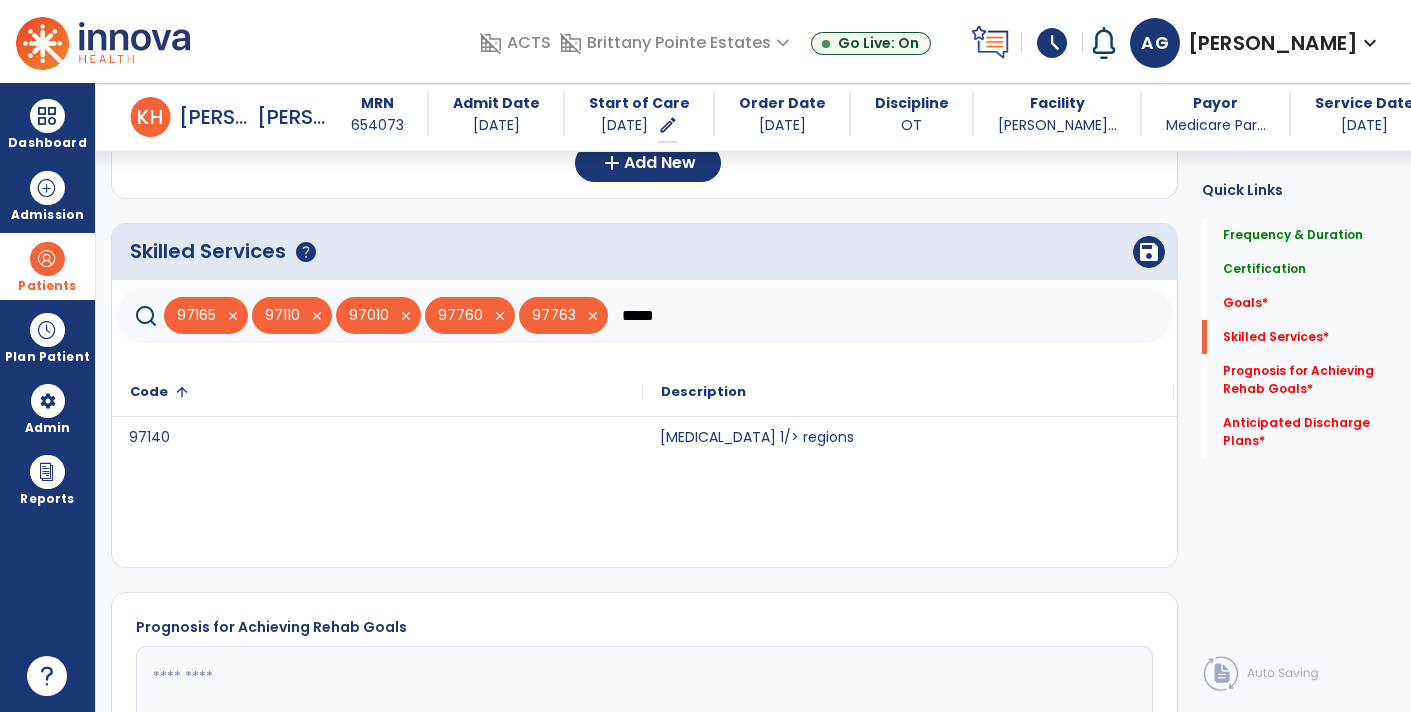 click on "97140" 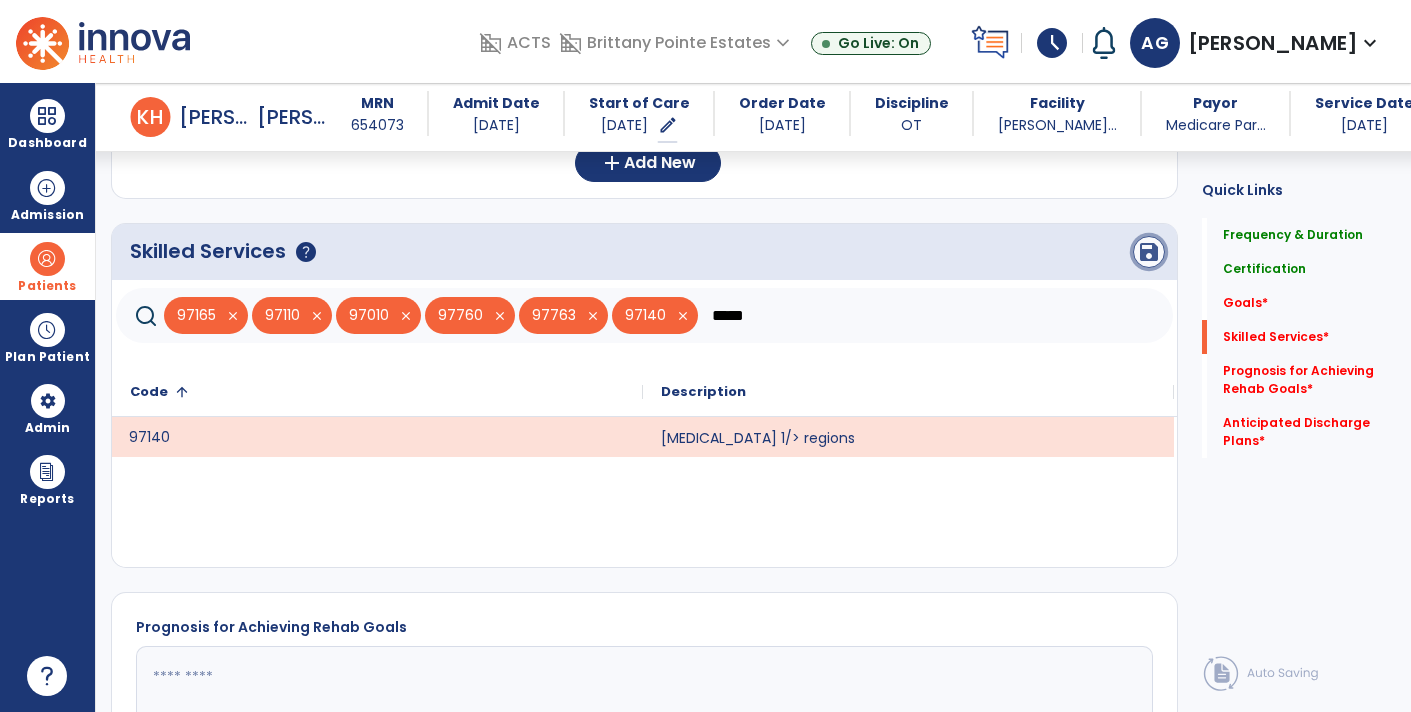 click on "save" 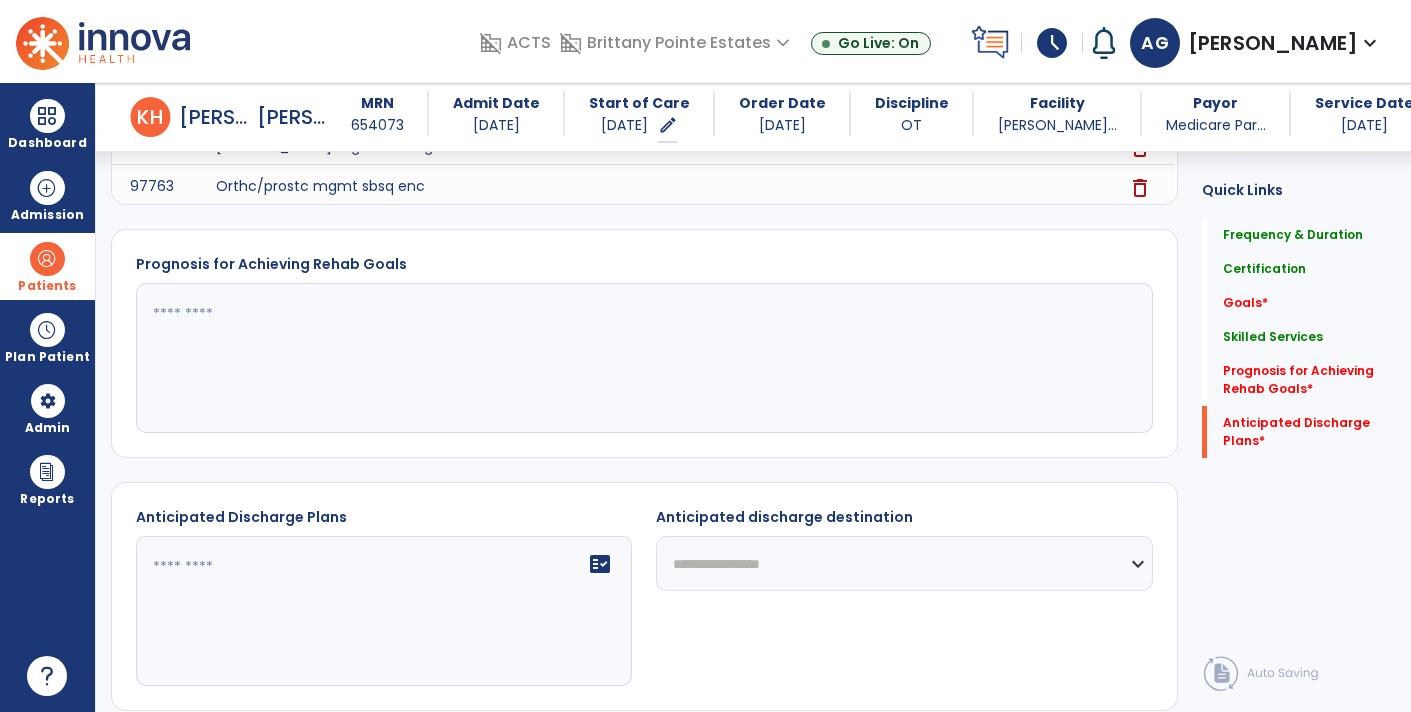 scroll, scrollTop: 943, scrollLeft: 0, axis: vertical 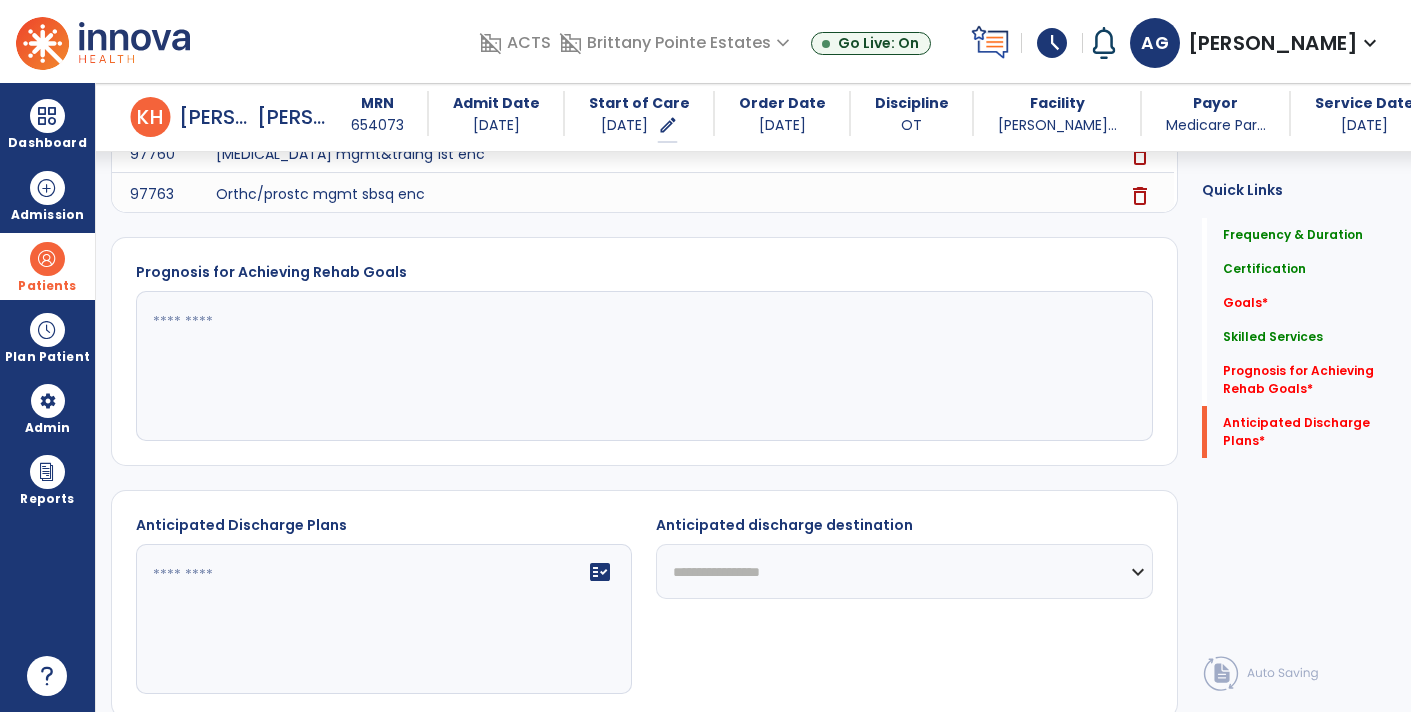 click 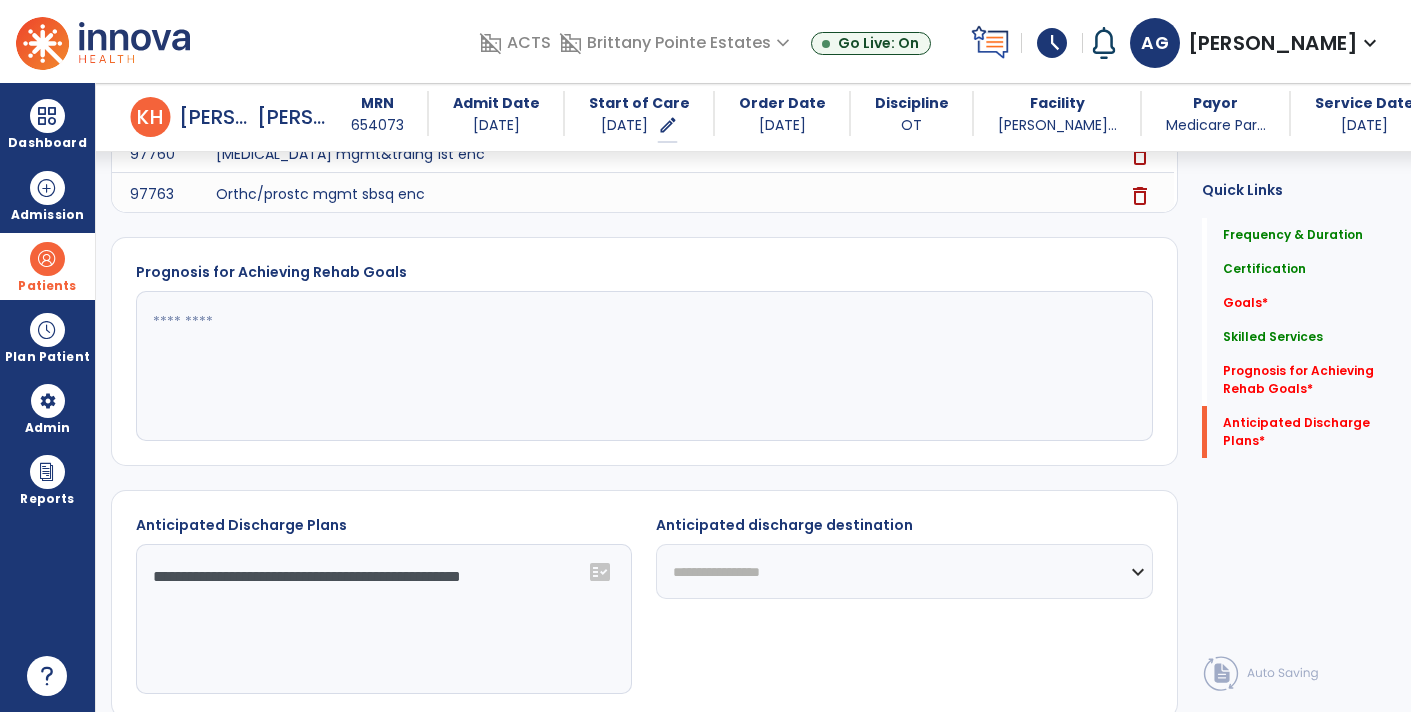 type on "**********" 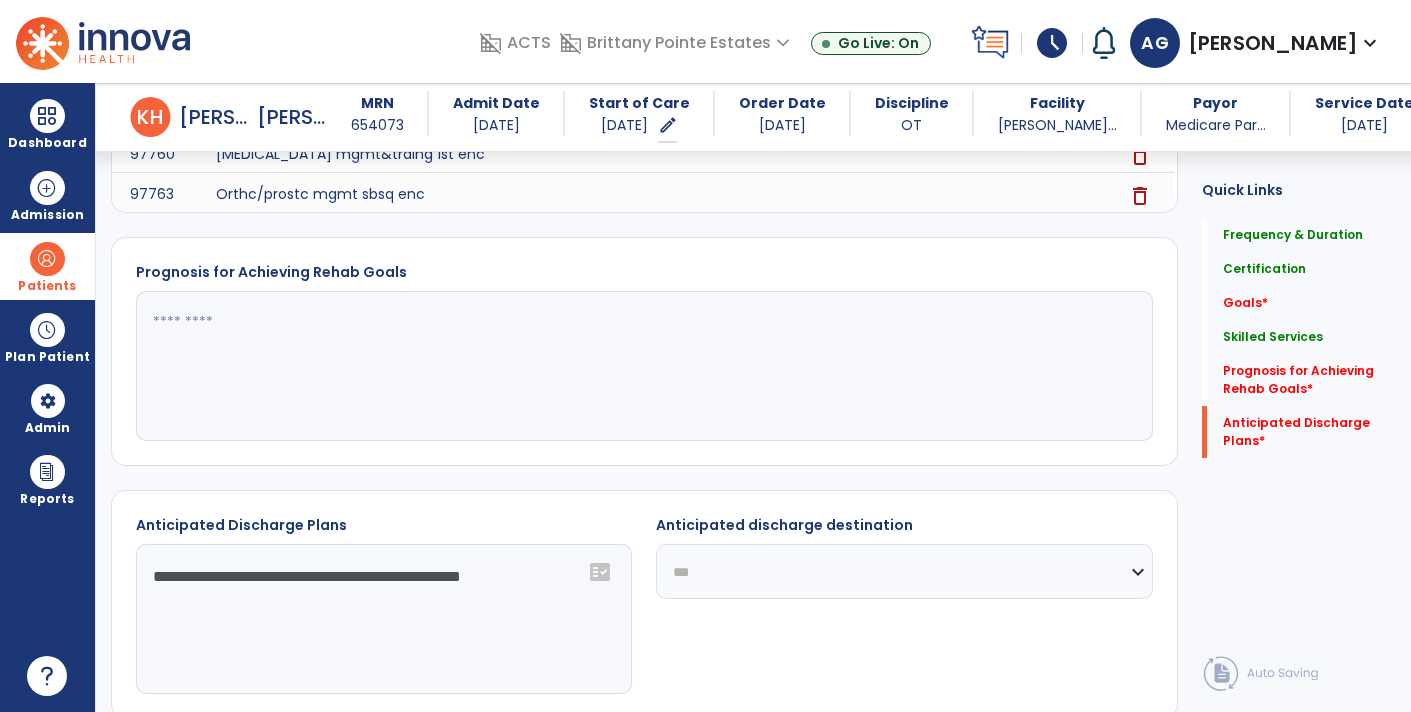 click on "**********" 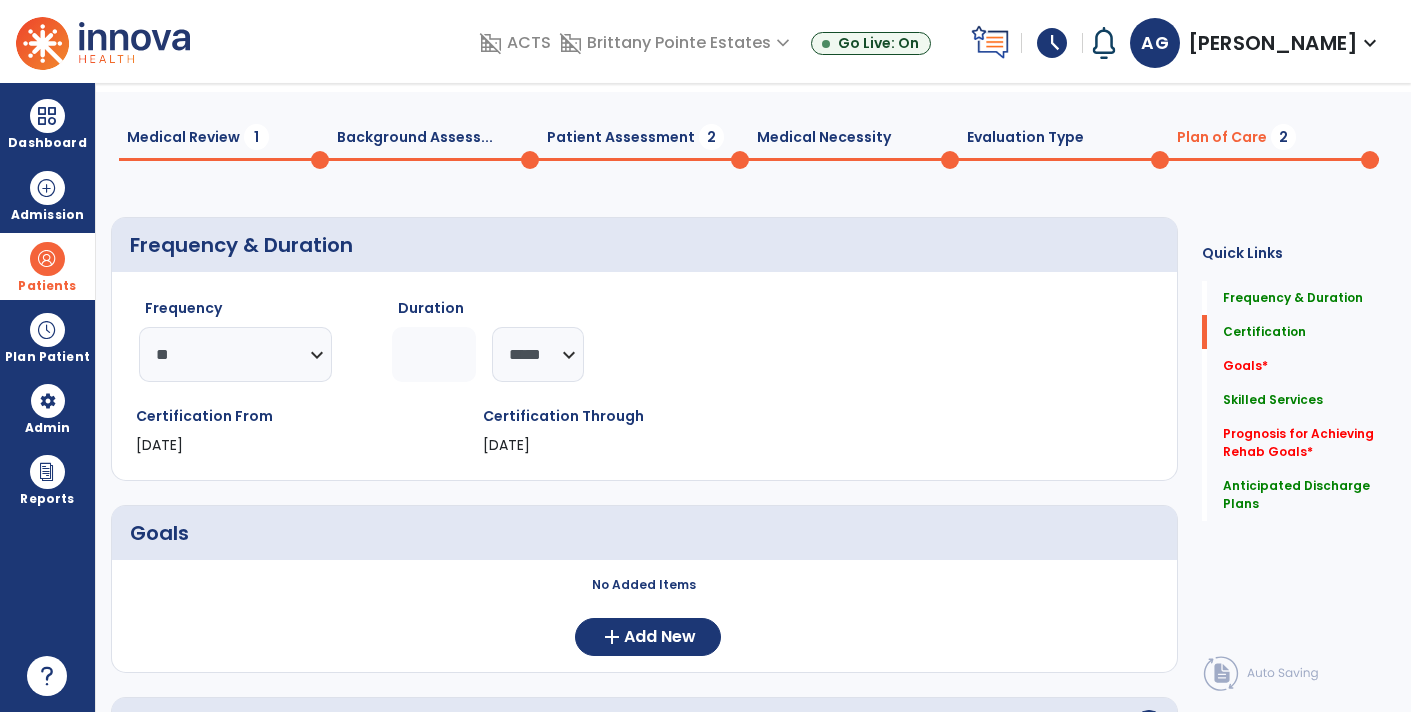 scroll, scrollTop: 0, scrollLeft: 0, axis: both 